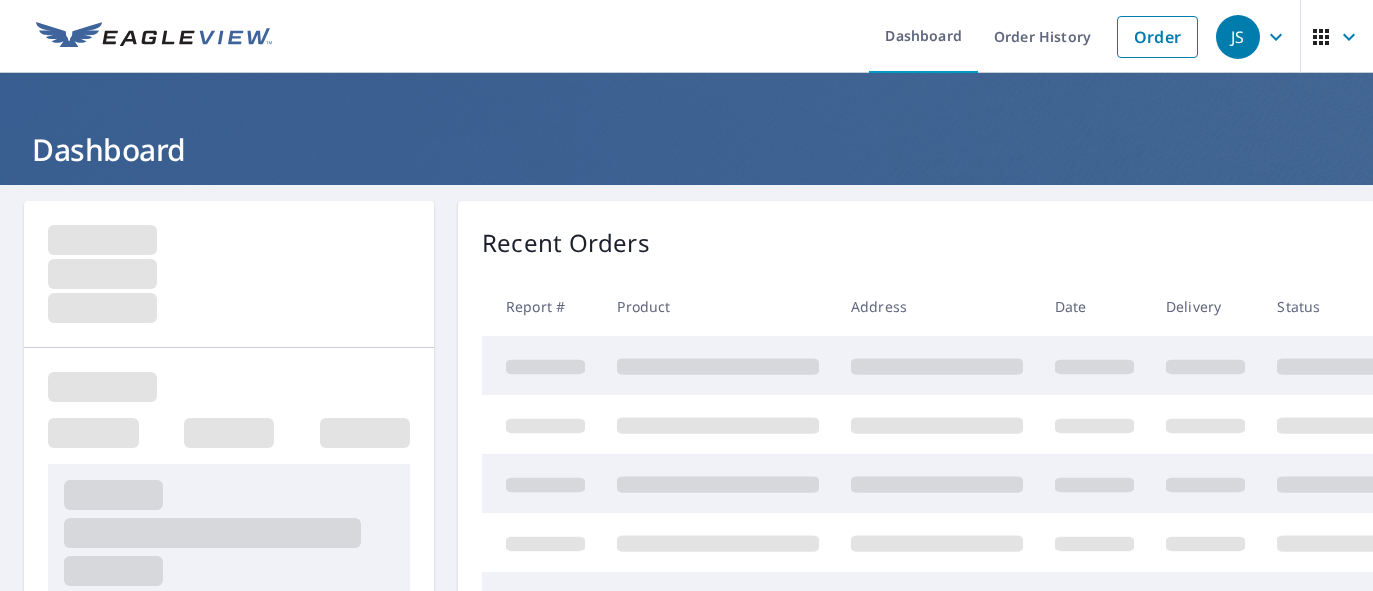 scroll, scrollTop: 0, scrollLeft: 0, axis: both 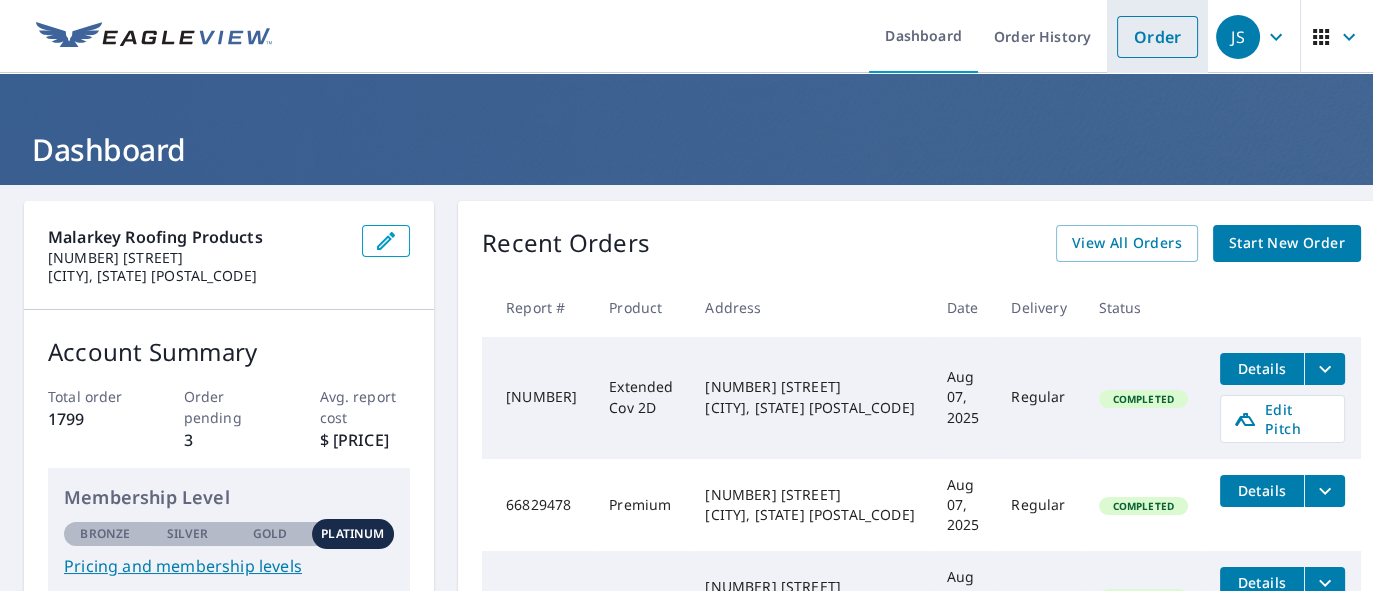 click on "Order" at bounding box center [1157, 37] 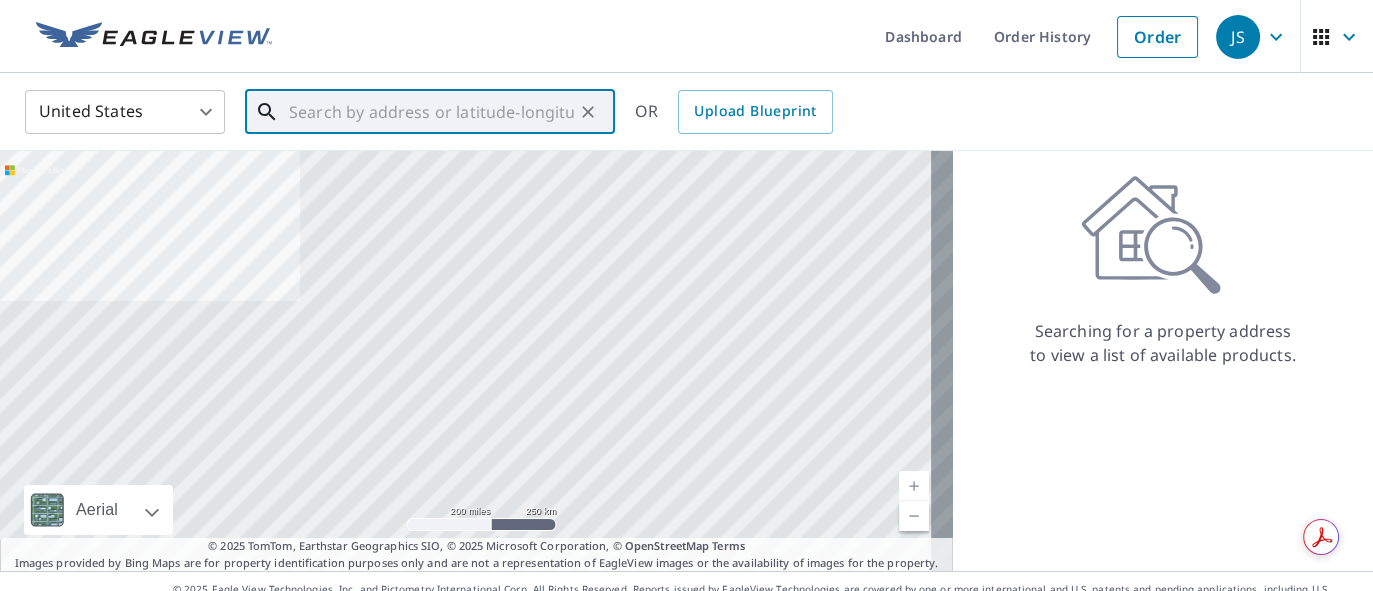 paste on "[NUMBER] [STREET]" 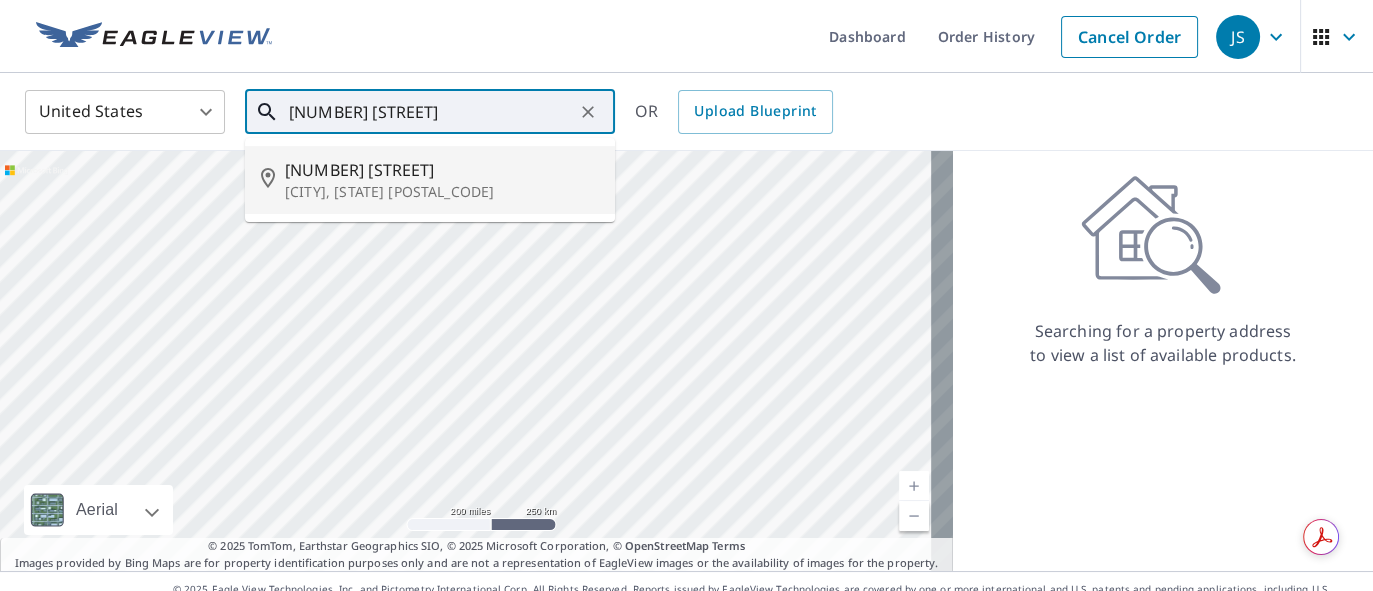 click on "[CITY], [STATE] [POSTAL_CODE]" at bounding box center (442, 192) 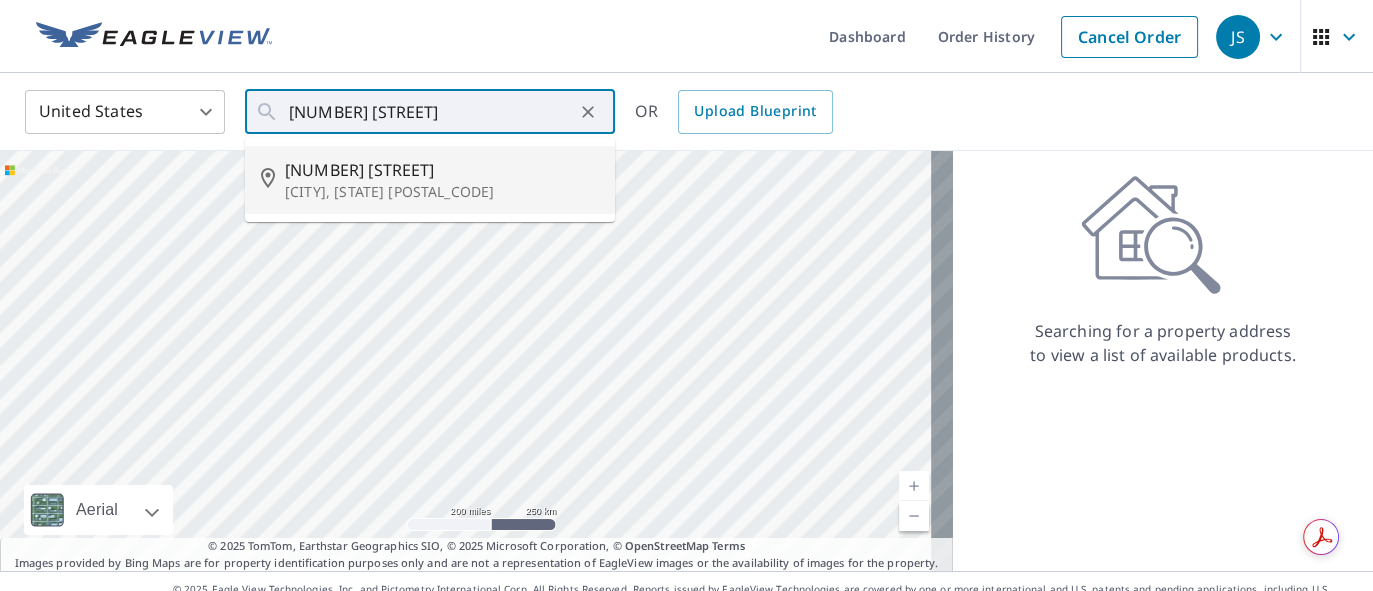 type on "[NUMBER] [STREET] [CITY], [STATE] [POSTAL_CODE]" 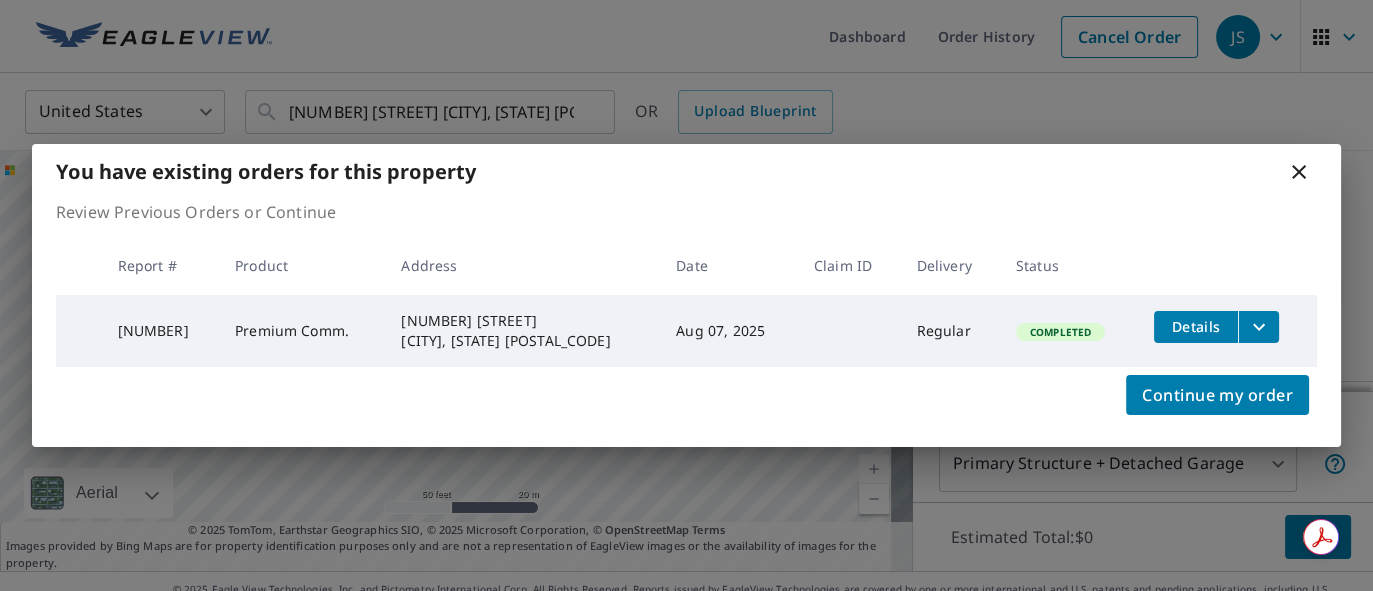 click 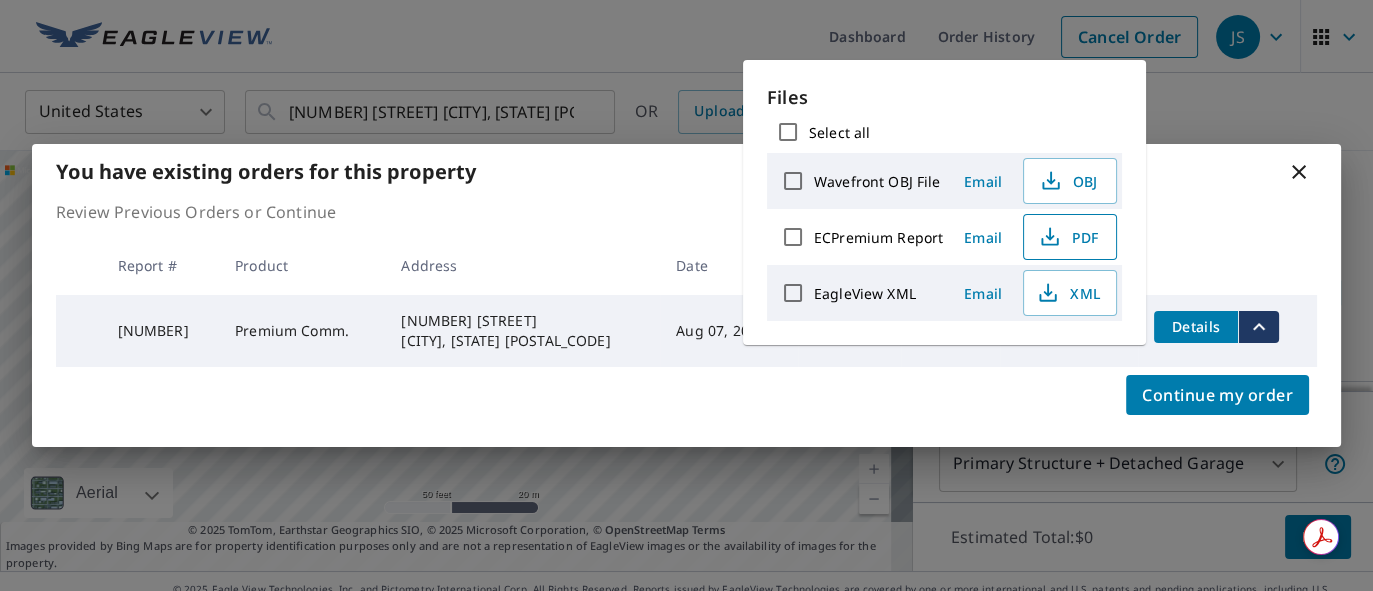click on "PDF" at bounding box center (1068, 237) 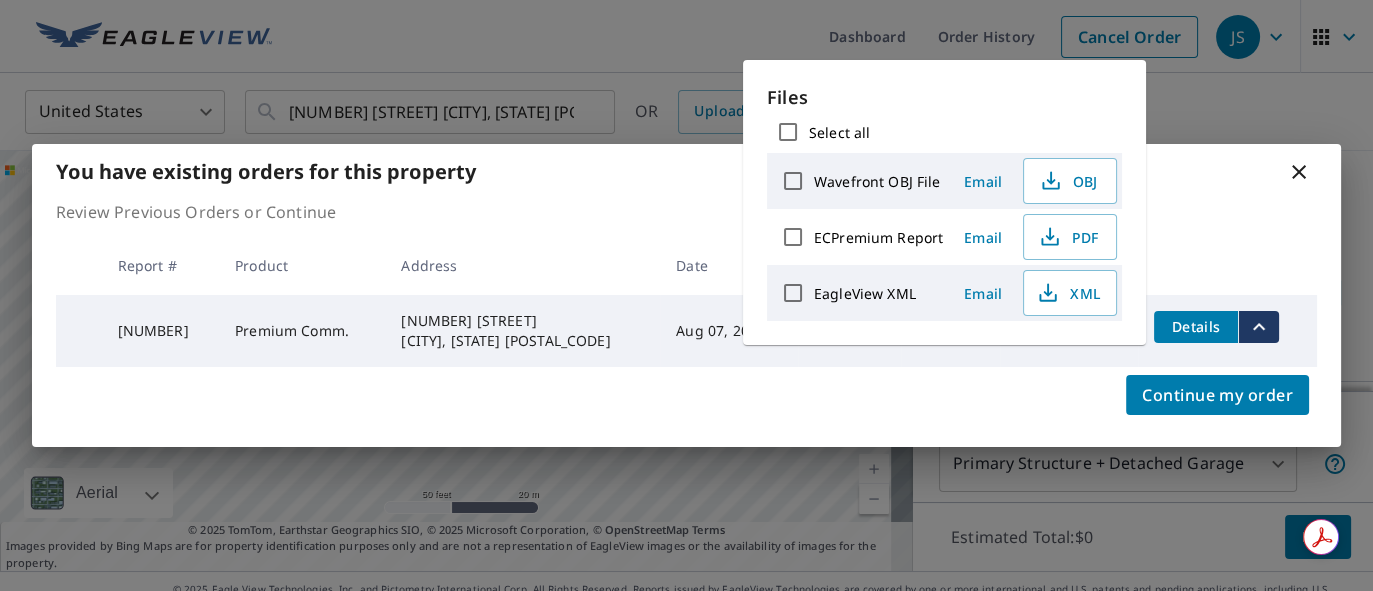 click 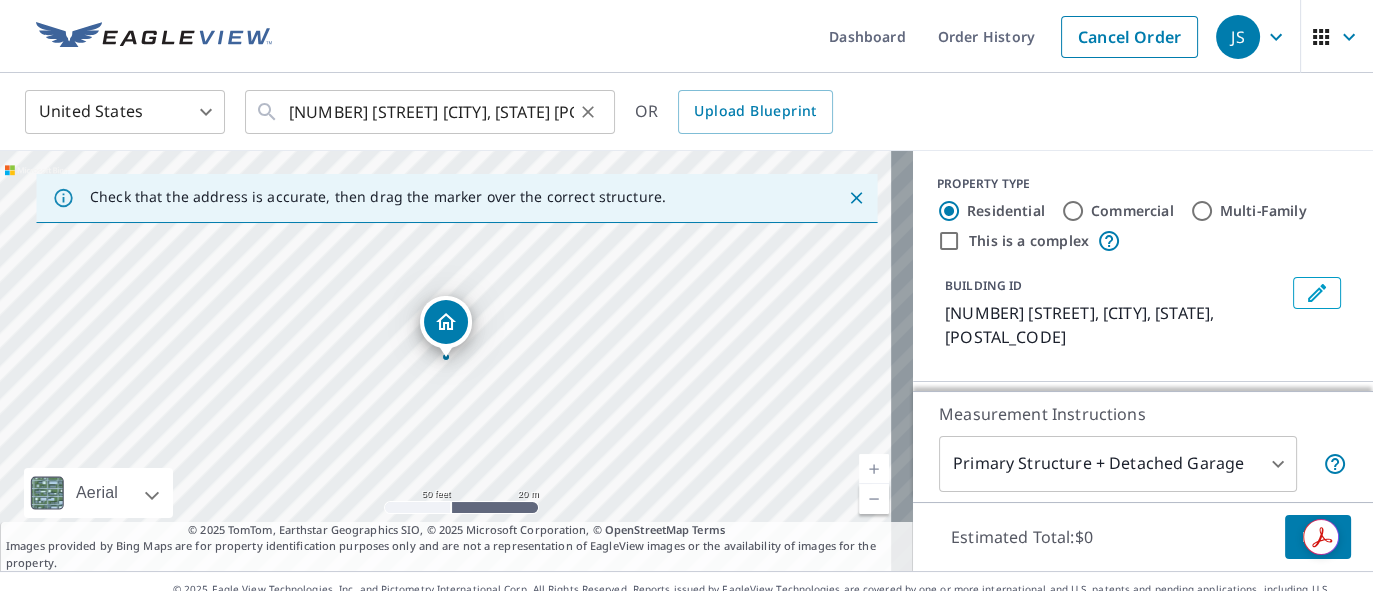 click 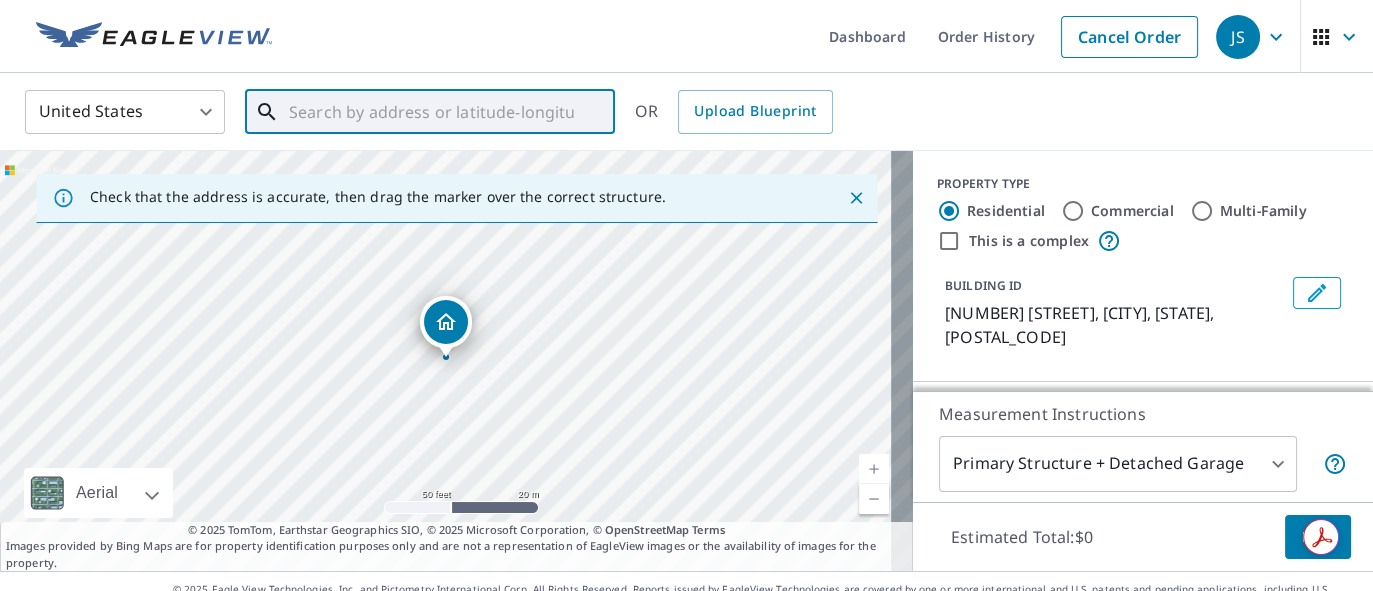 drag, startPoint x: 528, startPoint y: 122, endPoint x: 537, endPoint y: 127, distance: 10.29563 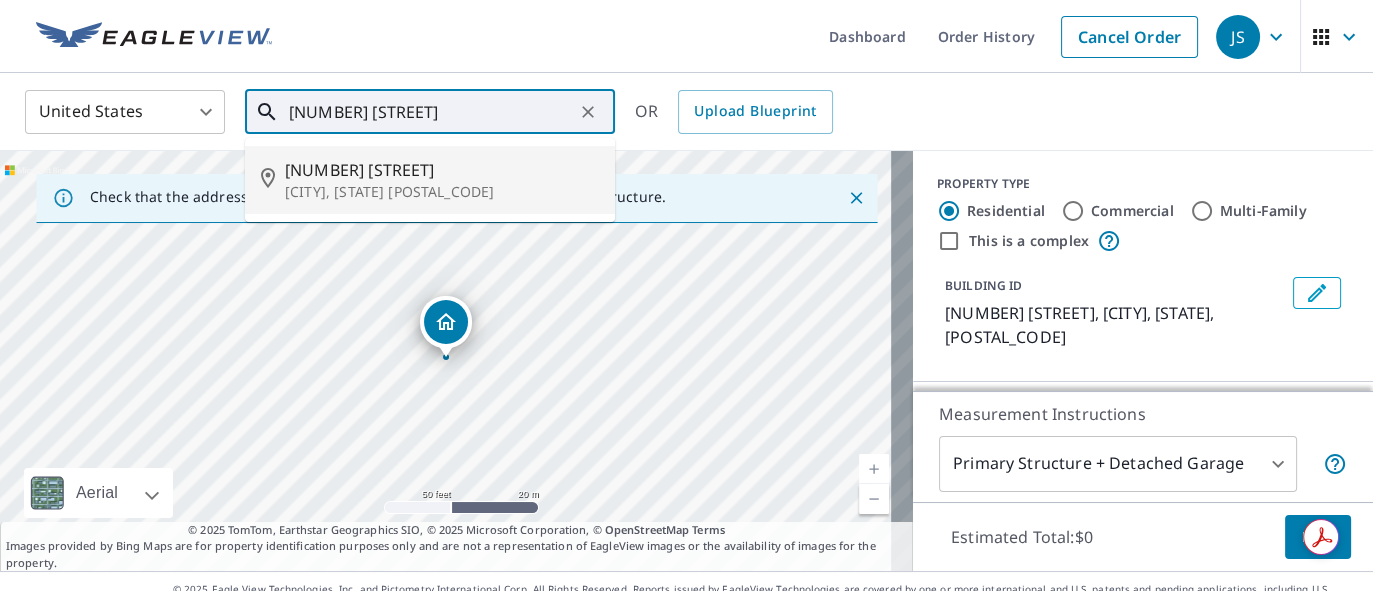 click on "[NUMBER] [STREET]" at bounding box center [442, 170] 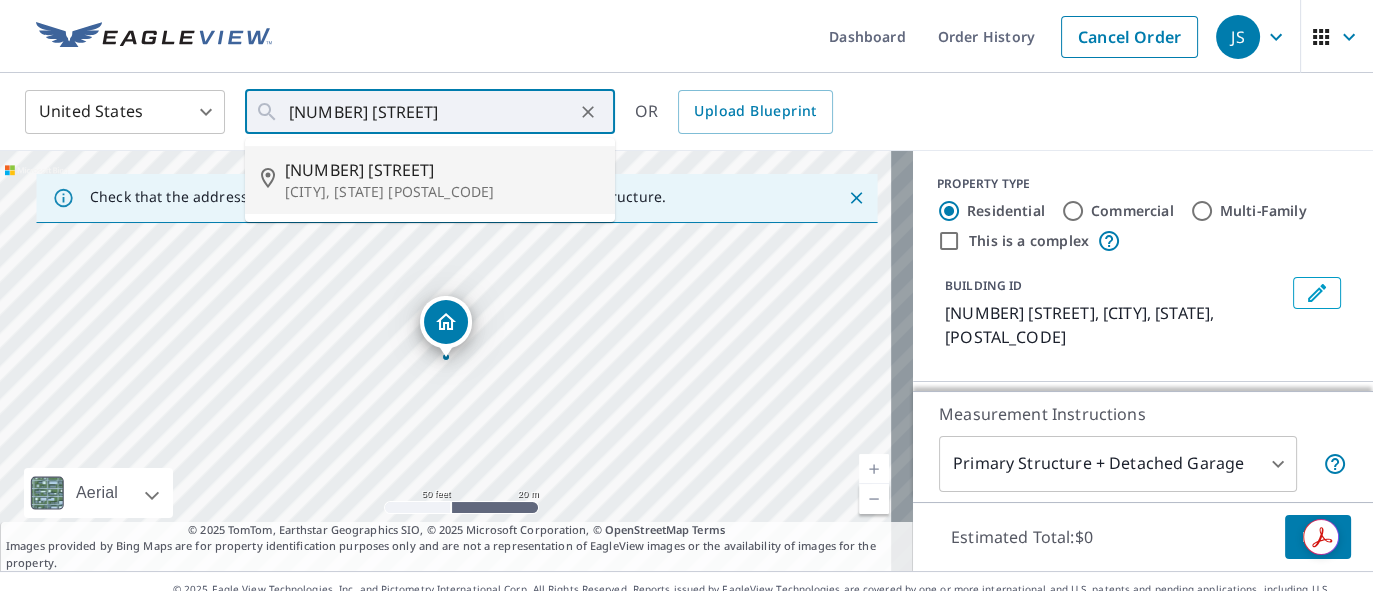 type on "[NUMBER] [STREET] [CITY], [STATE] [POSTAL_CODE]" 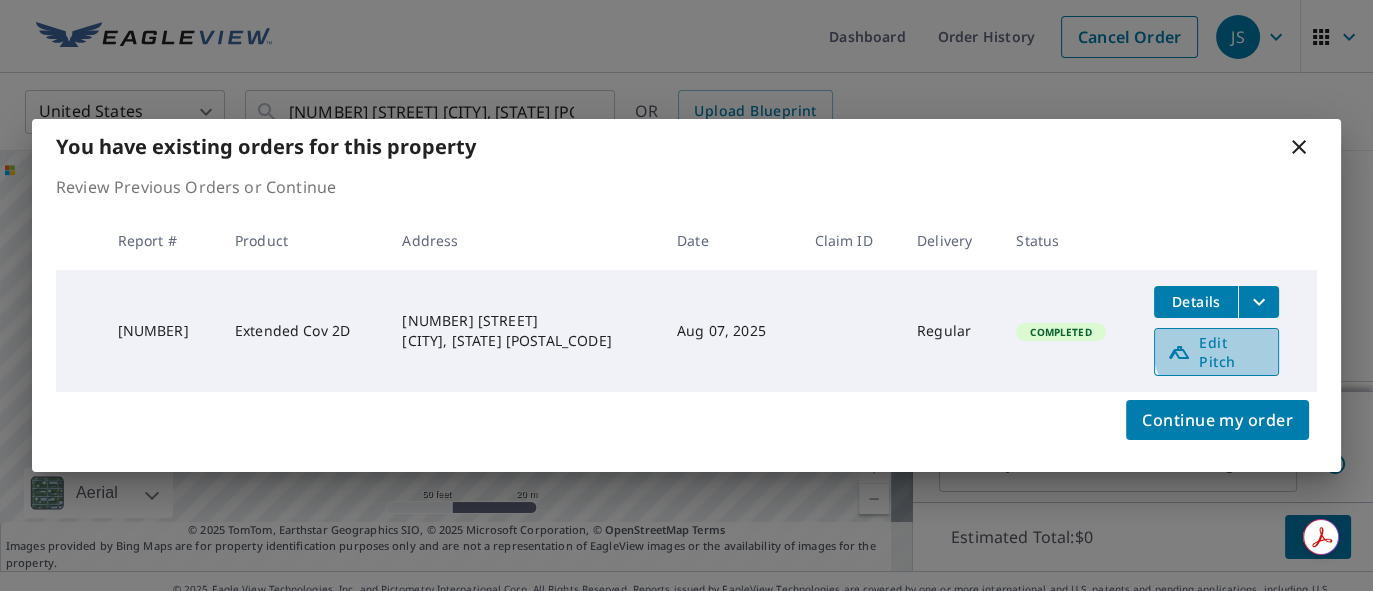 click on "Edit Pitch" at bounding box center [1216, 352] 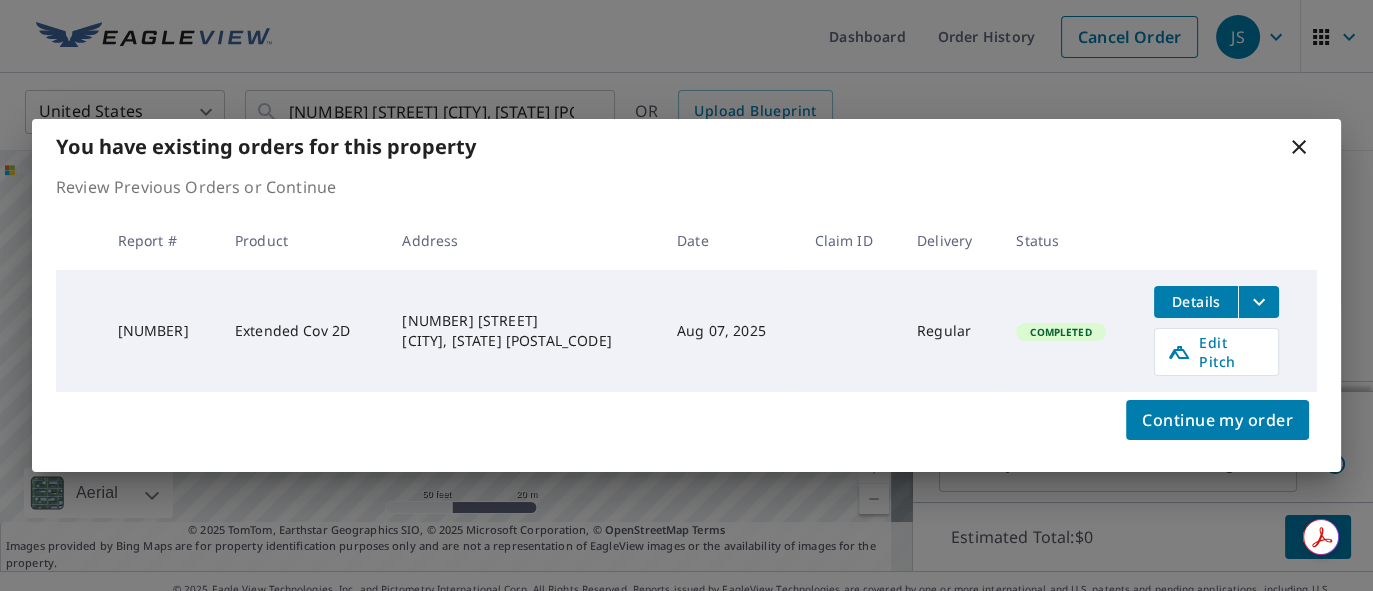 click 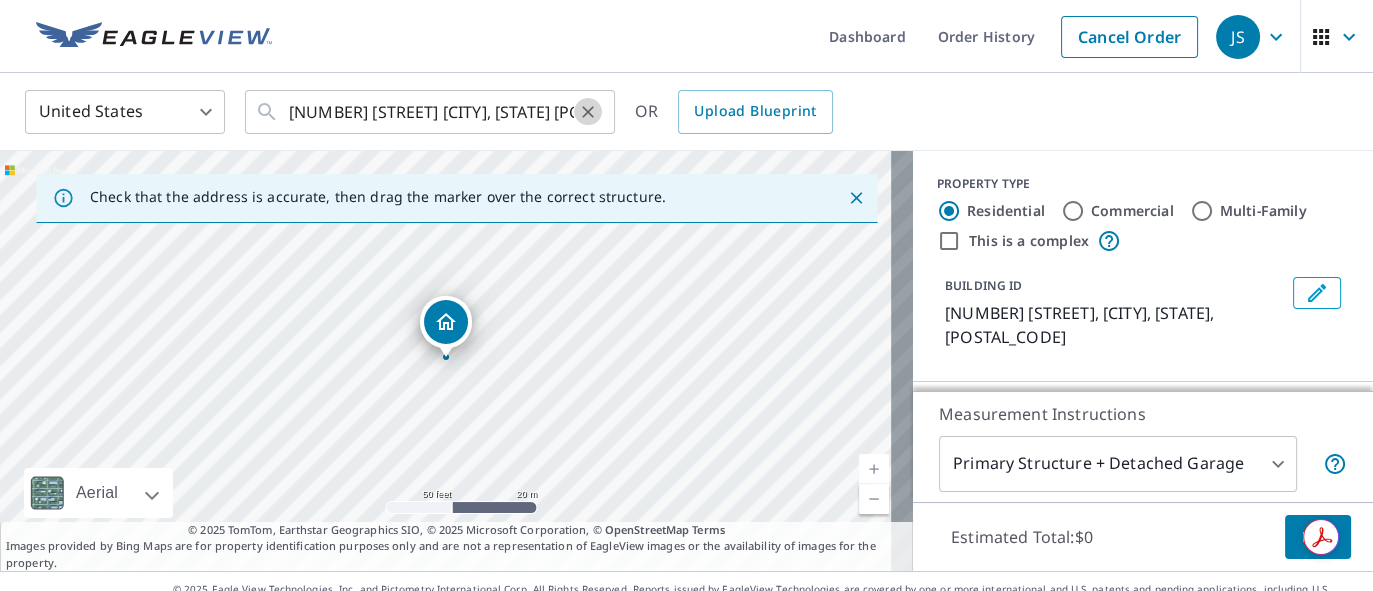 click 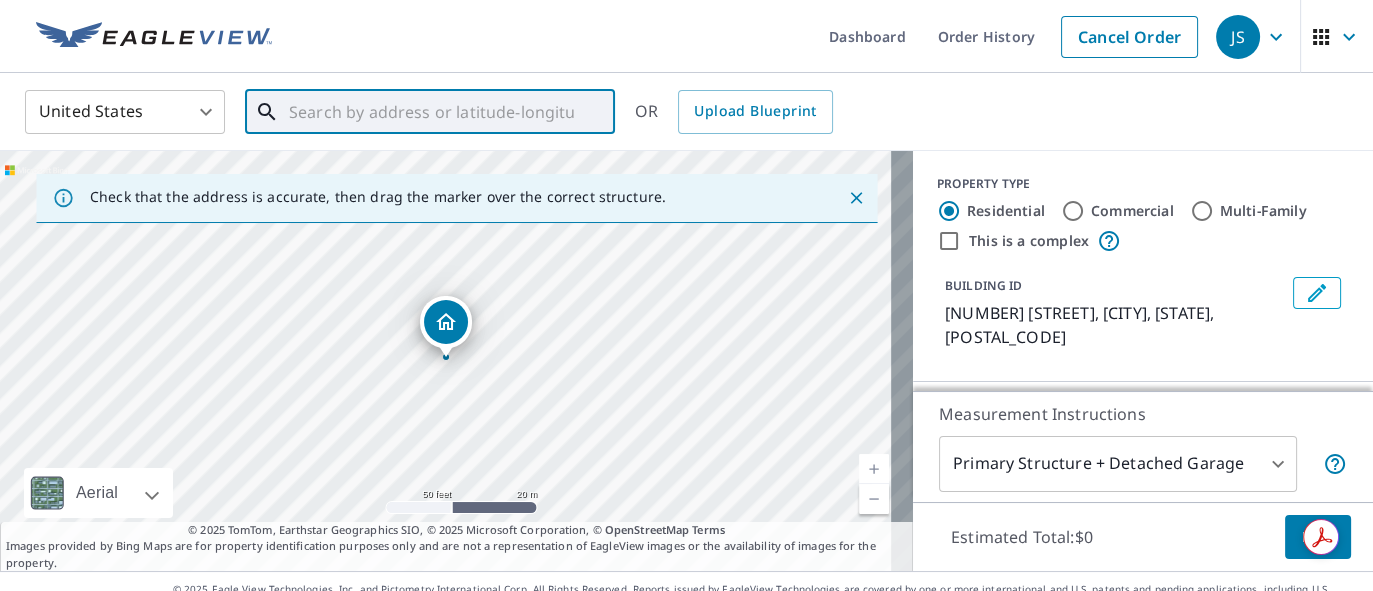 paste on "1855 Dusty Rd" 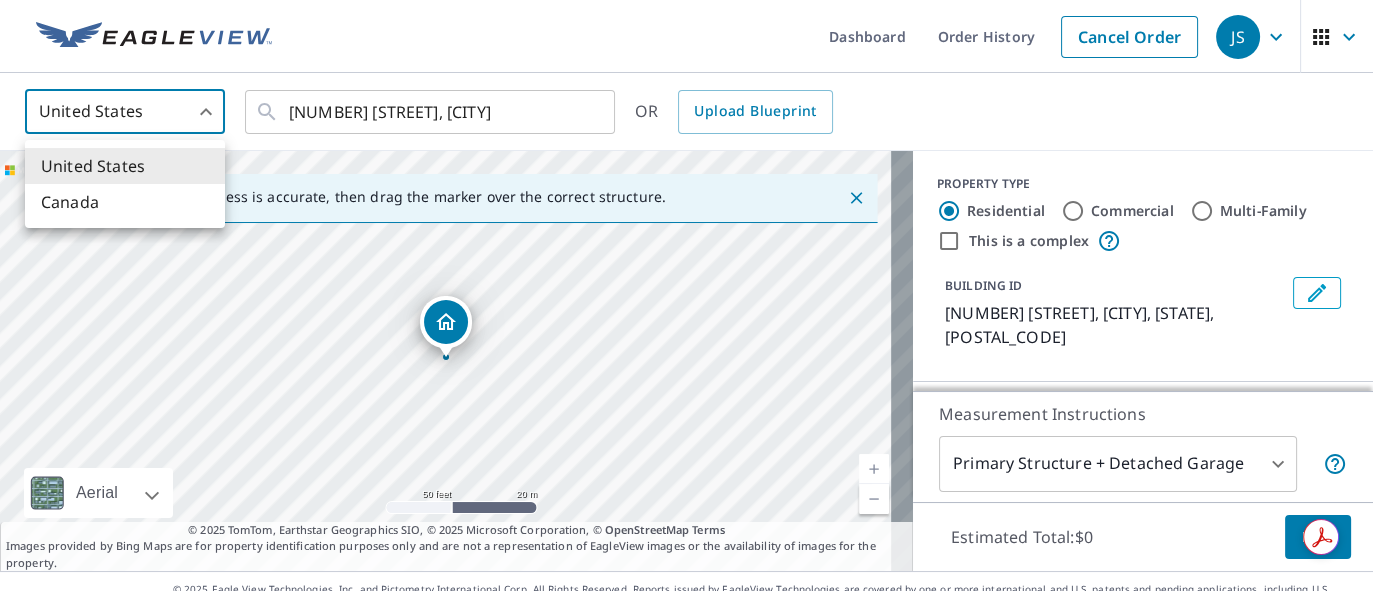 click on "JS JS
Dashboard Order History Cancel Order JS United States US ​ 1855 Dusty Rd, Sharo ​ OR Upload Blueprint Check that the address is accurate, then drag the marker over the correct structure. 719 N Sullivan St Ulysses, KS 67880 Aerial Road A standard road map Aerial A detailed look from above Labels Labels 50 feet 20 m © 2025 TomTom, © Vexcel Imaging, © 2025 Microsoft Corporation,  © OpenStreetMap Terms © 2025 TomTom, Earthstar Geographics SIO, © 2025 Microsoft Corporation, ©   OpenStreetMap   Terms Images provided by Bing Maps are for property identification purposes only and are not a representation of EagleView images or the availability of images for the property. PROPERTY TYPE Residential Commercial Multi-Family This is a complex BUILDING ID 719 N Sullivan St, Ulysses, KS, 67880 Full House Products New Full House™ $84 Roof Products New Premium $21.75 - $69.5 QuickSquares™ $18 Gutter $13.75 Bid Perfect™ $18 Solar Products New Inform Essentials+ $63.25 Walls Products New $61.25 $40" at bounding box center [686, 295] 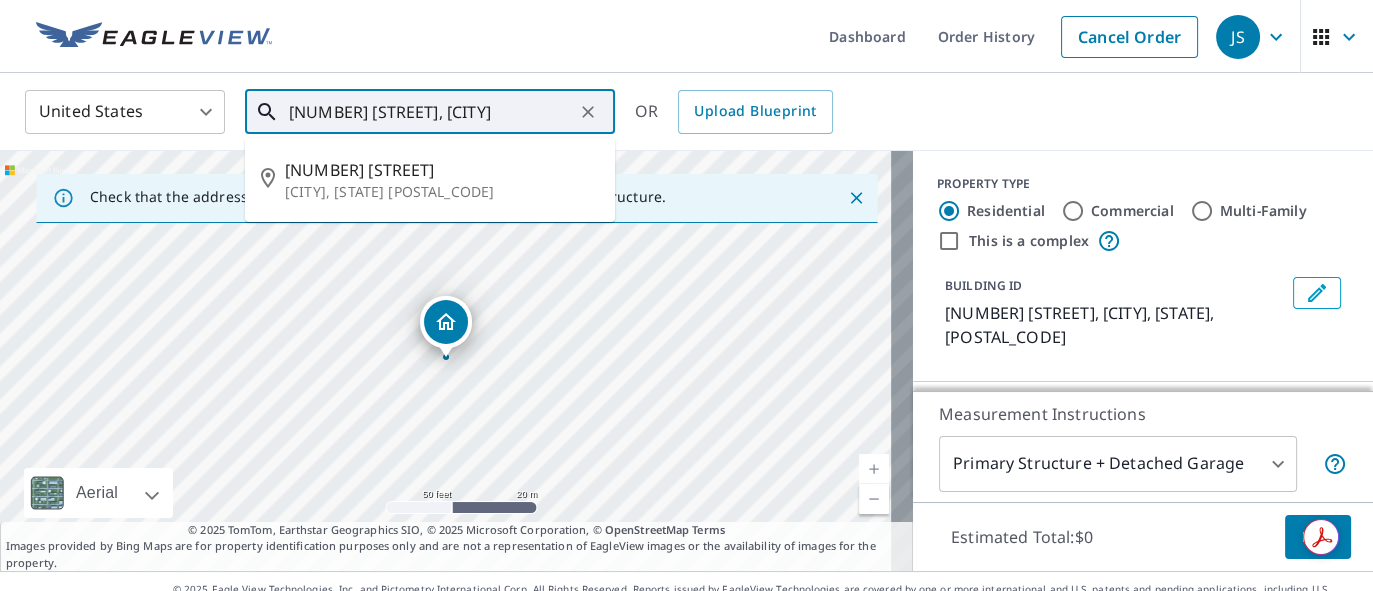 click on "1855 Dusty Rd, Sharo" at bounding box center (431, 112) 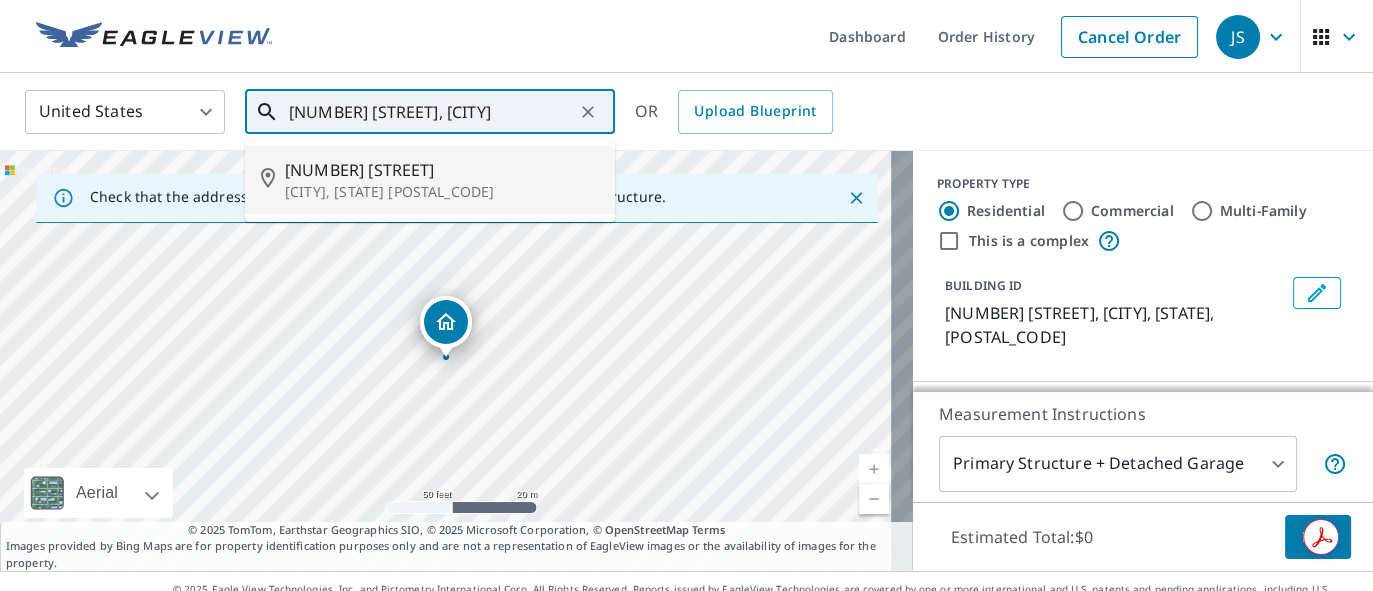 click on "1855 Dusty Rd Sharon Springs, KS 67758" at bounding box center (430, 180) 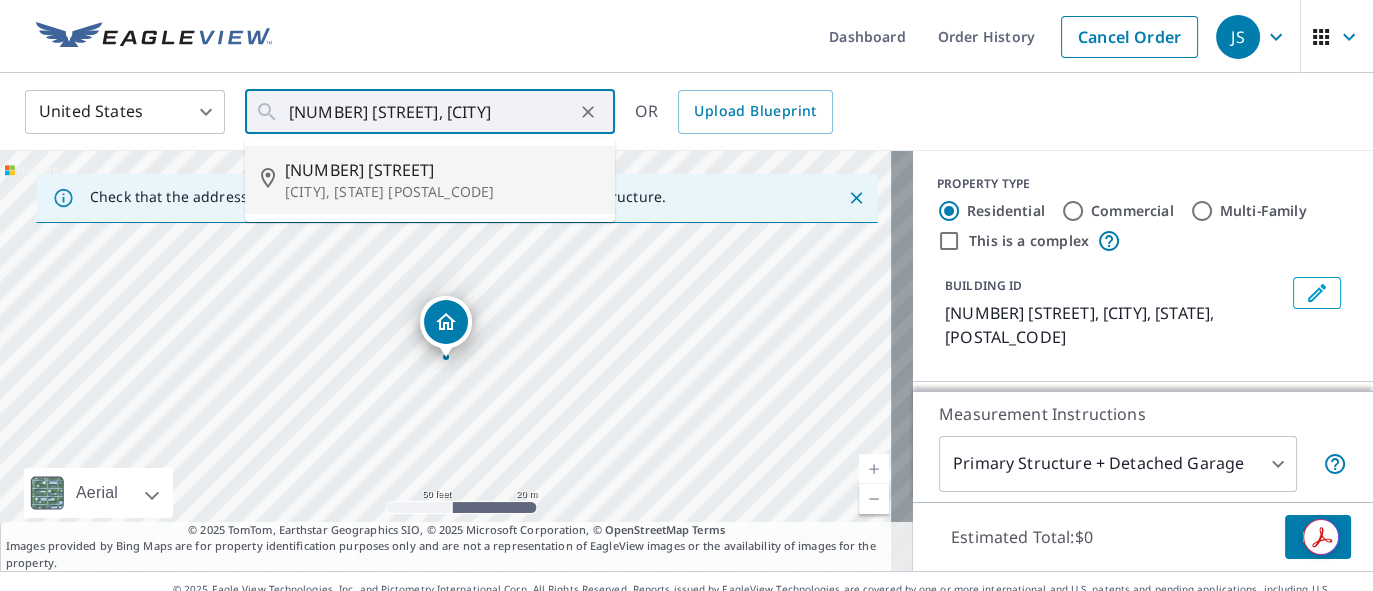 type on "1855 Dusty Rd Sharon Springs, KS 67758" 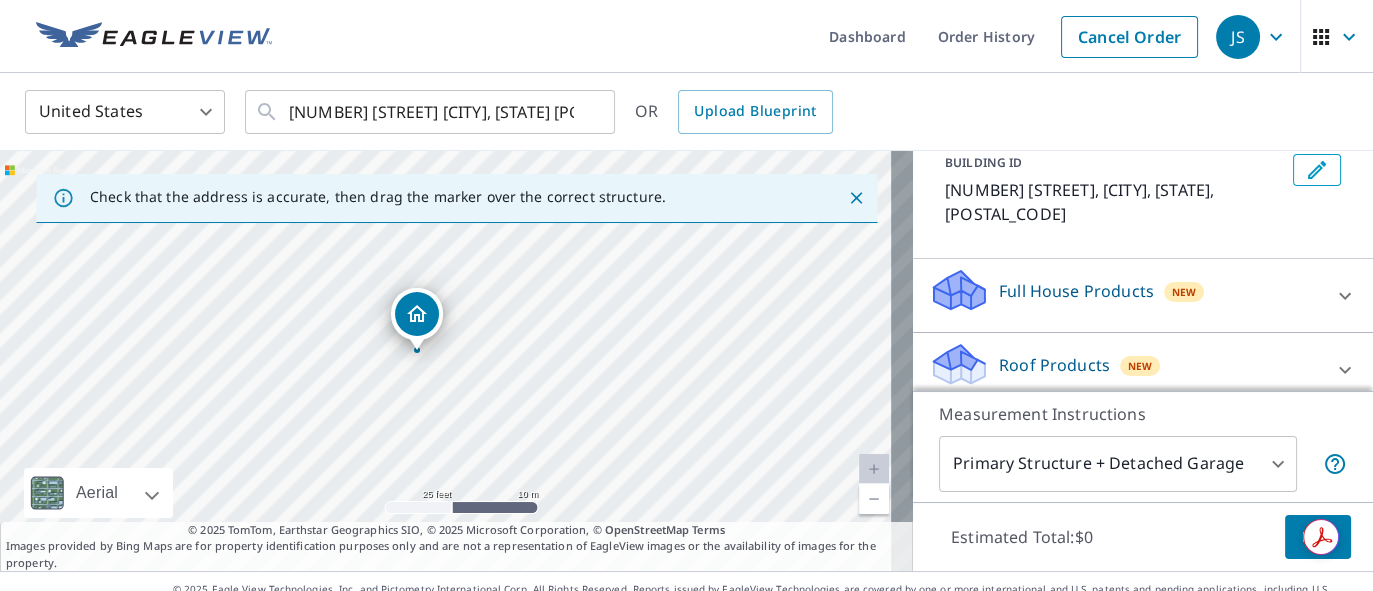 scroll, scrollTop: 150, scrollLeft: 0, axis: vertical 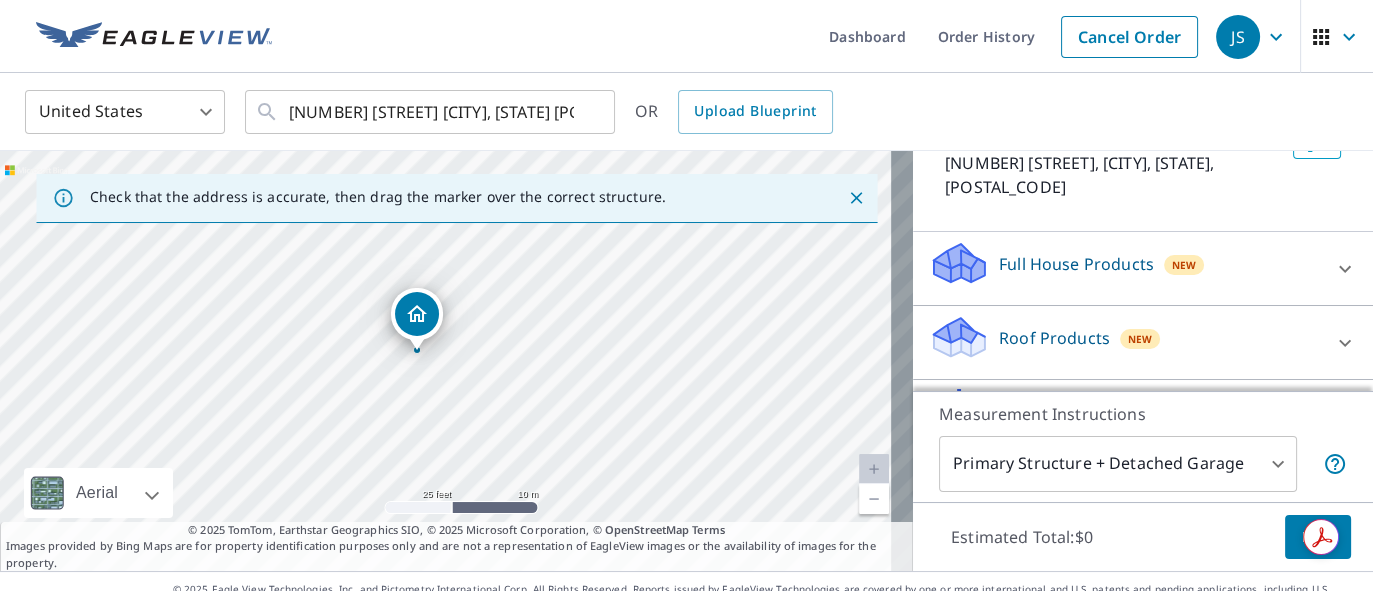 click on "Roof Products New" at bounding box center [1125, 342] 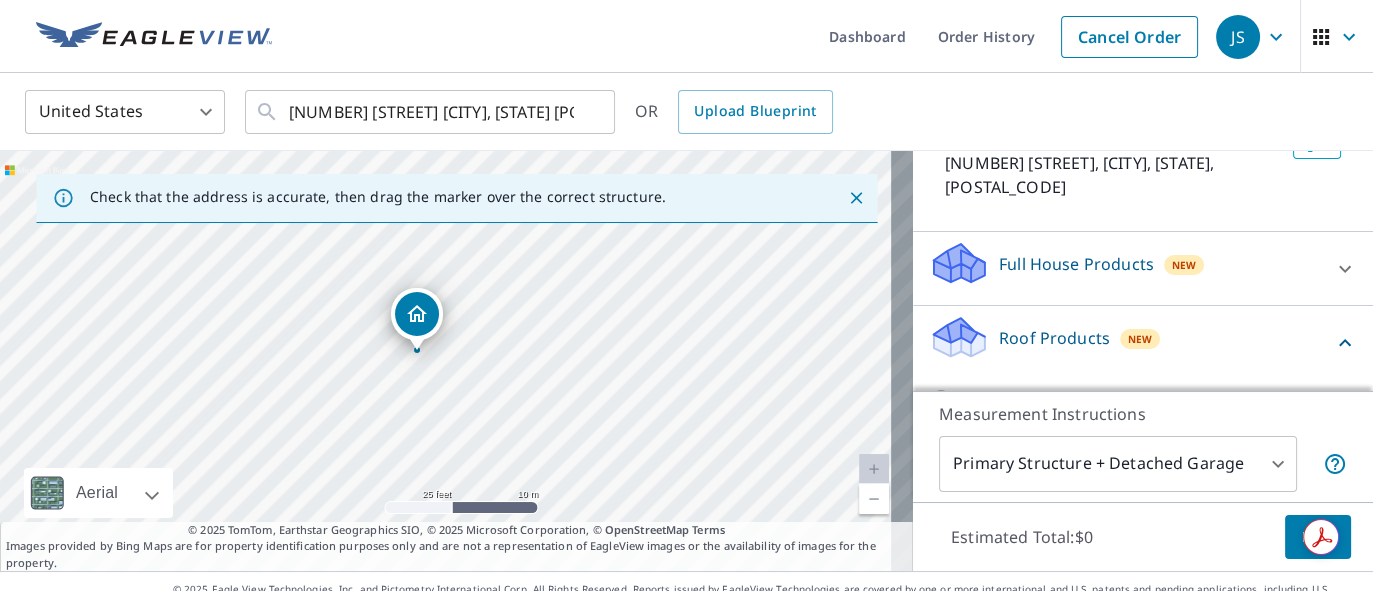 scroll, scrollTop: 300, scrollLeft: 0, axis: vertical 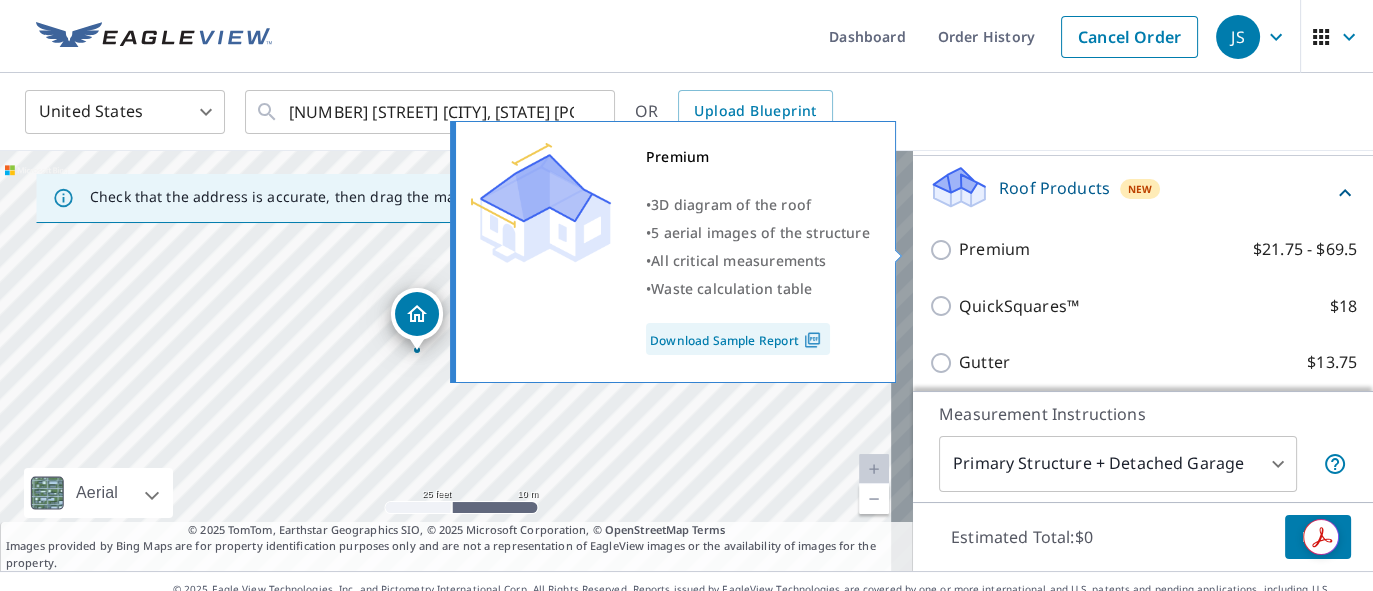 click on "Premium $21.75 - $69.5" at bounding box center (944, 250) 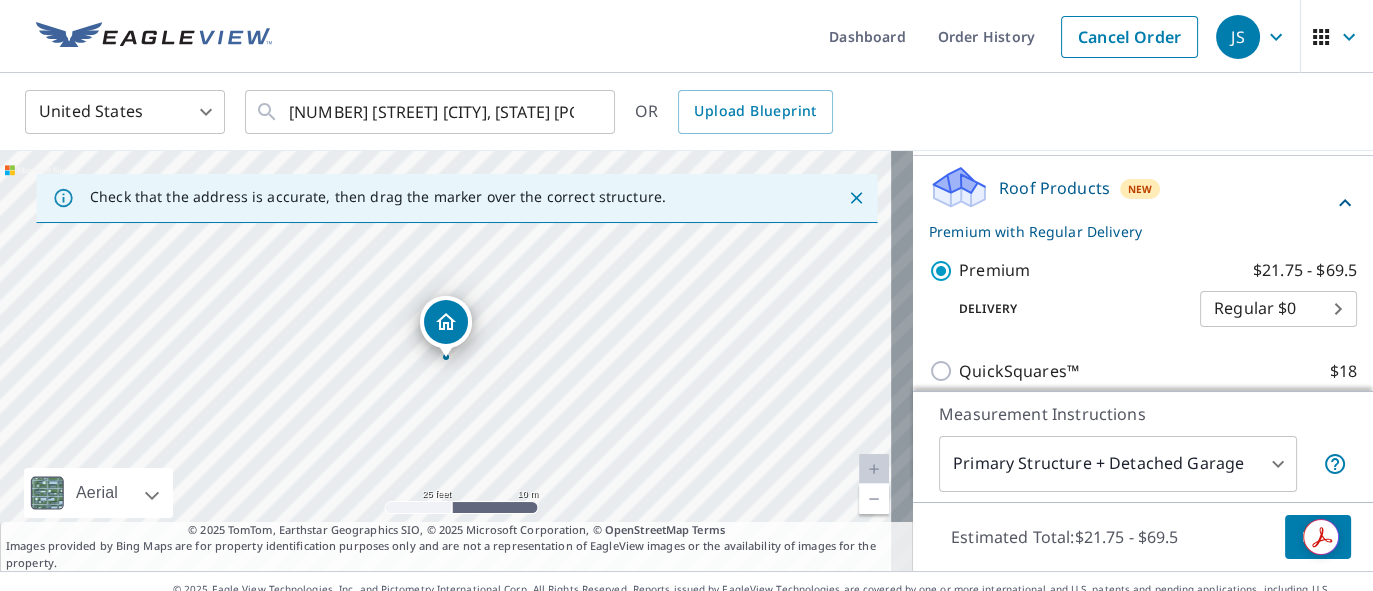 click on "Next" at bounding box center (1318, 537) 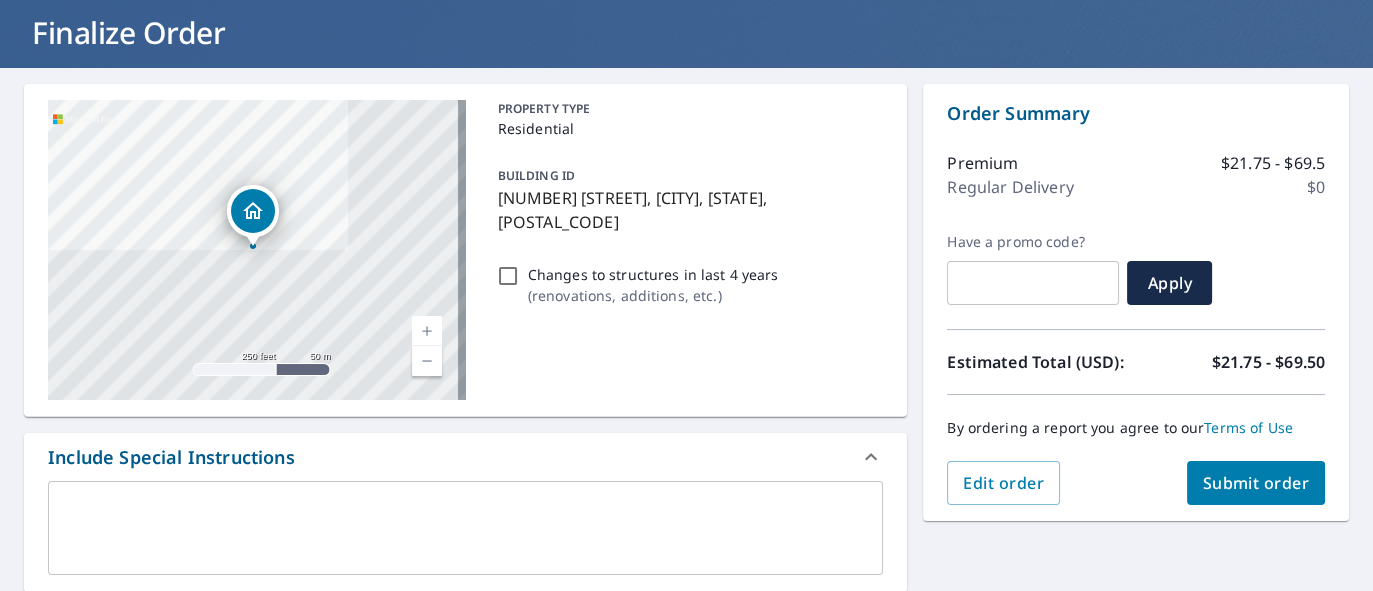 scroll, scrollTop: 150, scrollLeft: 0, axis: vertical 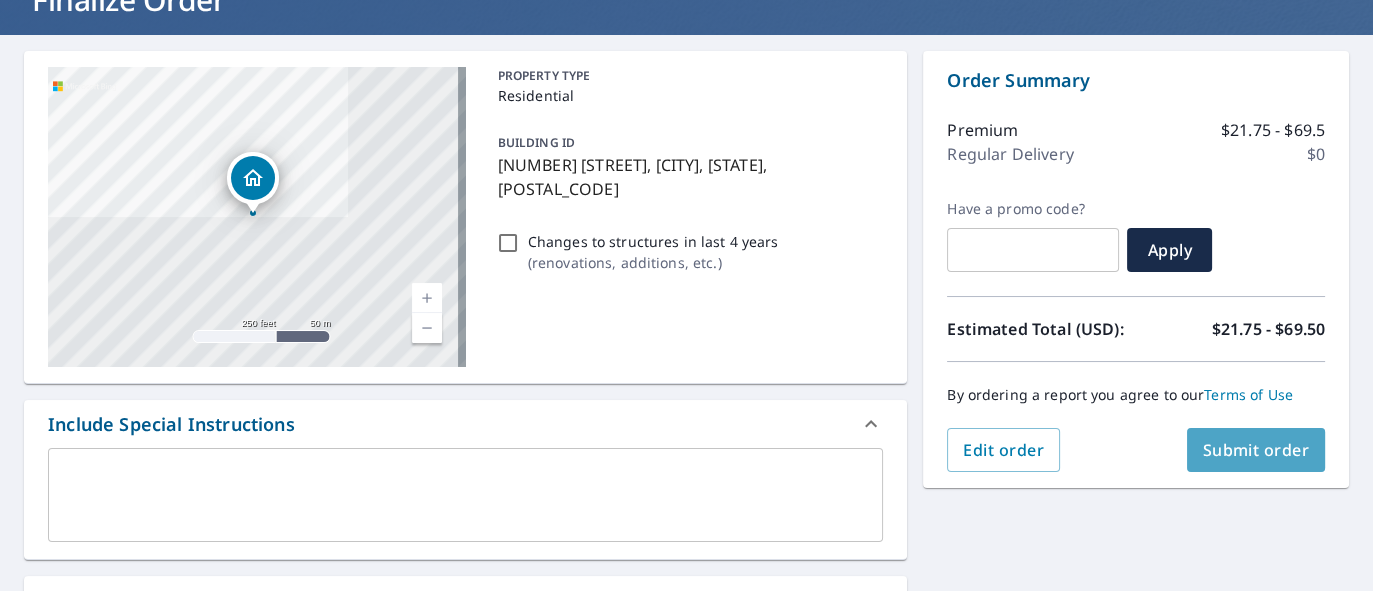 click on "Submit order" at bounding box center [1256, 450] 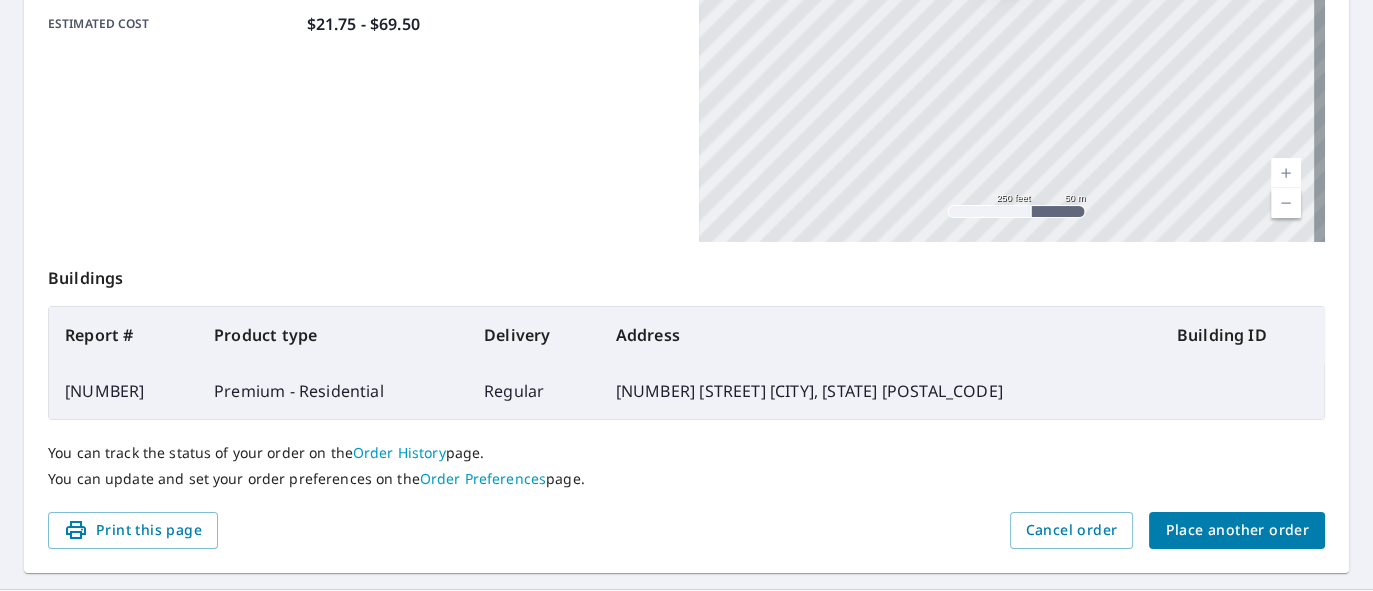 scroll, scrollTop: 584, scrollLeft: 0, axis: vertical 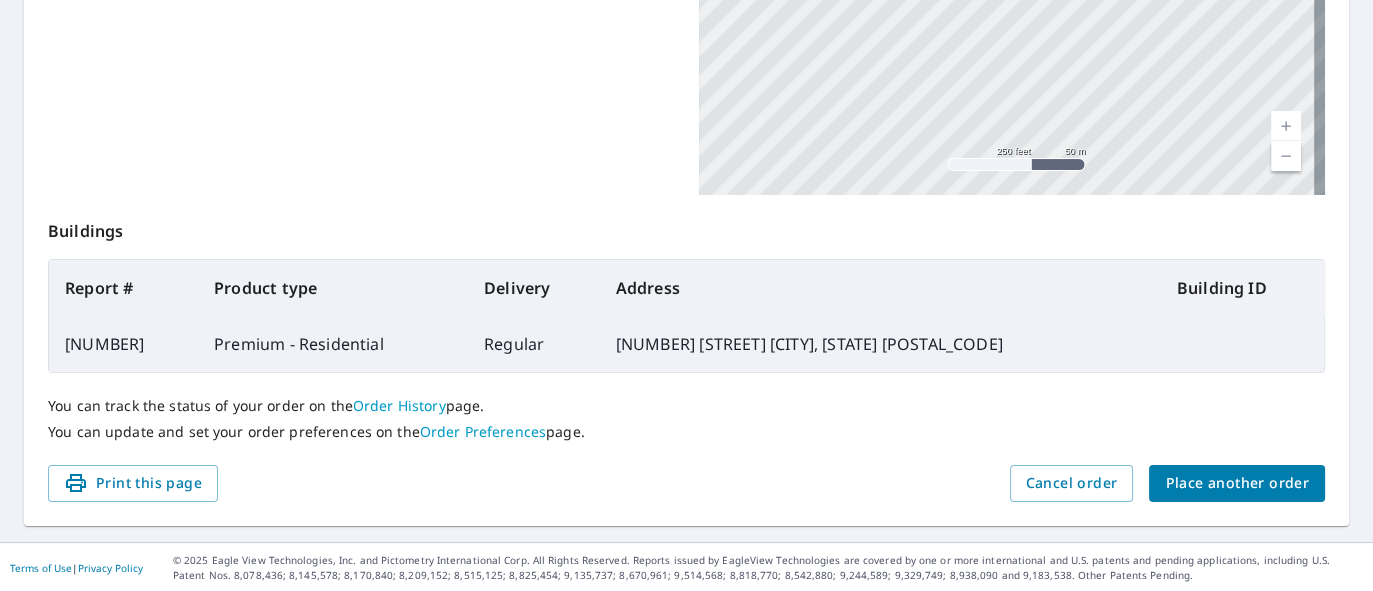 click on "Place another order" at bounding box center [1237, 483] 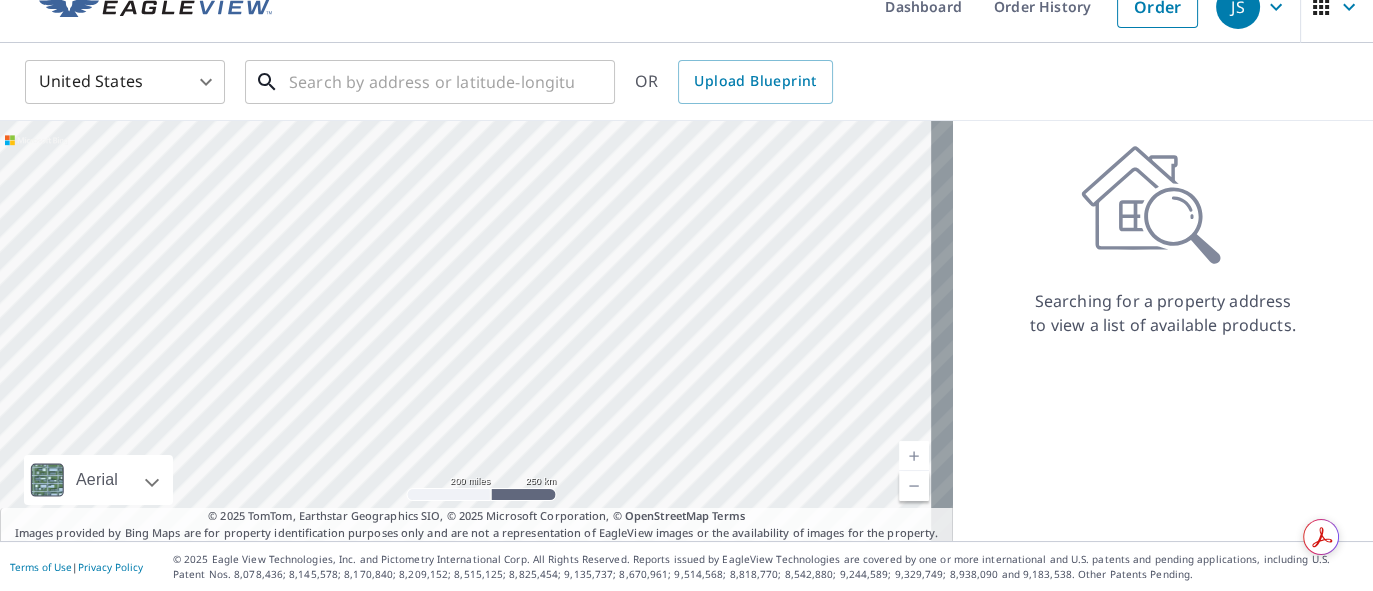 click on "​" at bounding box center (430, 82) 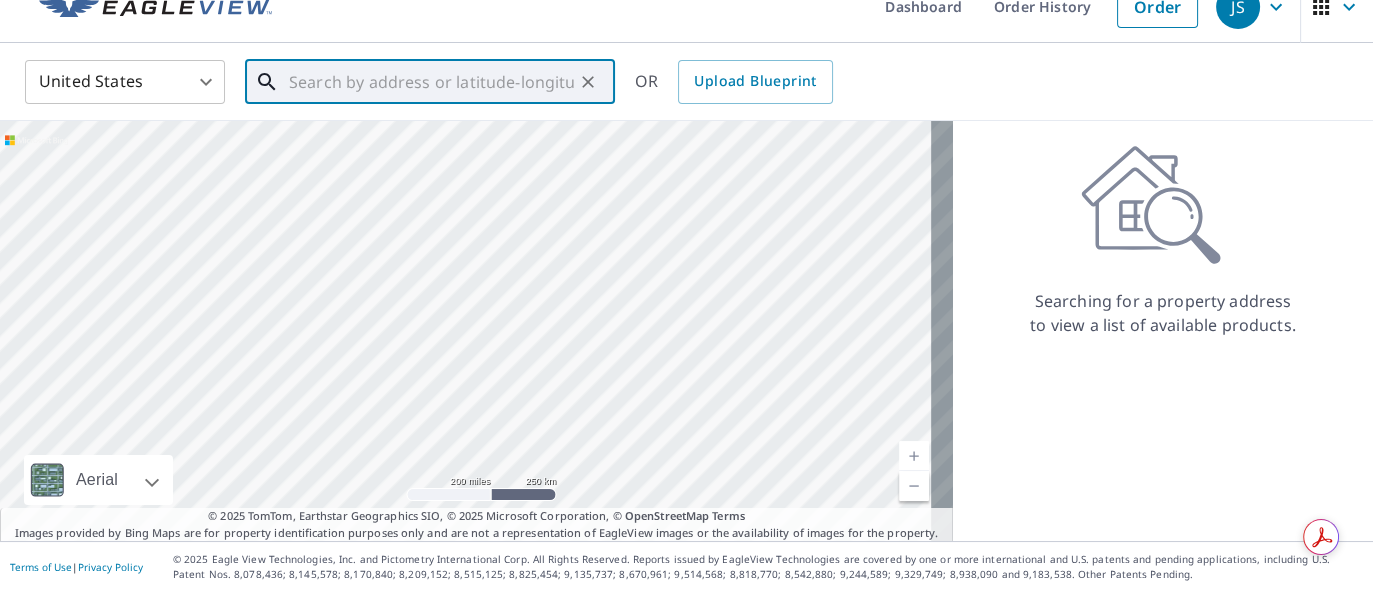 paste on "3600 NW 126th" 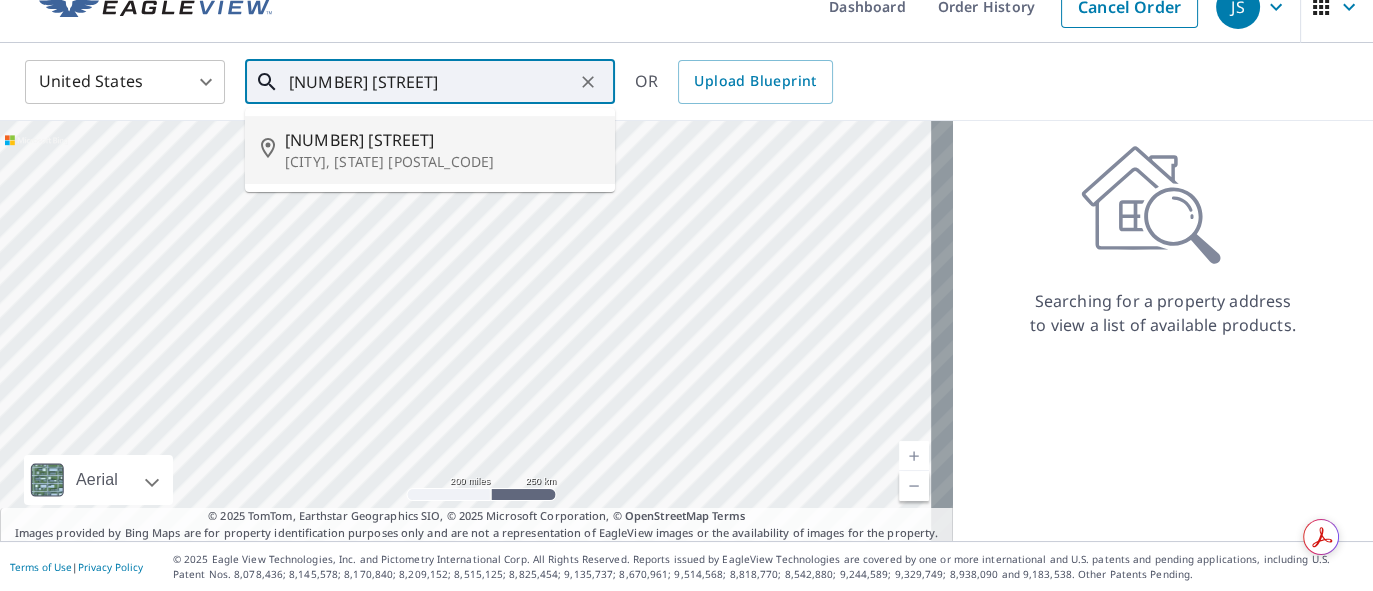 click on "Lincoln, NE 68524" at bounding box center [442, 162] 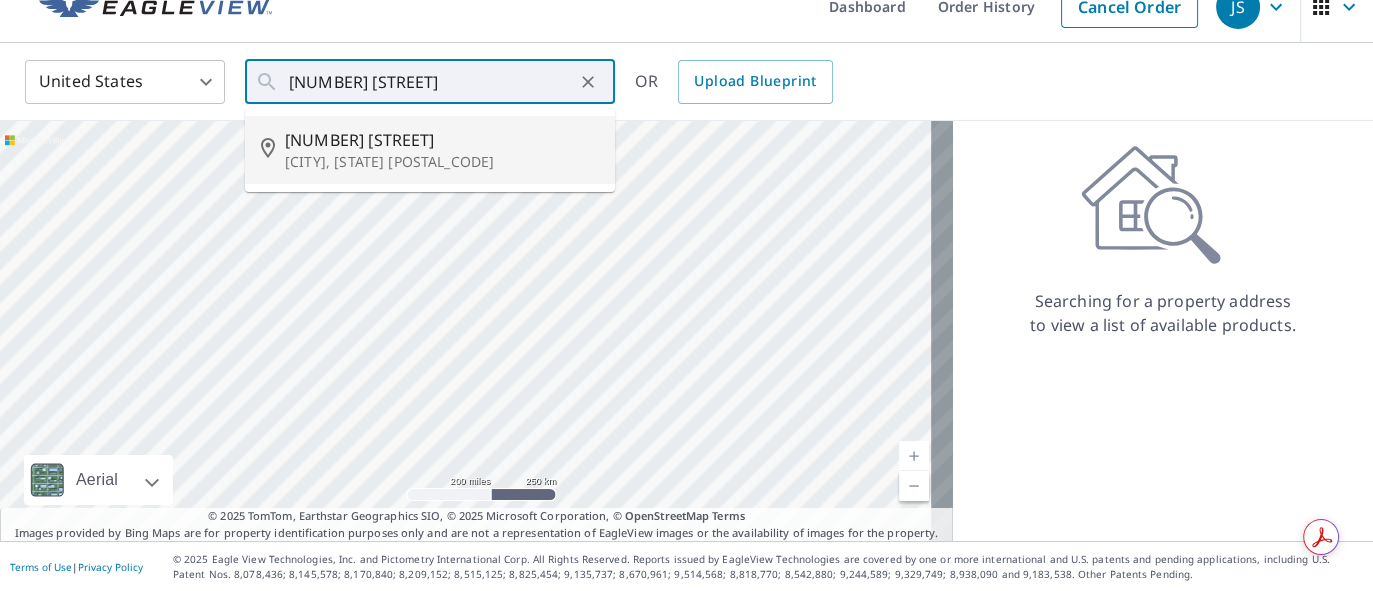 type on "3600 Nw 126th St Lincoln, NE 68524" 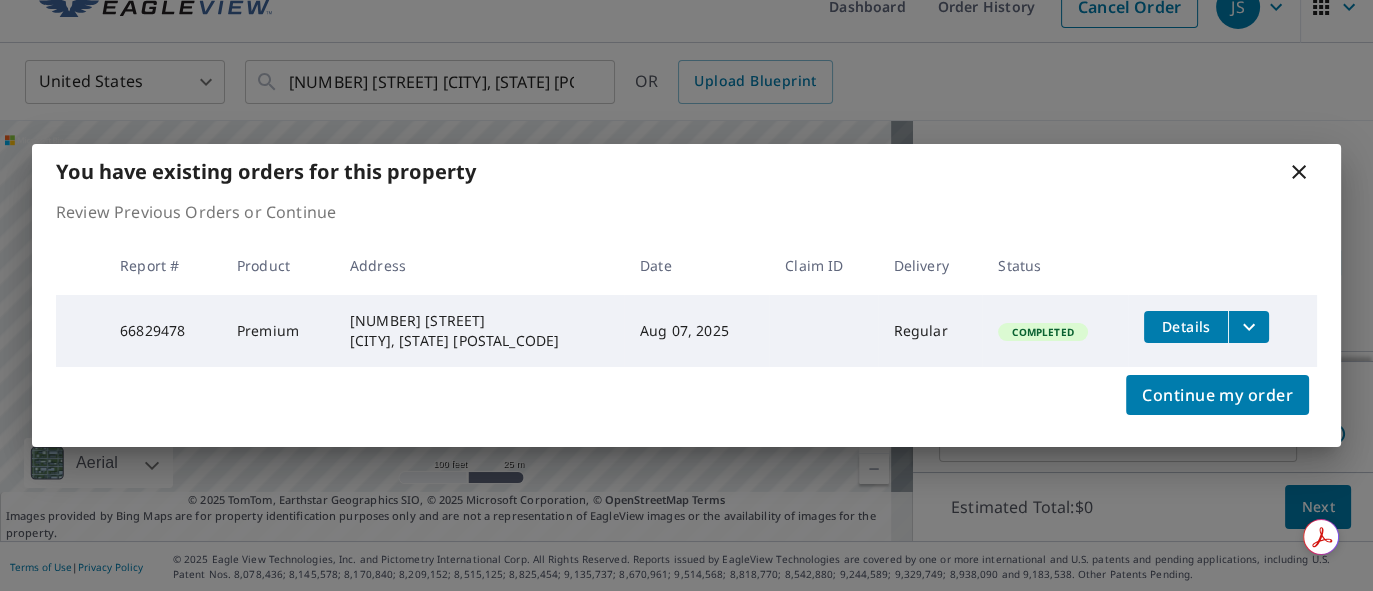 click 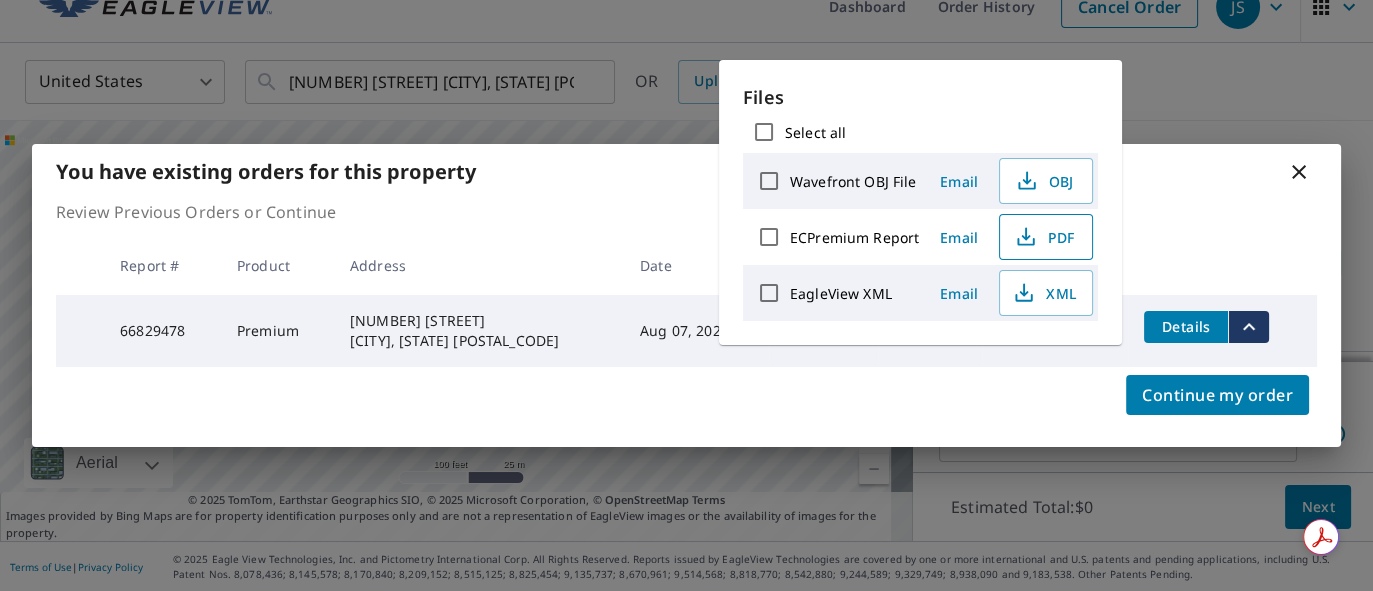 click on "PDF" at bounding box center [1044, 237] 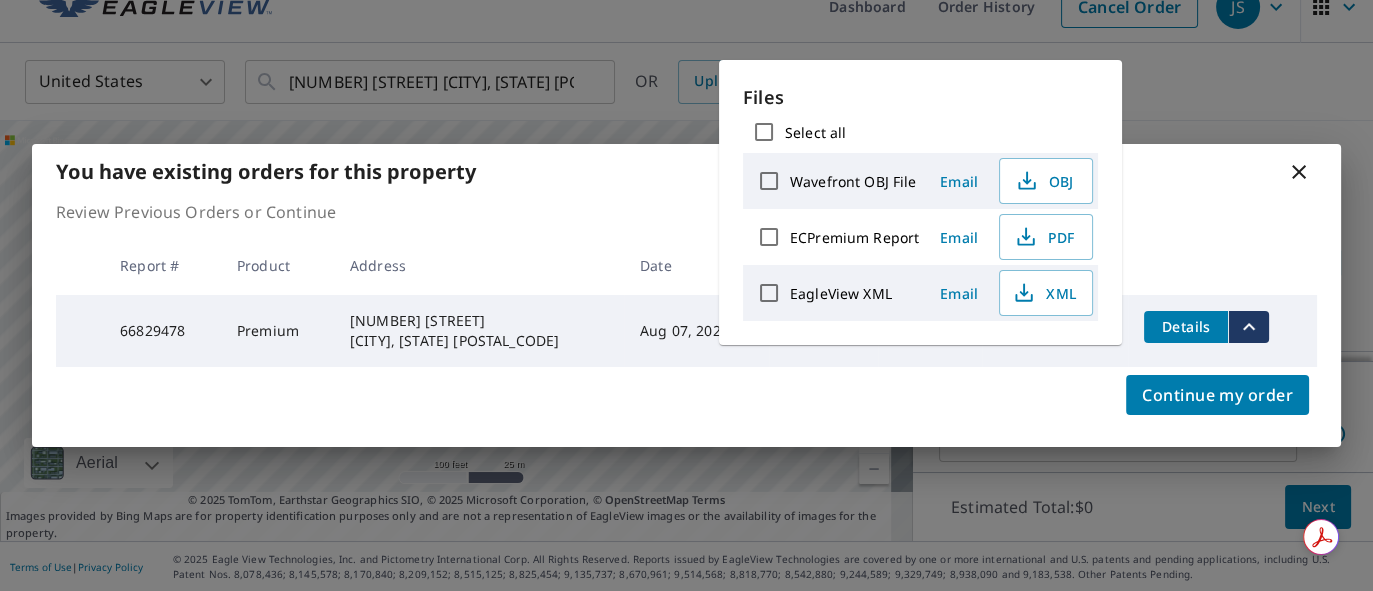 click 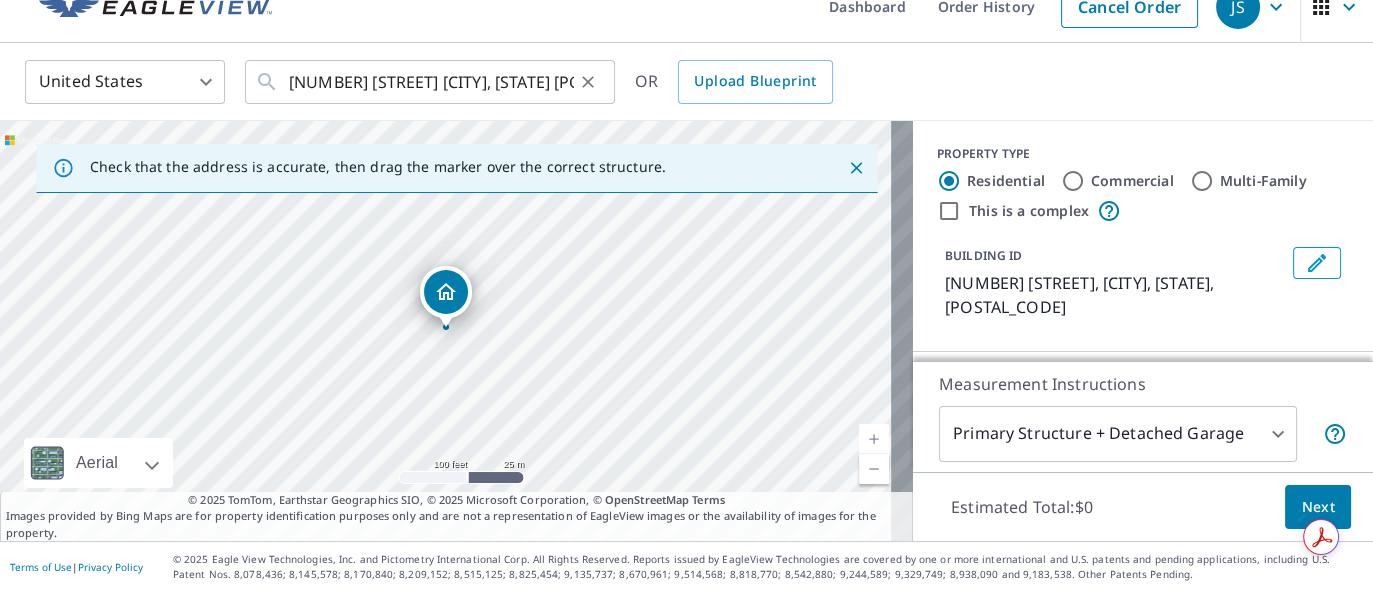 click 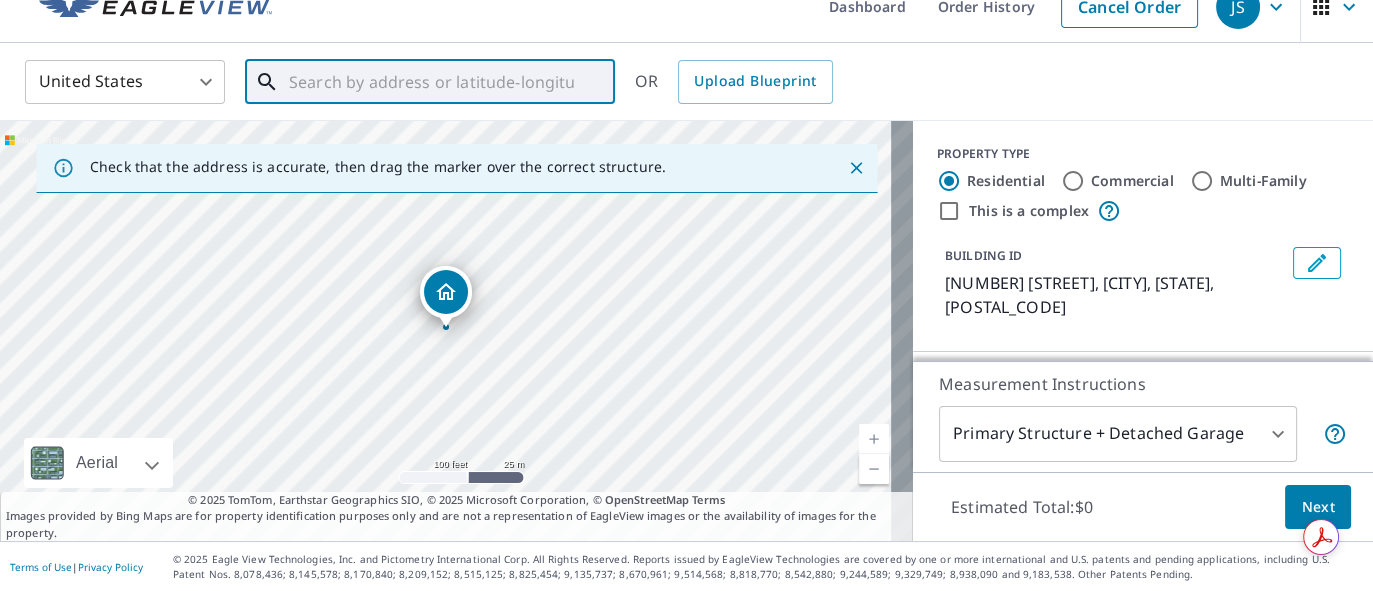 paste on "4300 NE 48th St" 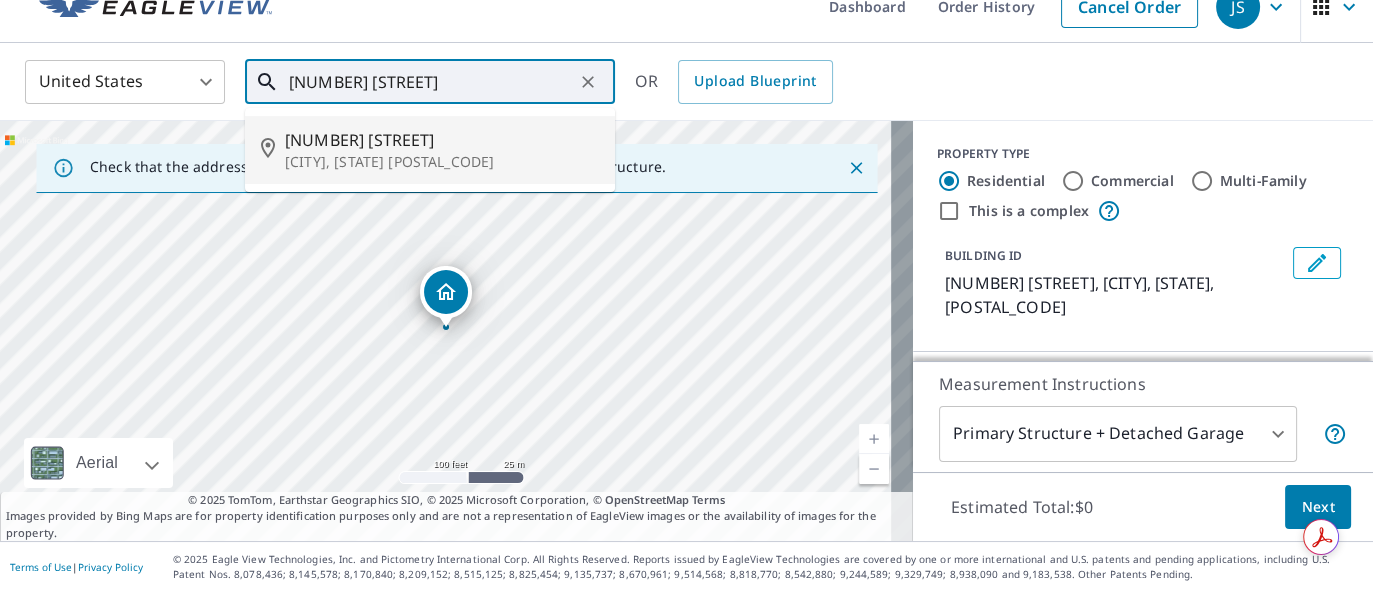 click on "4300 Ne 48th St" at bounding box center [442, 140] 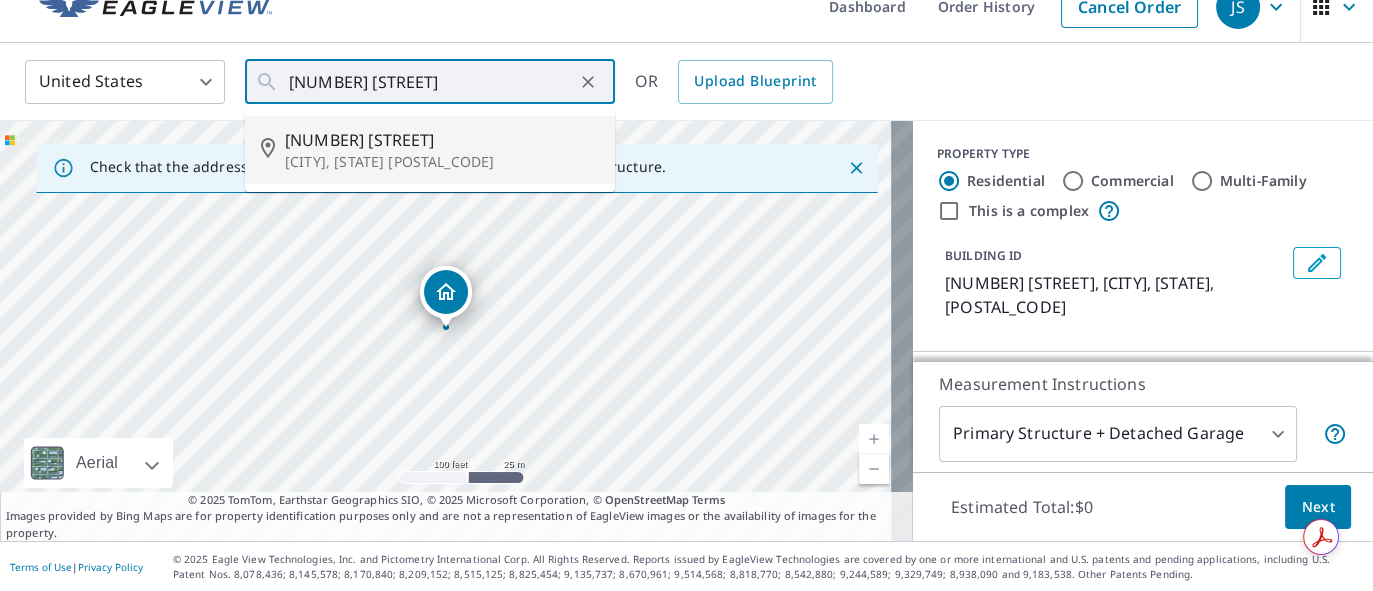 type on "4300 Ne 48th St Oklahoma City, OK 73121" 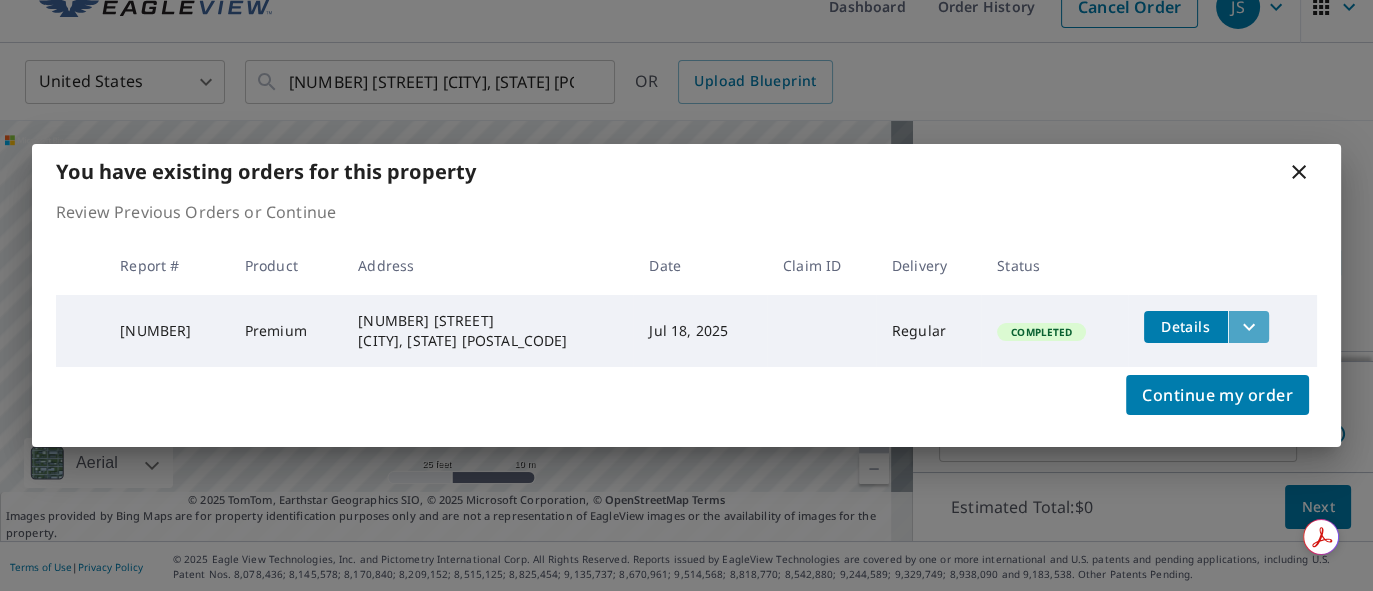 click 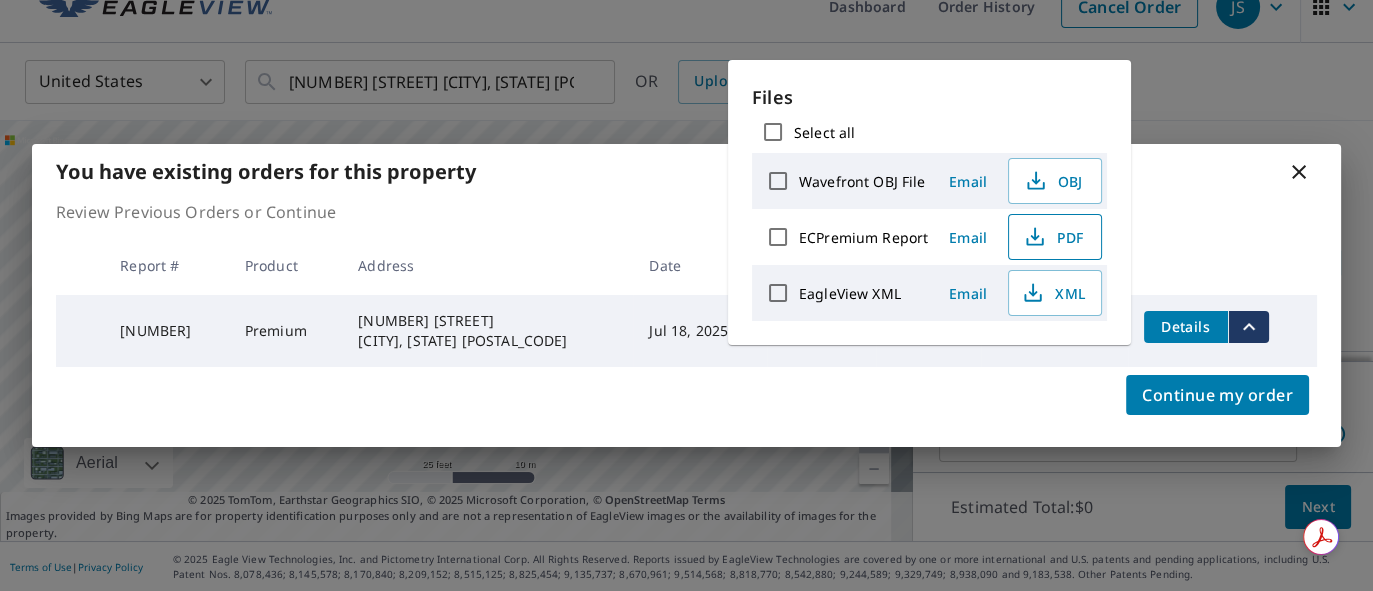 click on "PDF" at bounding box center (1053, 237) 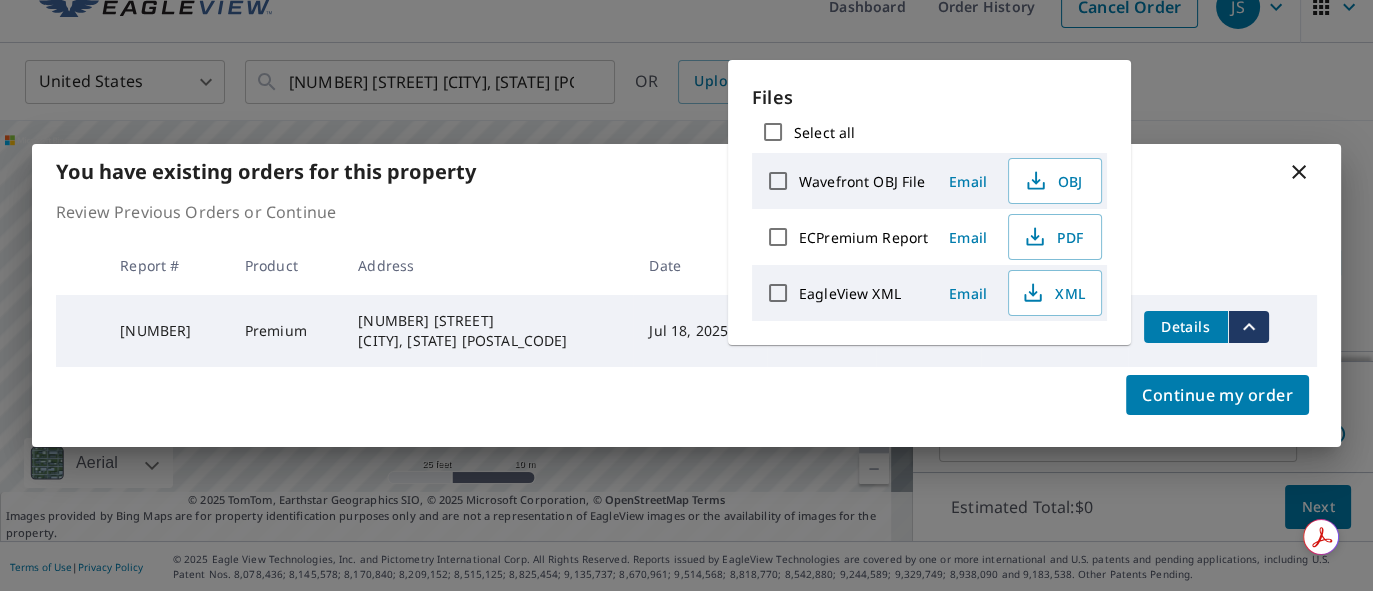 click 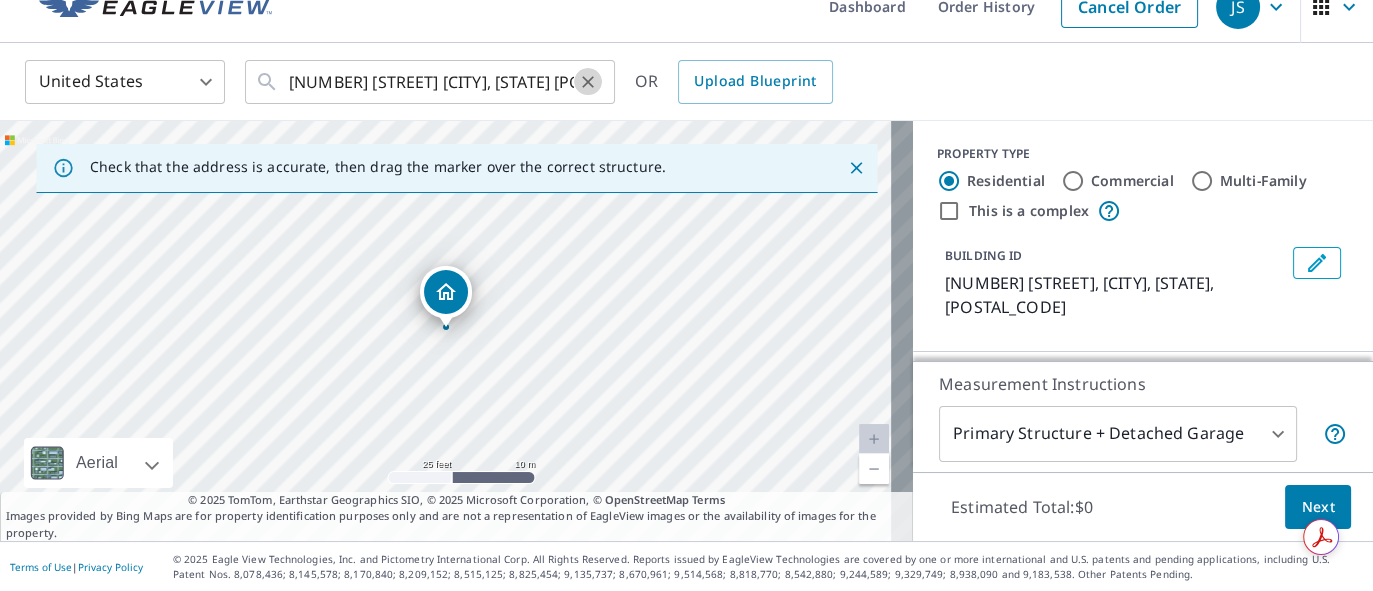 click 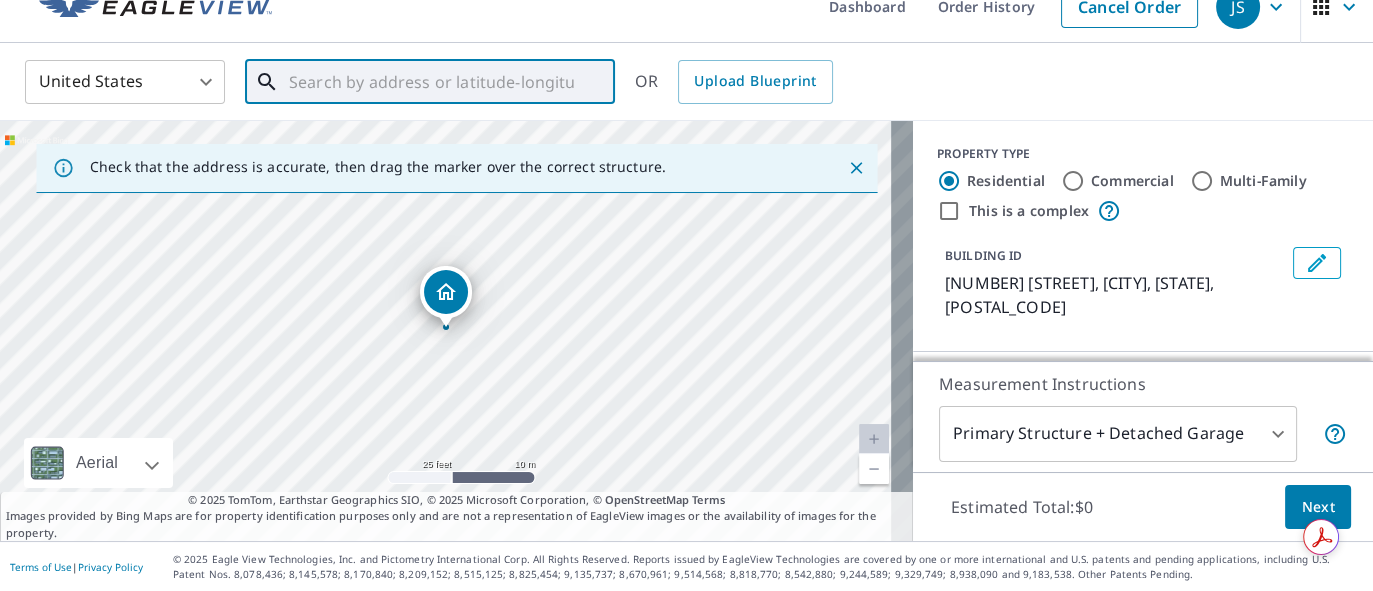 paste on "825 Samuel Ln" 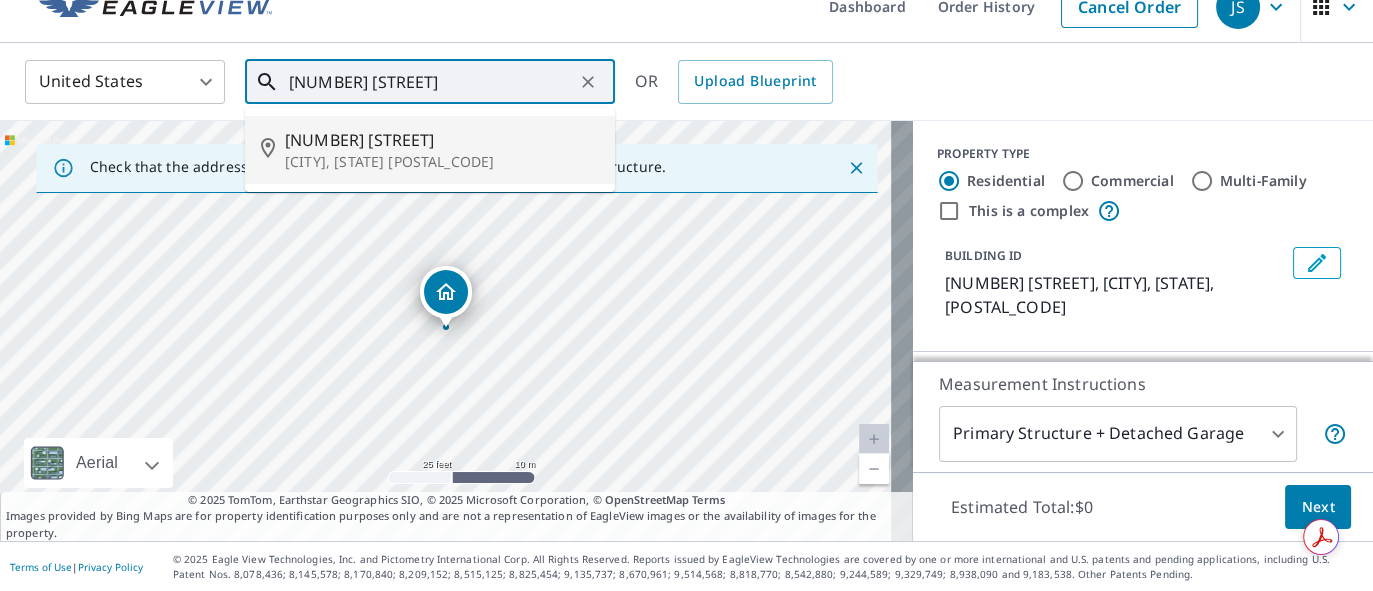 click on "825 Samuel Ln" at bounding box center [442, 140] 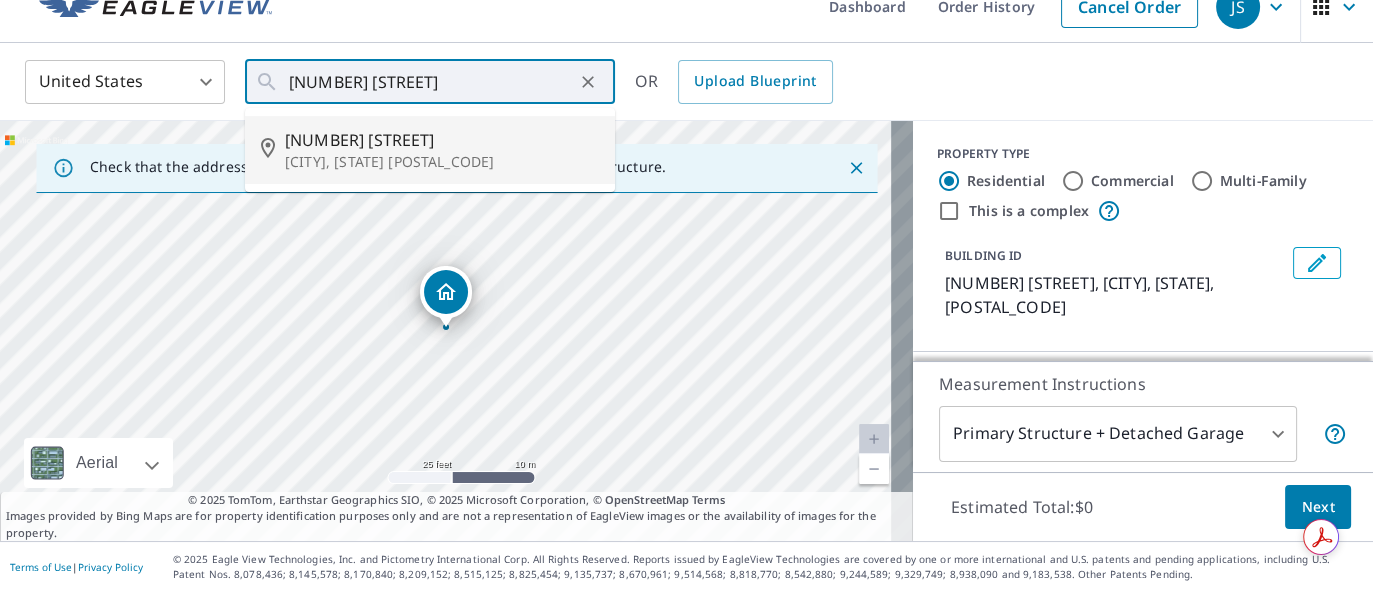 type on "825 Samuel Ln Cheyenne, WY 82009" 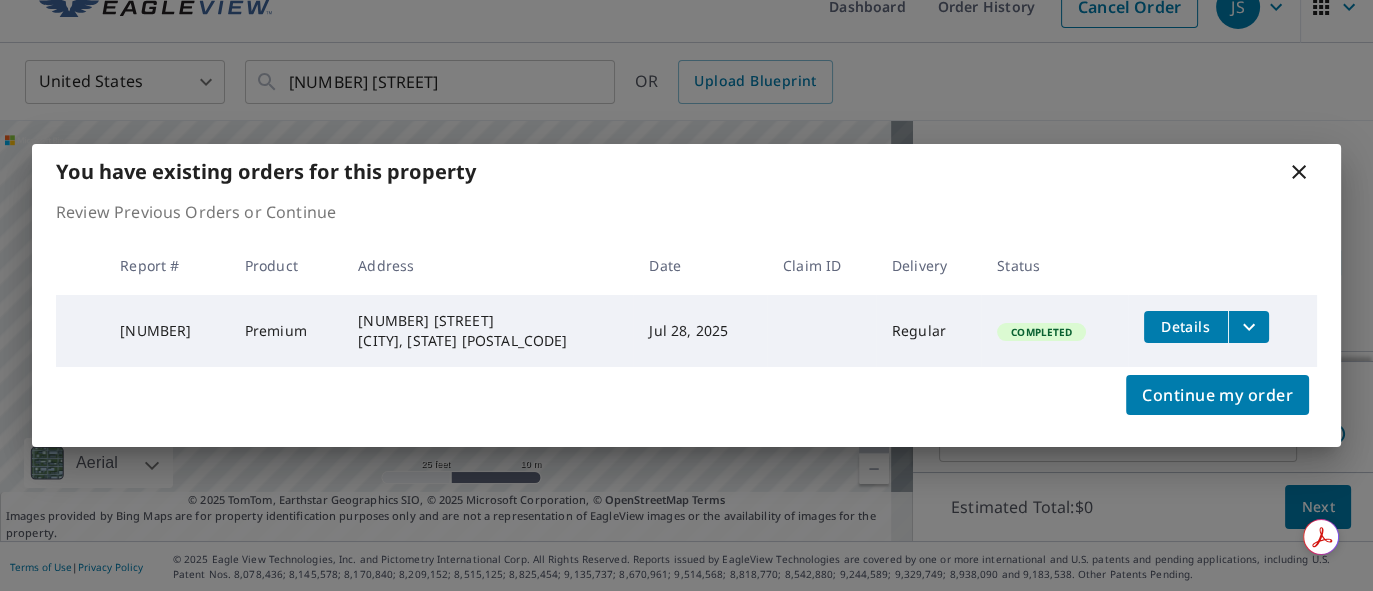 click 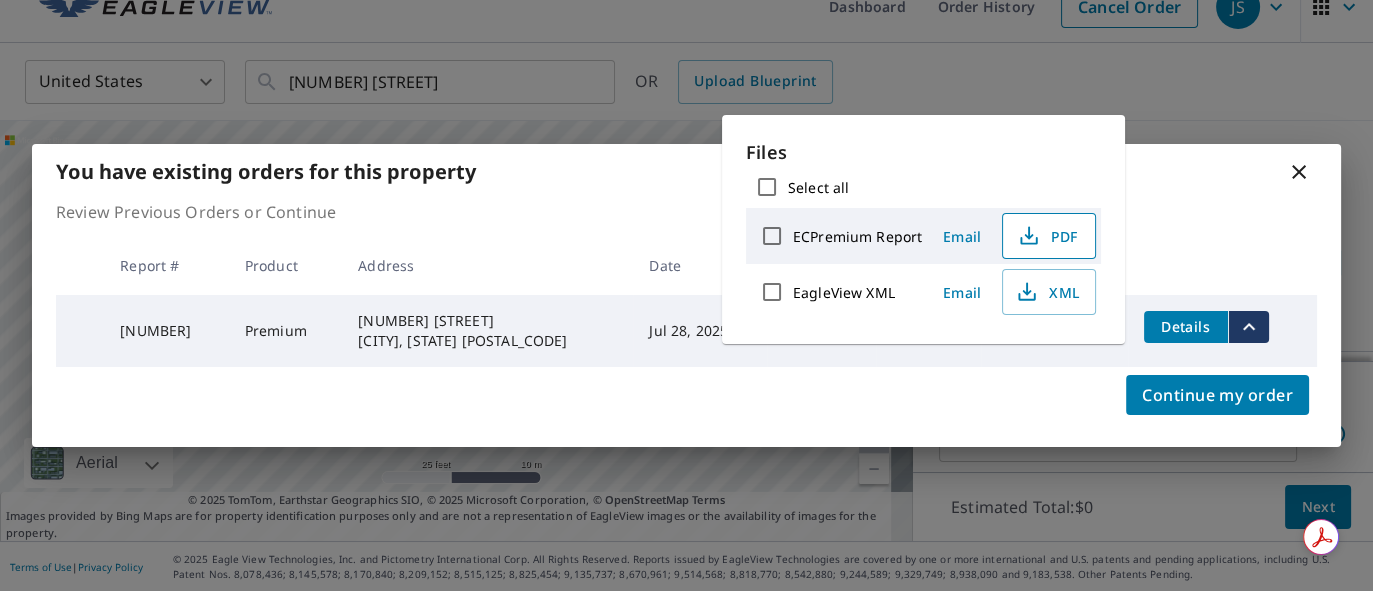 click on "PDF" at bounding box center [1049, 236] 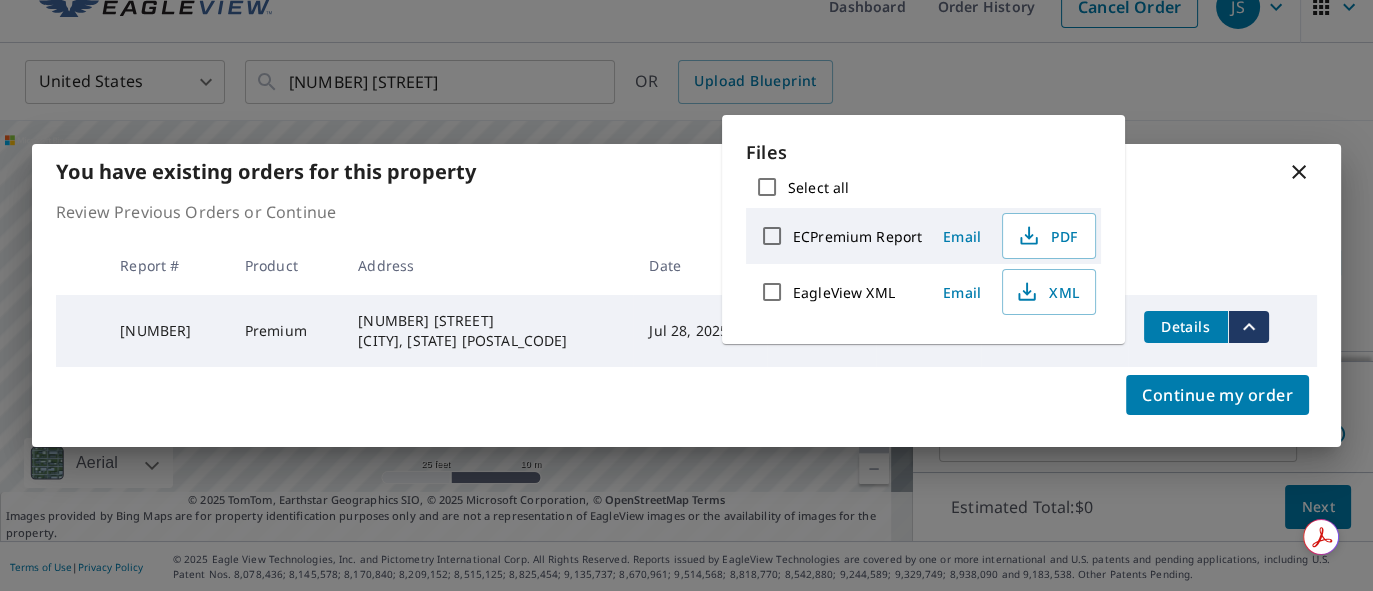 click 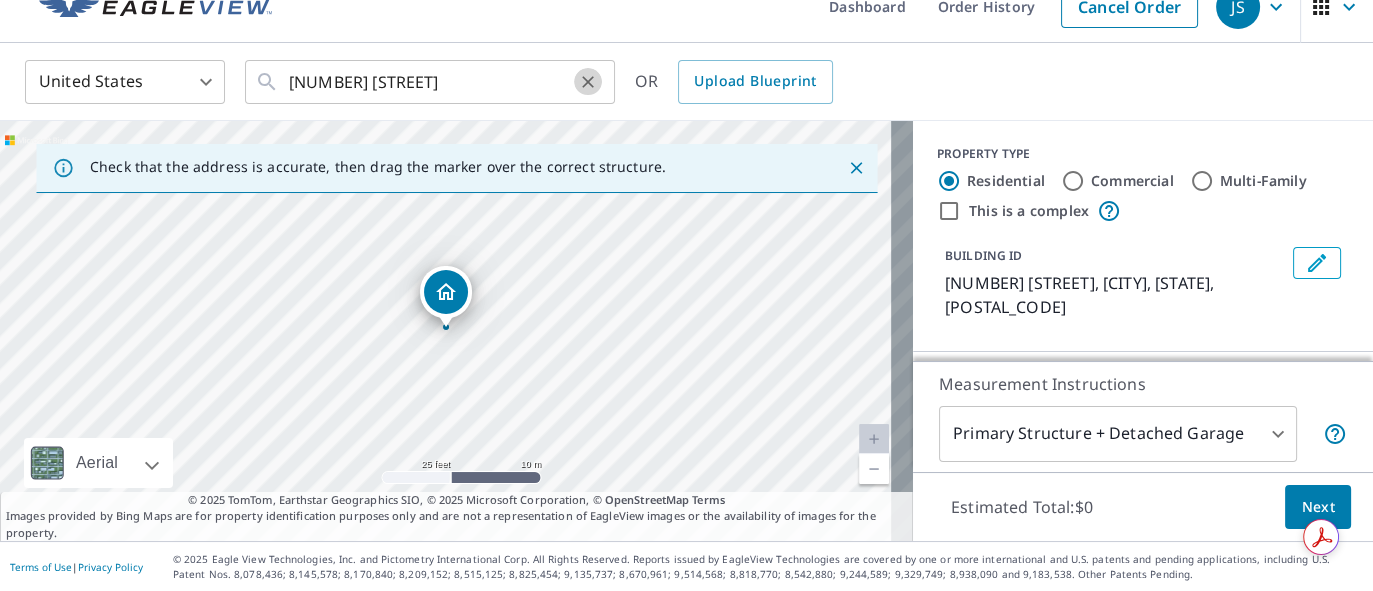 click 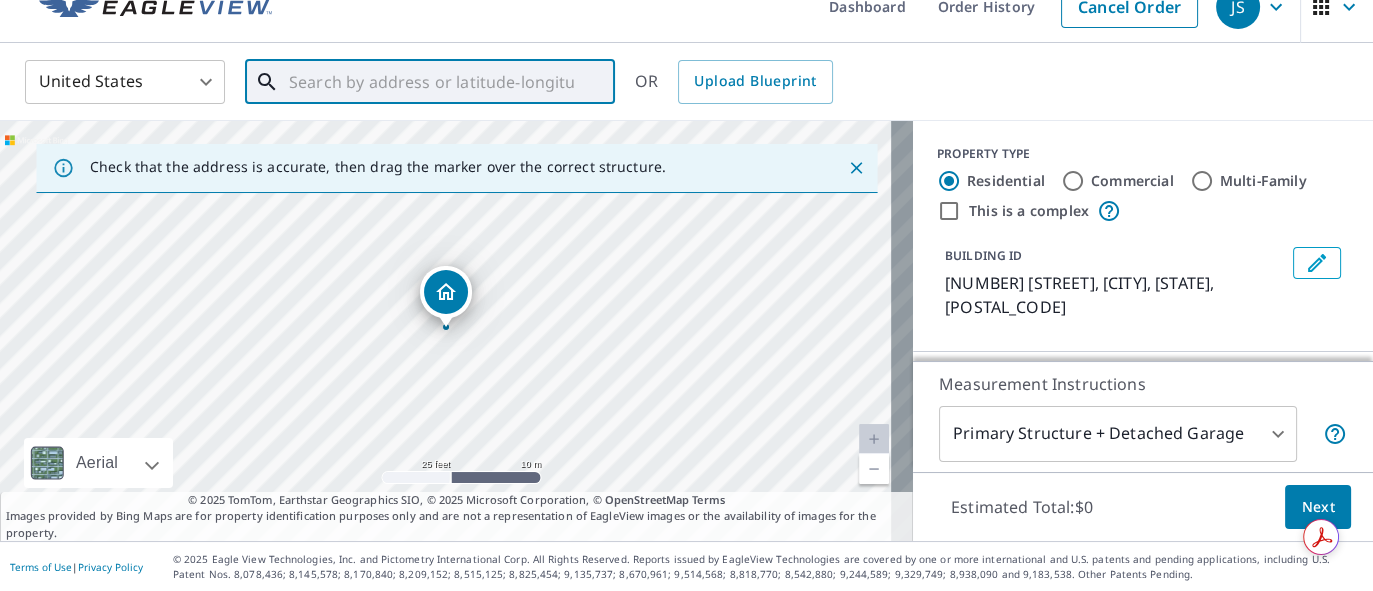 paste on "1706 Avenue J" 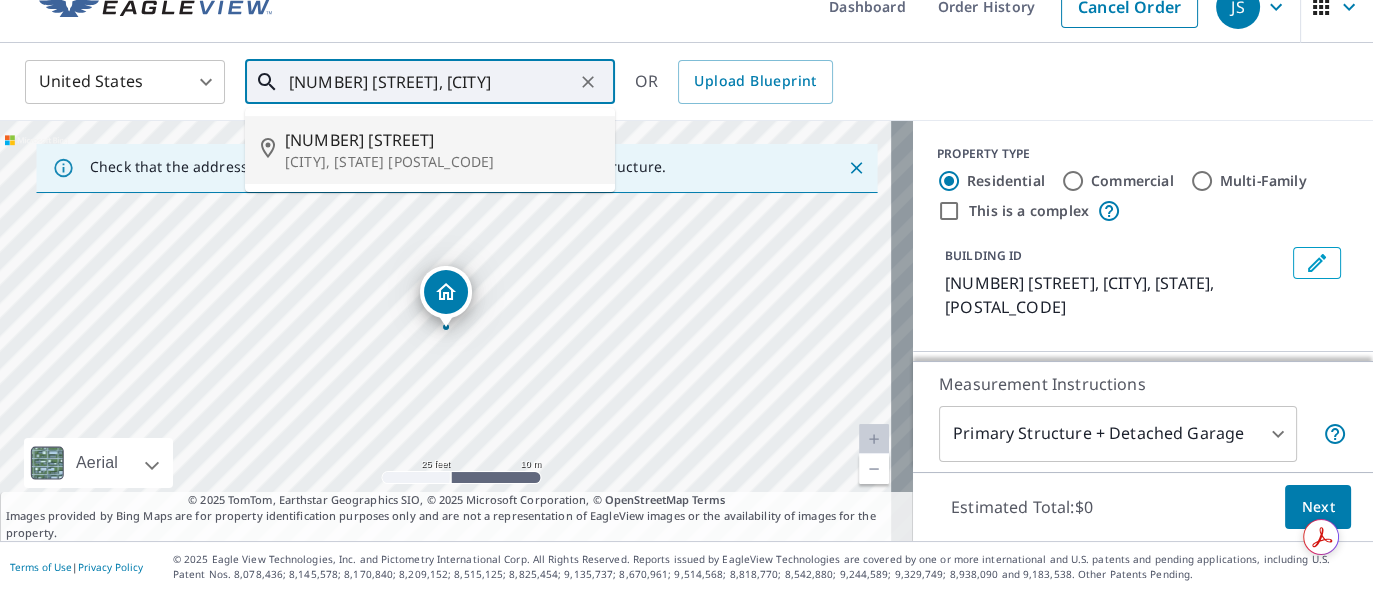 click on "Abernathy, TX 79311" at bounding box center [442, 162] 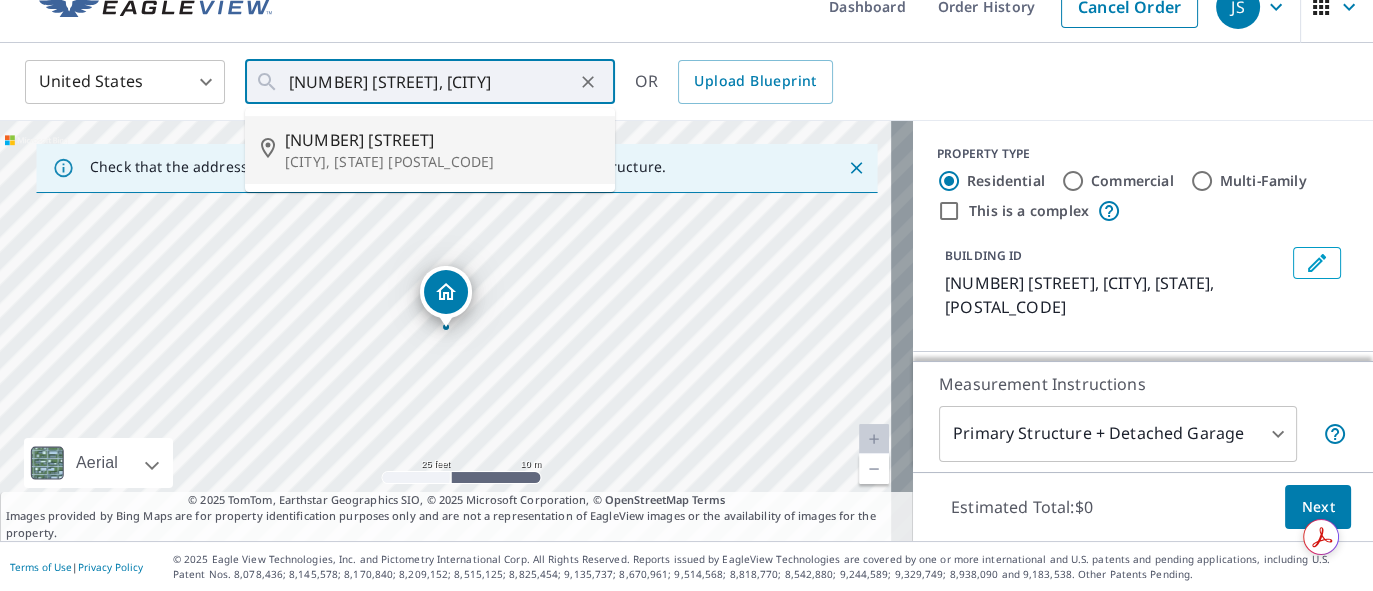 type on "1706 Avenue J Abernathy, TX 79311" 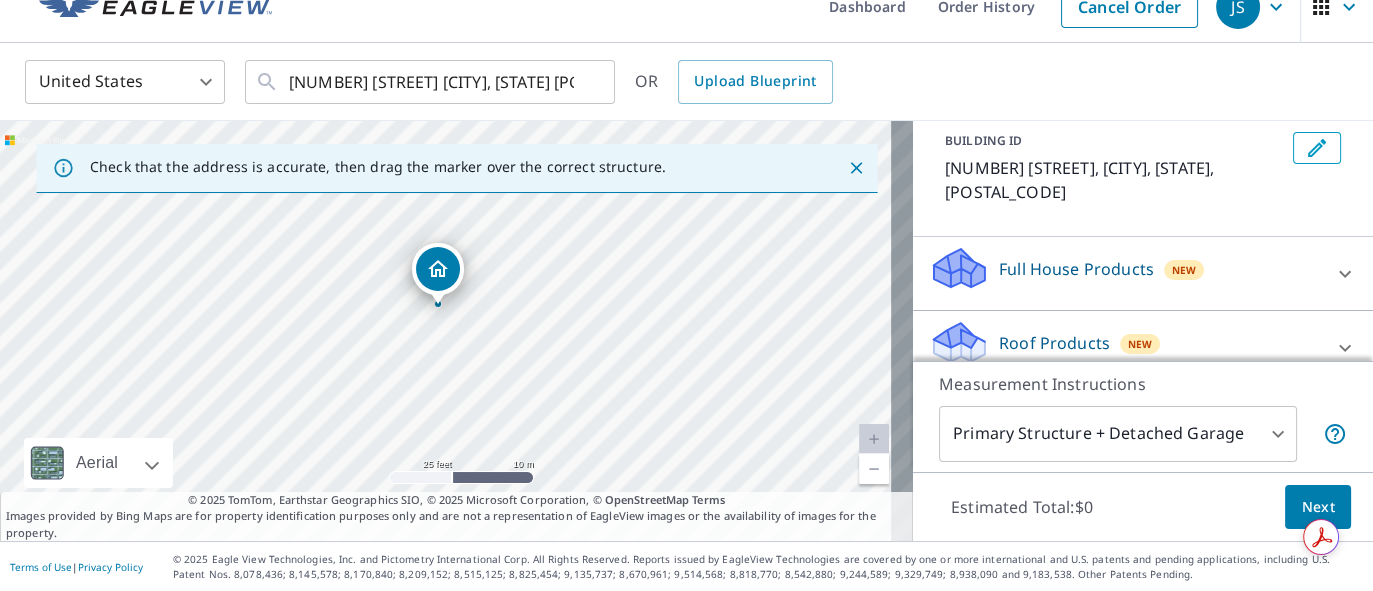 scroll, scrollTop: 150, scrollLeft: 0, axis: vertical 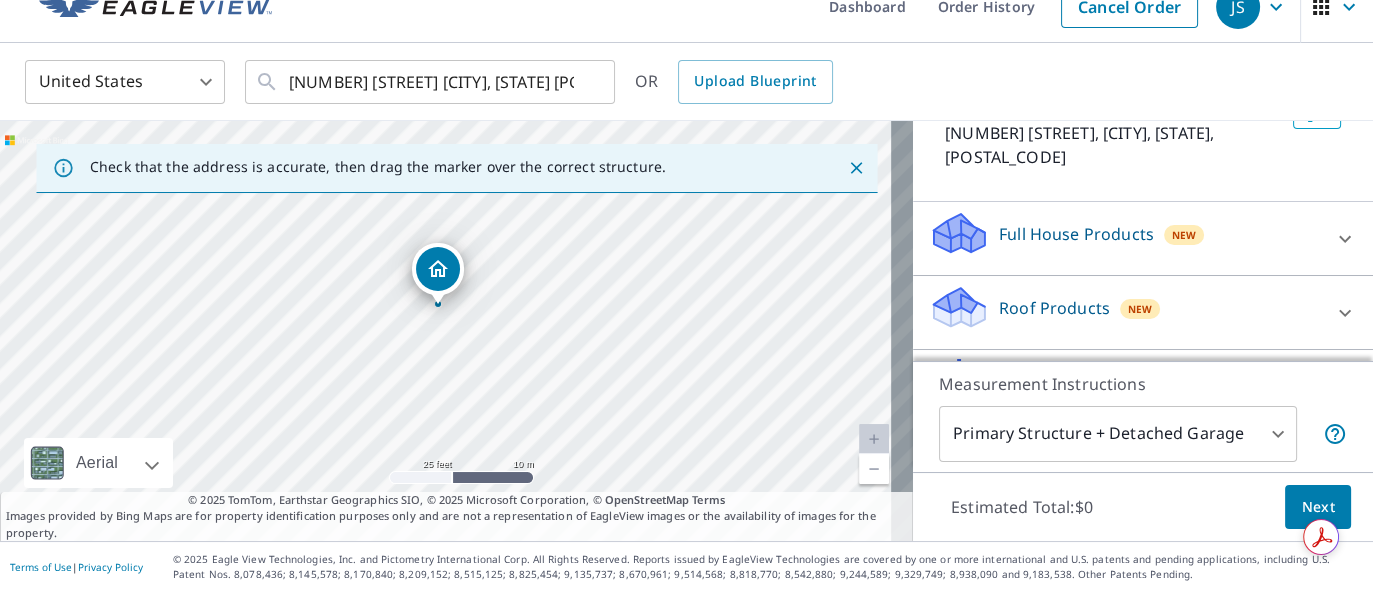 click 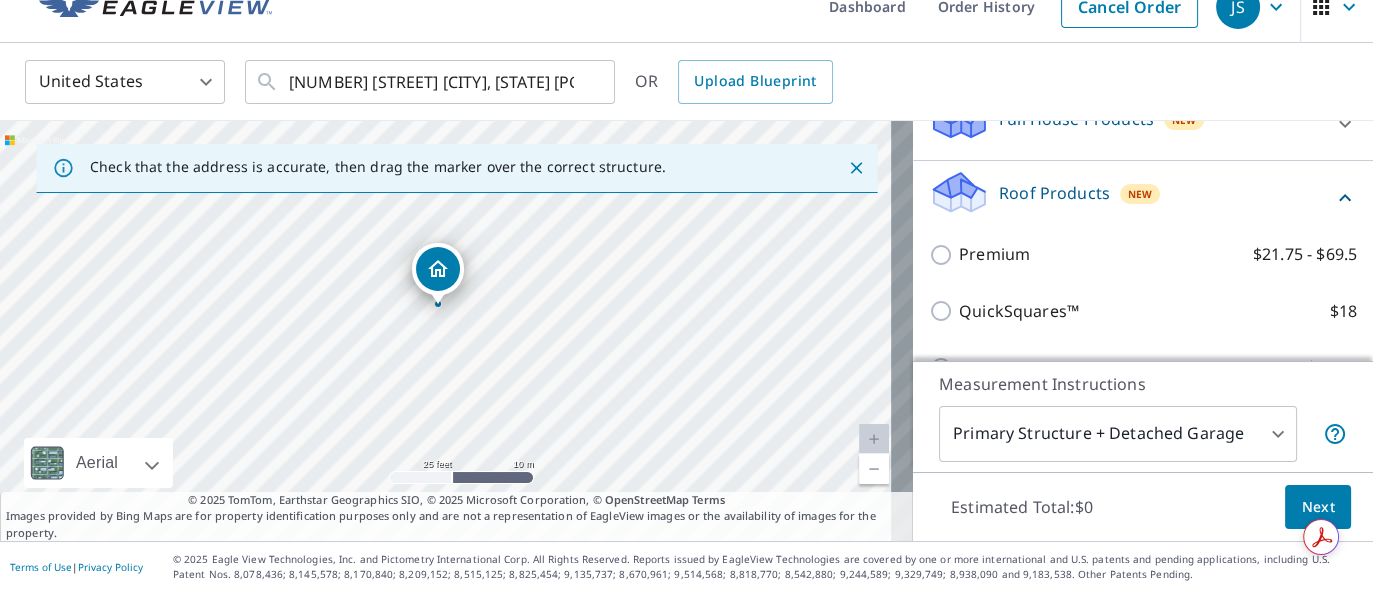 scroll, scrollTop: 300, scrollLeft: 0, axis: vertical 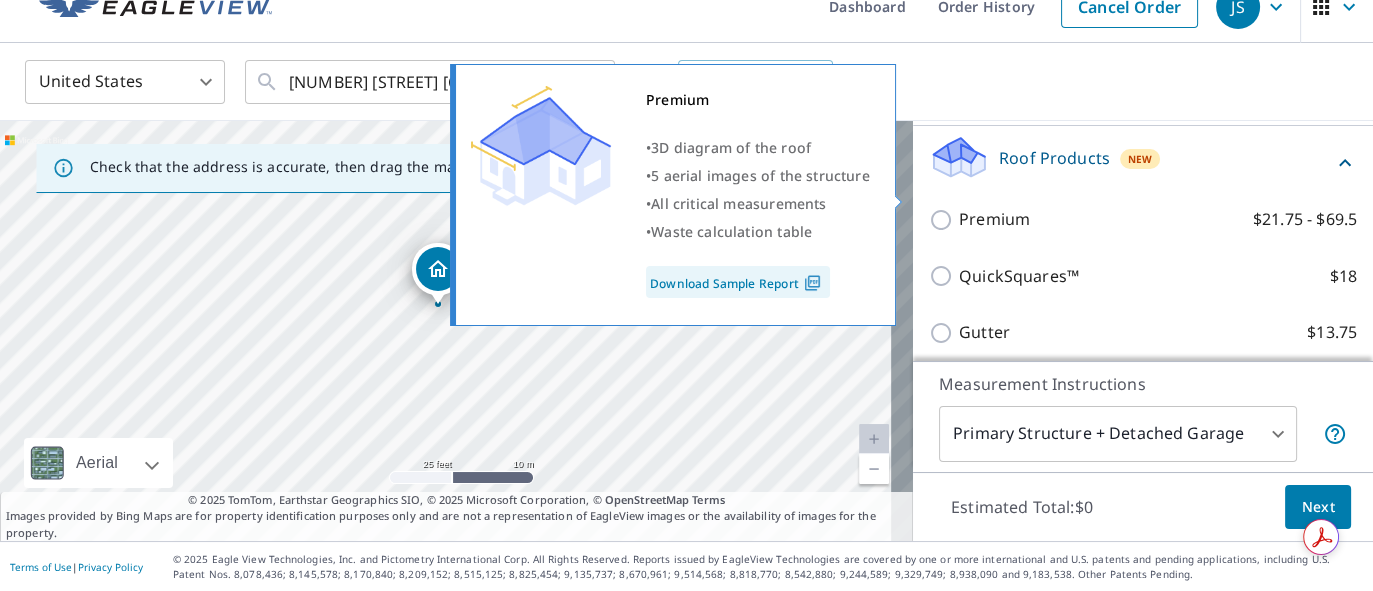 click on "Premium $21.75 - $69.5" at bounding box center (944, 220) 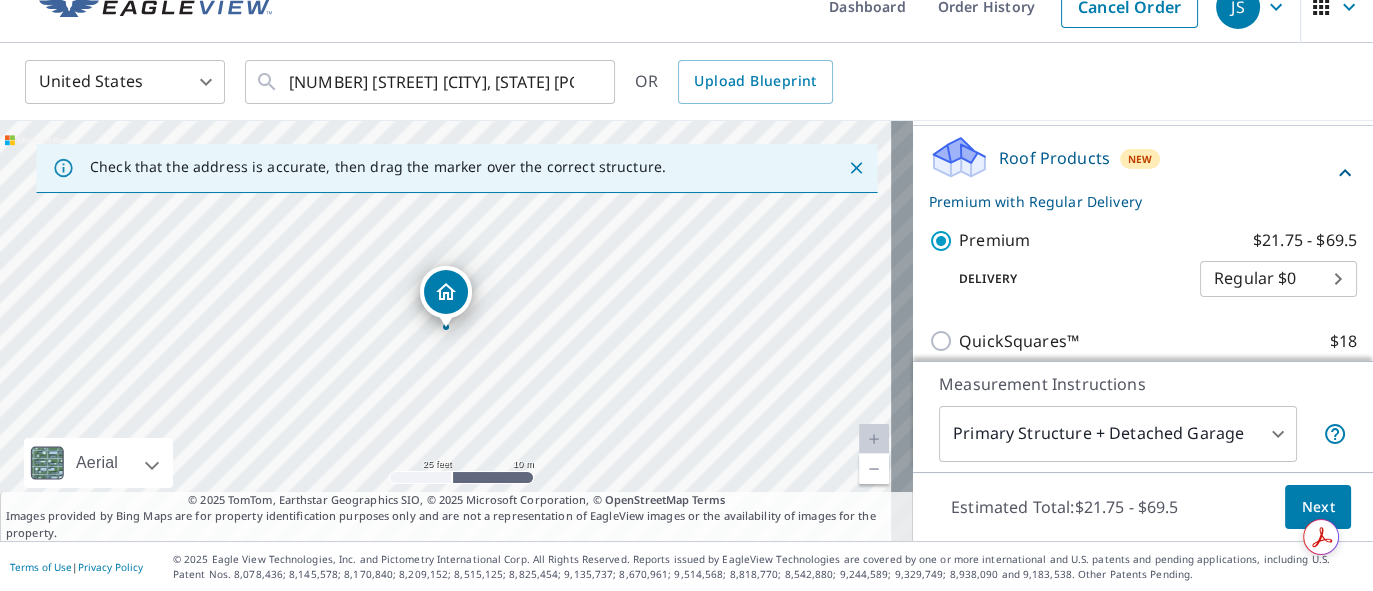 drag, startPoint x: 1285, startPoint y: 500, endPoint x: 1274, endPoint y: 515, distance: 18.601076 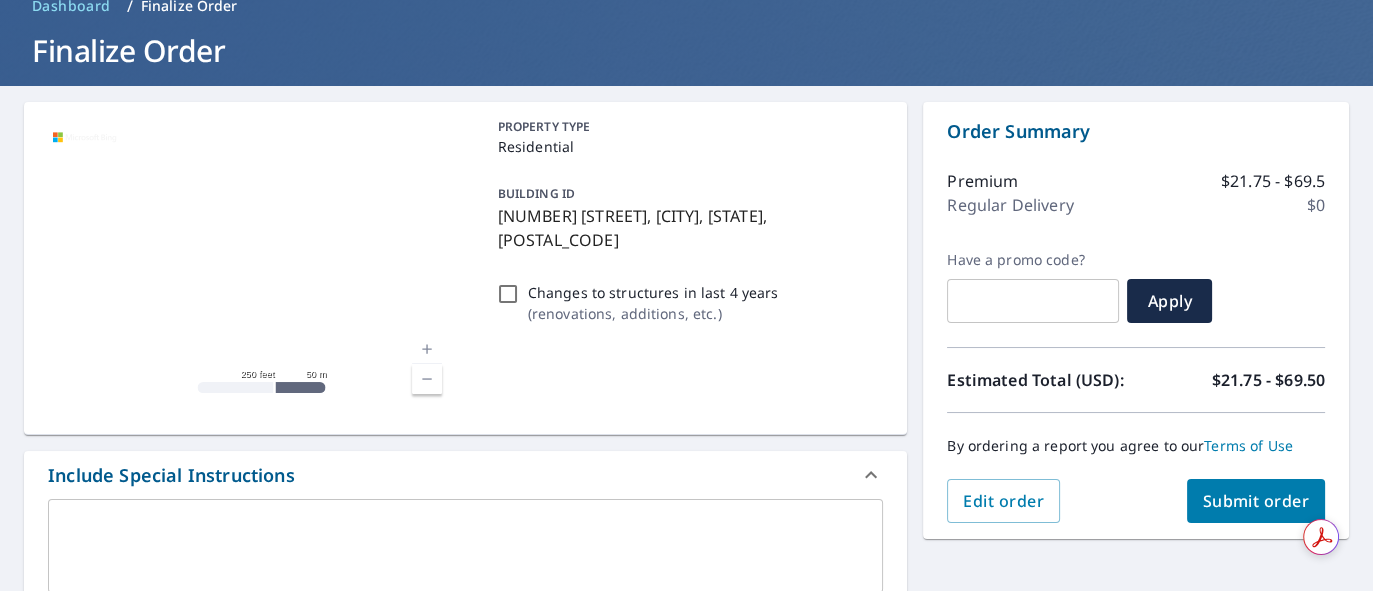 scroll, scrollTop: 180, scrollLeft: 0, axis: vertical 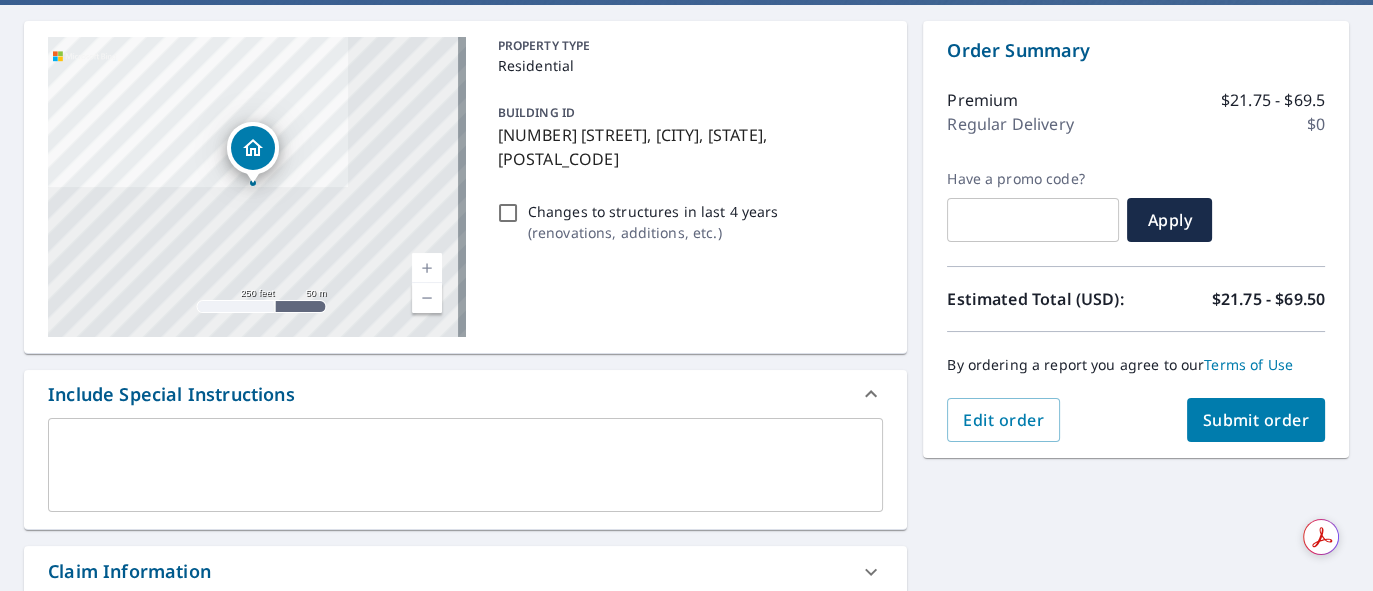 click on "Submit order" at bounding box center [1256, 420] 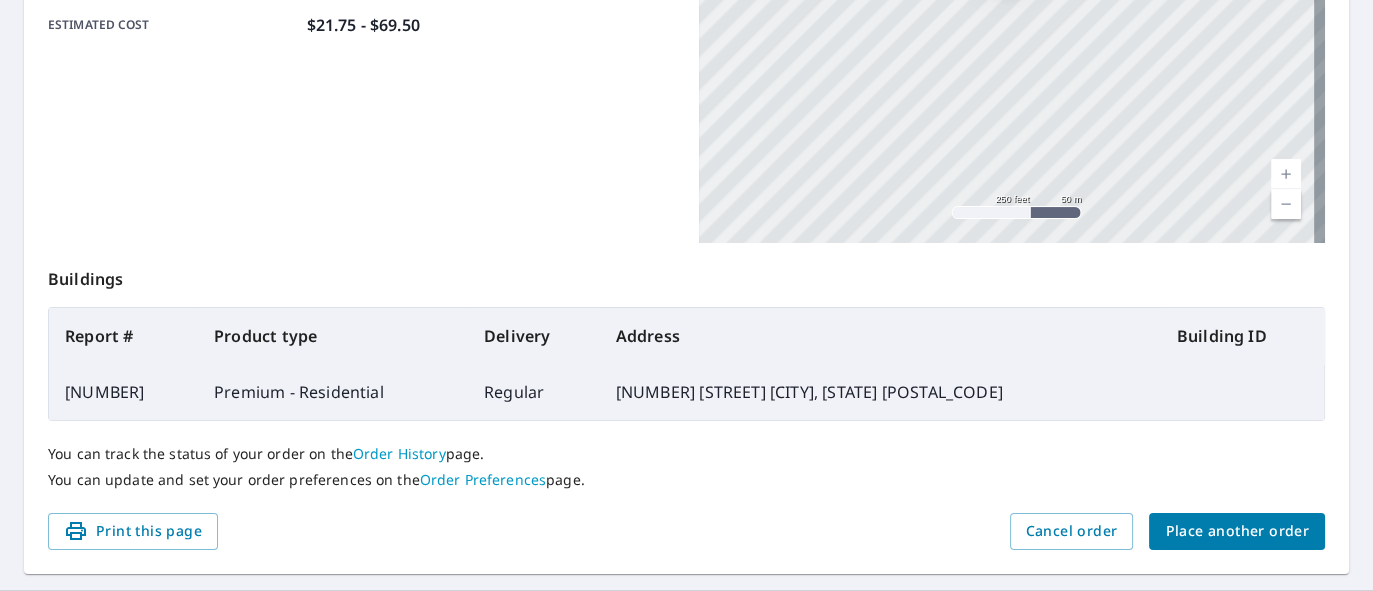 scroll, scrollTop: 584, scrollLeft: 0, axis: vertical 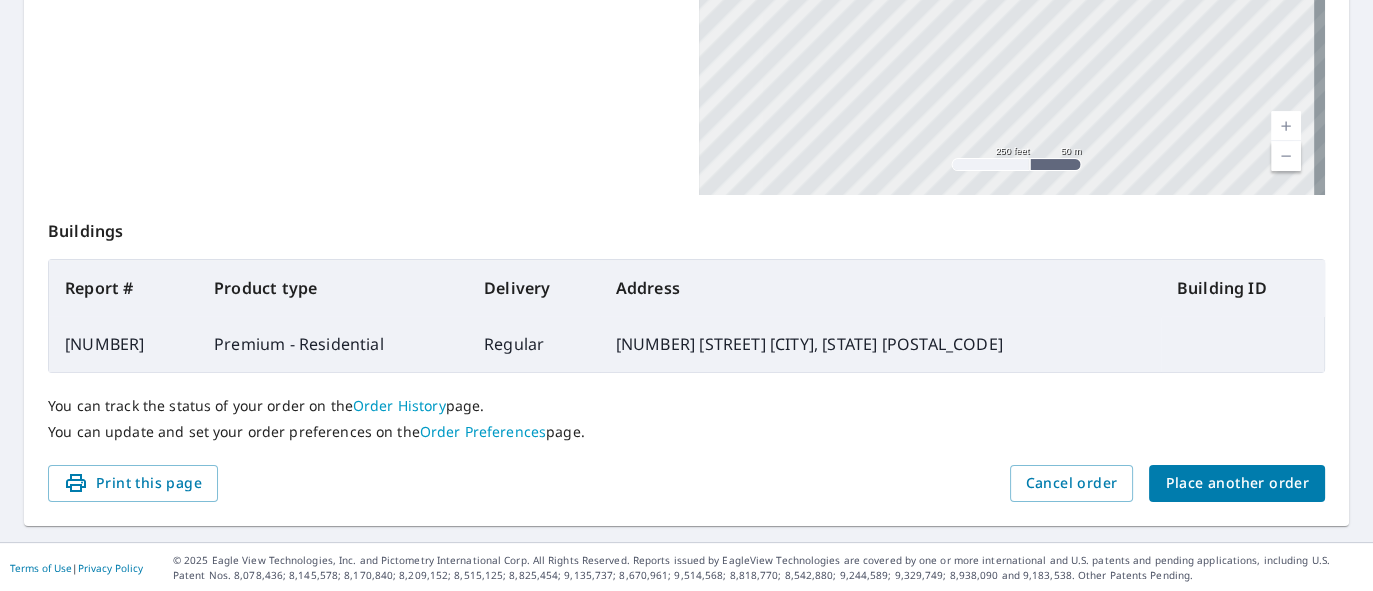 click on "Order details Product type Premium - Residential Delivery method Regular Delivery by 8/8/2025 2:21 PM PT (Friday) Structure Primary Structure + Detached Garage Changes No structural changes in last 4 years Additional recipients Estimated cost $21.75  -  $69.50 1706 Avenue J Abernathy, TX 79311 Aerial Road A standard road map Aerial A detailed look from above Labels Labels 250 feet 50 m © 2025 TomTom, © Vexcel Imaging, © 2025 Microsoft Corporation,  © OpenStreetMap Terms Buildings Report # Product type Delivery Address Building ID 66845446 Premium - Residential Regular 1706 Avenue J, Abernathy TX 79311 You can track the status of your order on the  Order History  page. You can update and set your order preferences on the  Order Preferences  page. Print this page Cancel order Place another order" at bounding box center (686, 71) 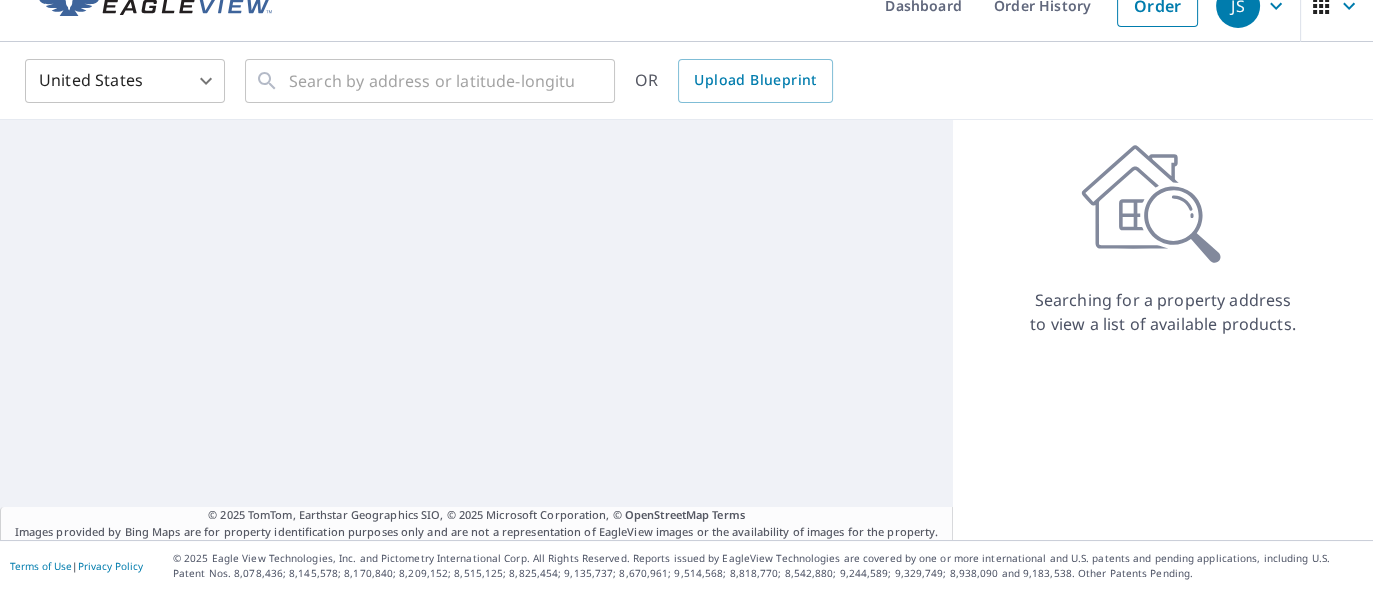 scroll, scrollTop: 30, scrollLeft: 0, axis: vertical 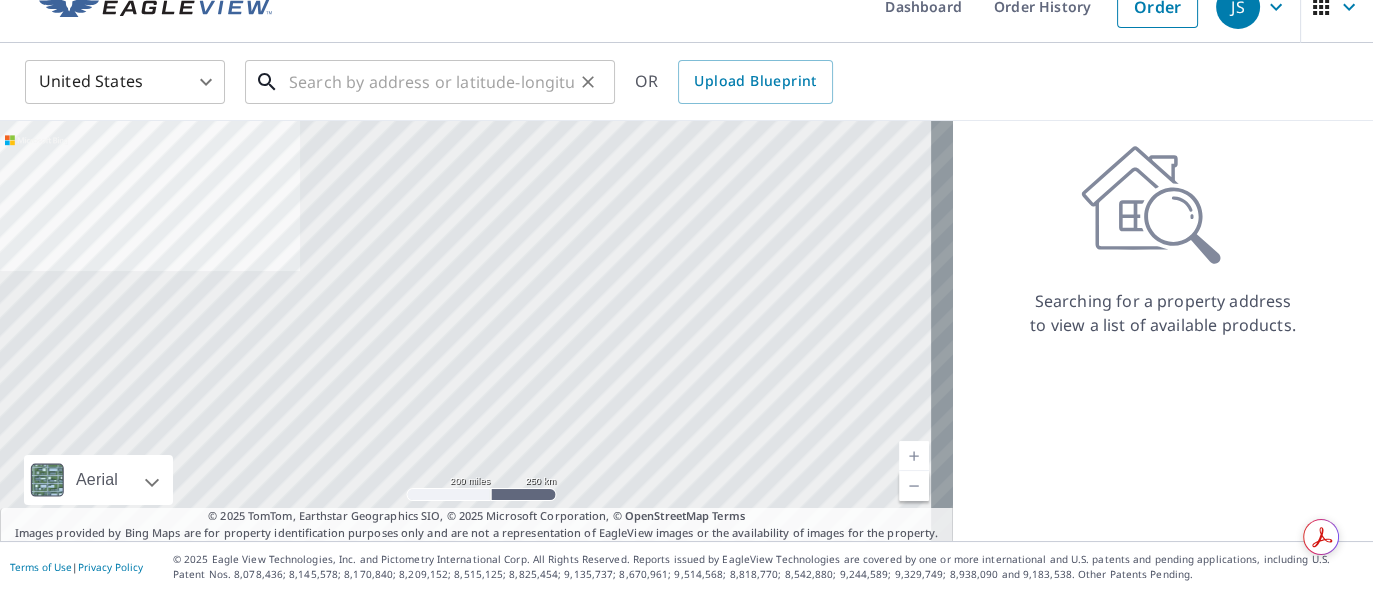 click at bounding box center [431, 82] 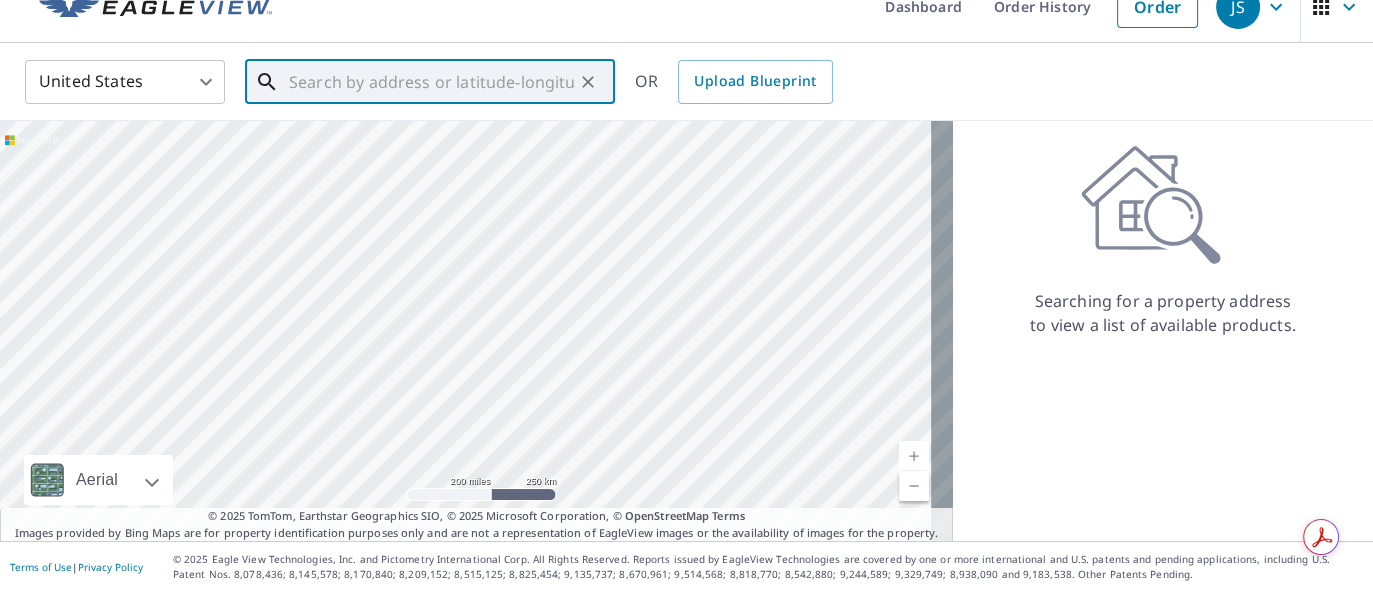 paste on "5320 Nolan Street" 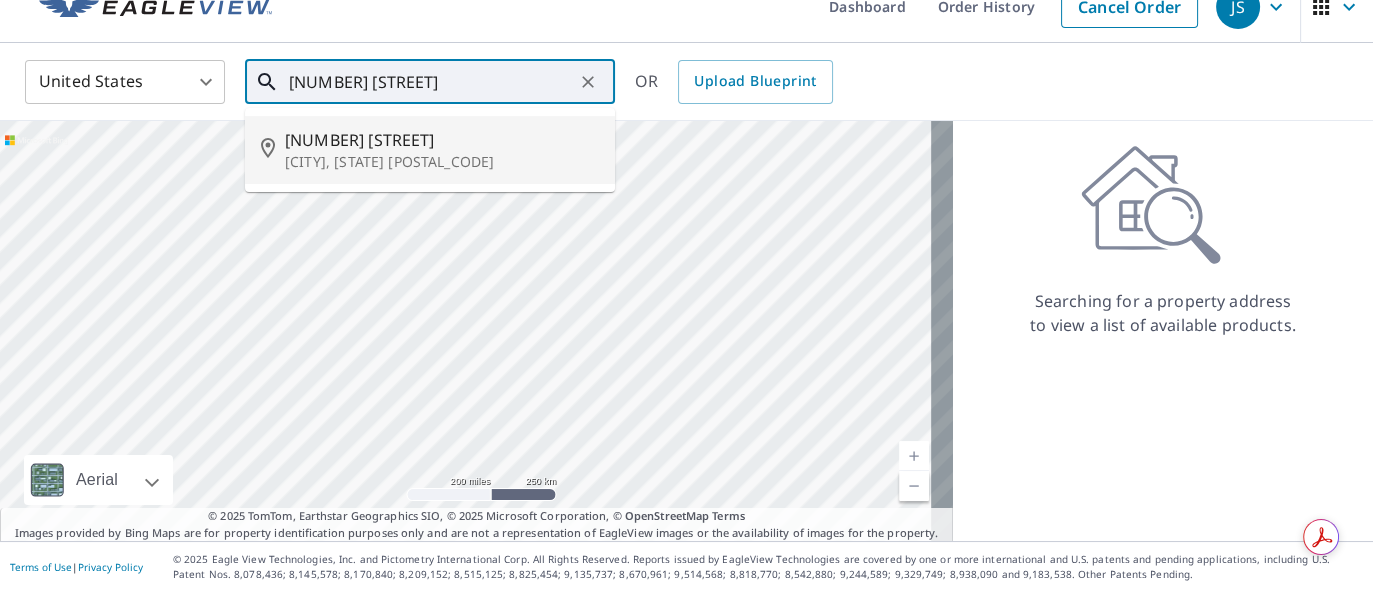 click on "5320 Nolan St" at bounding box center (442, 140) 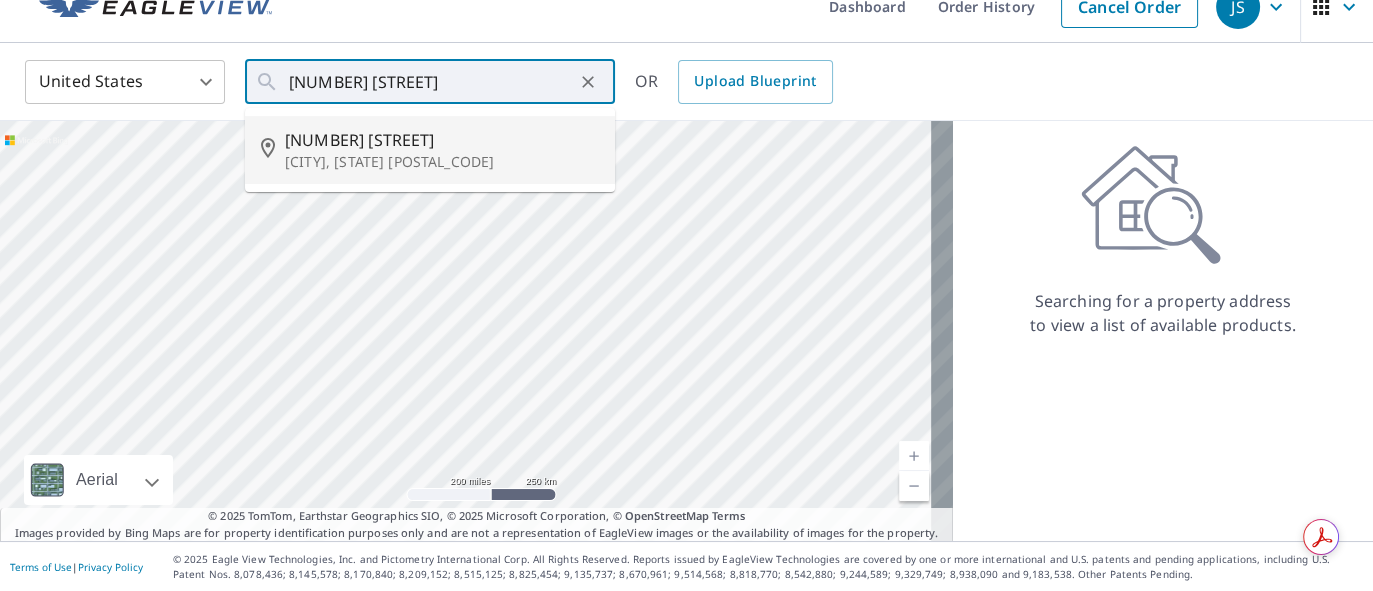 type on "5320 Nolan St Arvada, CO 80002" 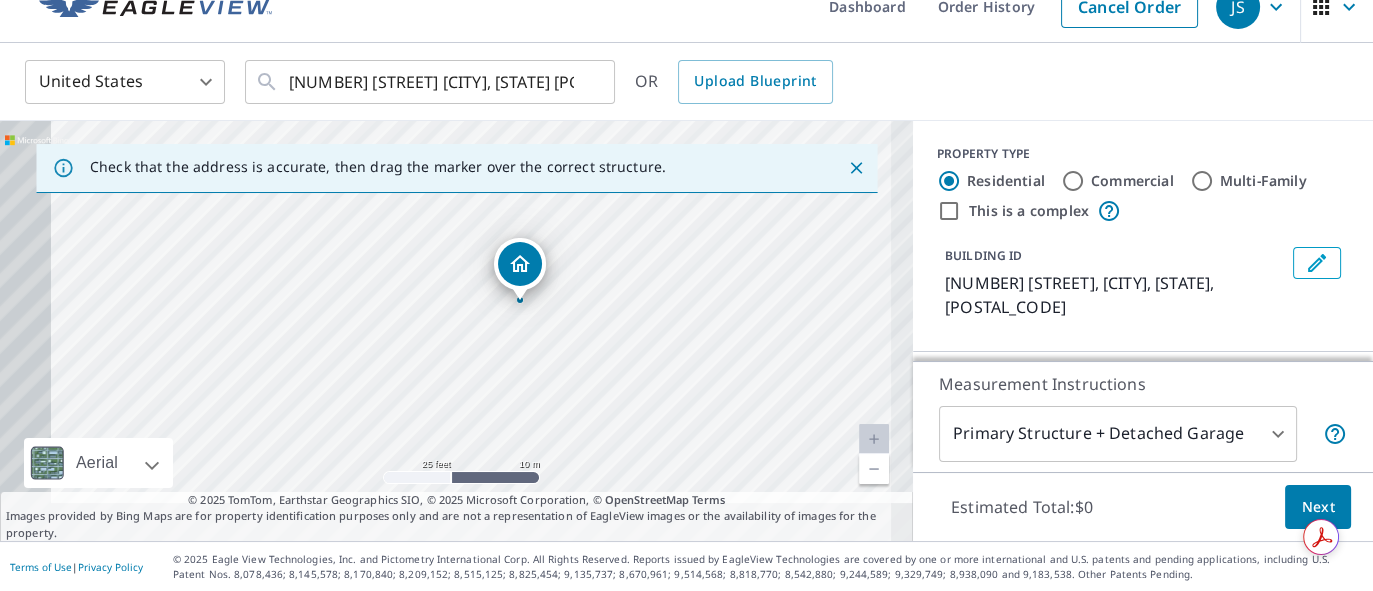 drag, startPoint x: 545, startPoint y: 323, endPoint x: 597, endPoint y: 289, distance: 62.1289 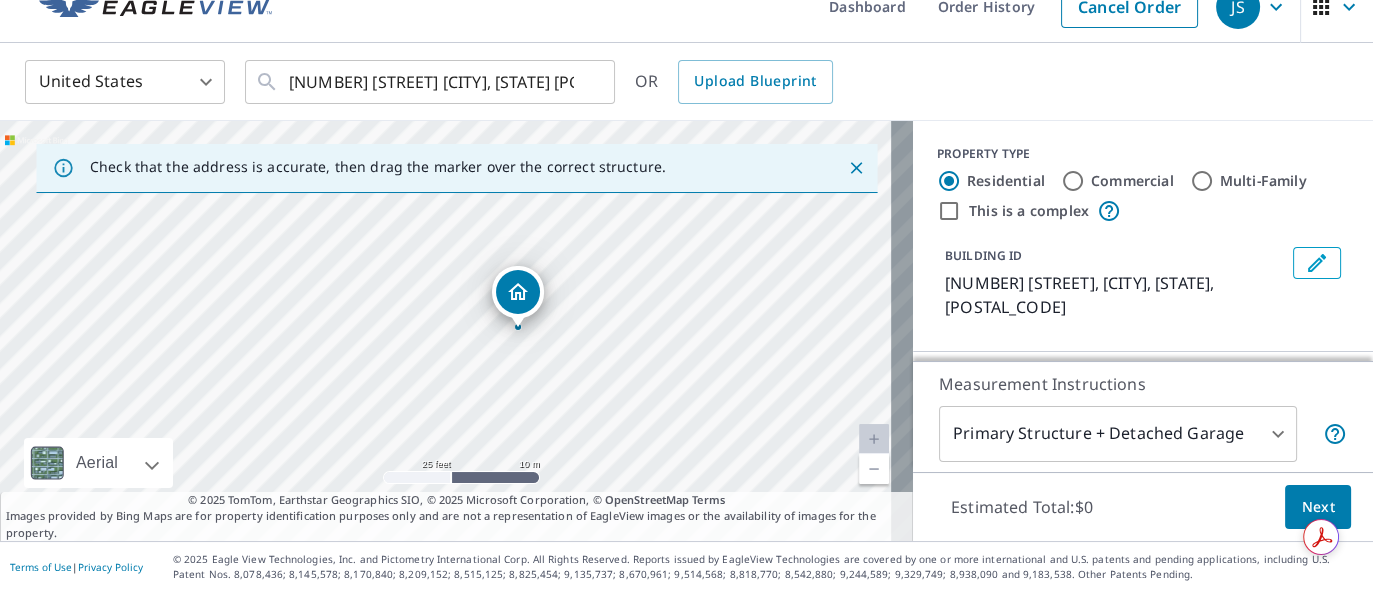 drag, startPoint x: 517, startPoint y: 263, endPoint x: 518, endPoint y: 293, distance: 30.016663 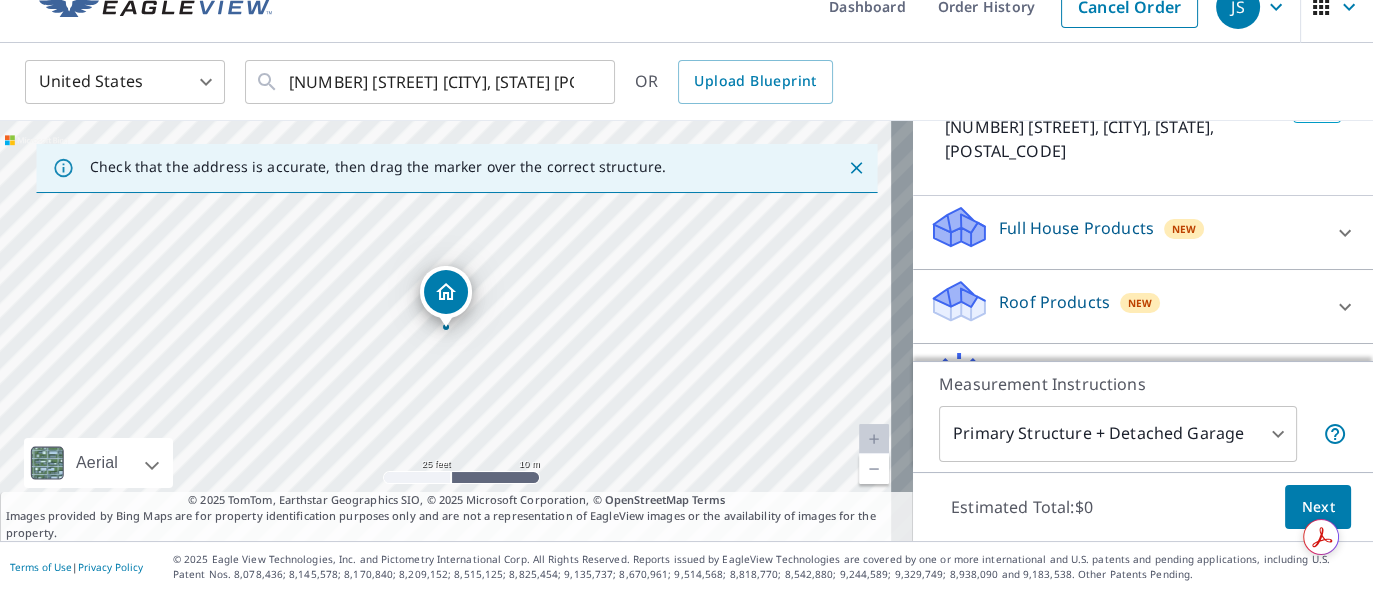 scroll, scrollTop: 260, scrollLeft: 0, axis: vertical 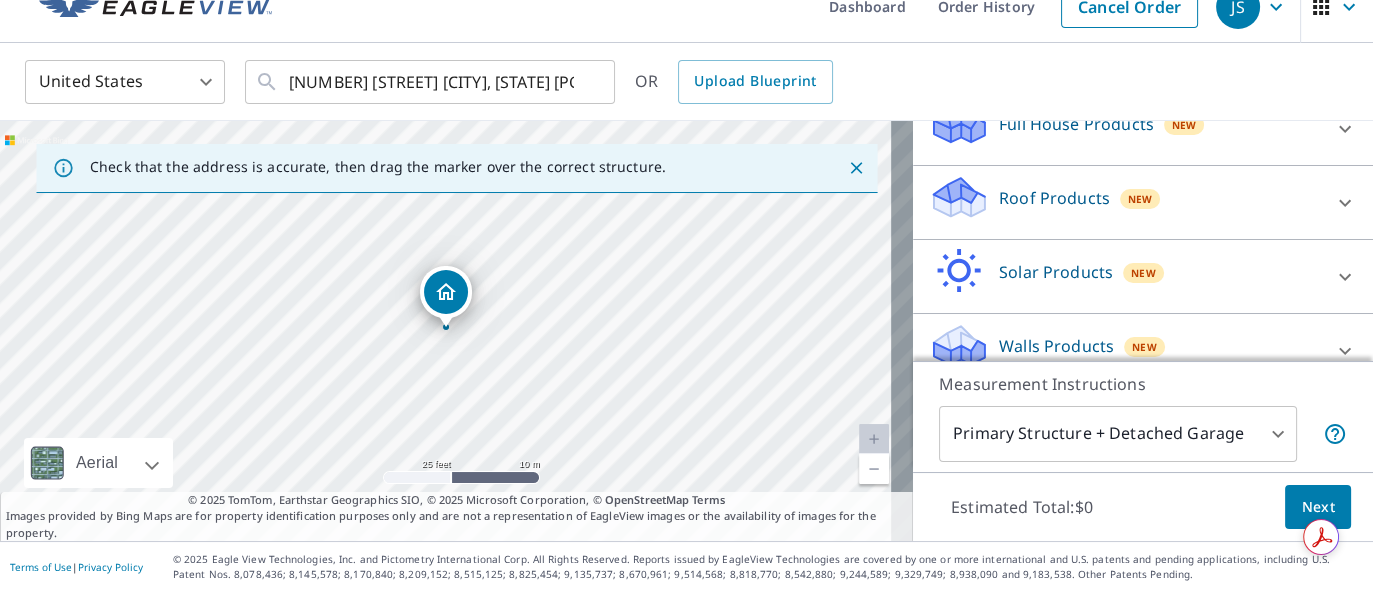 click on "Roof Products" at bounding box center (1054, 198) 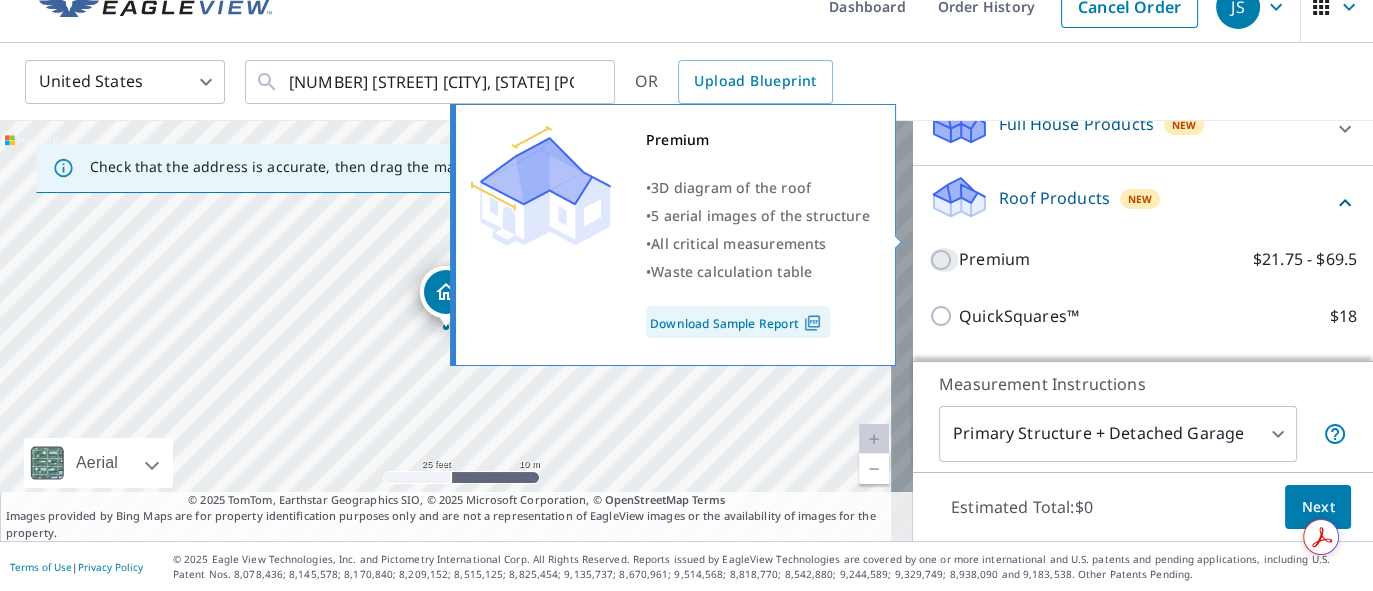 click on "Premium $21.75 - $69.5" at bounding box center (944, 260) 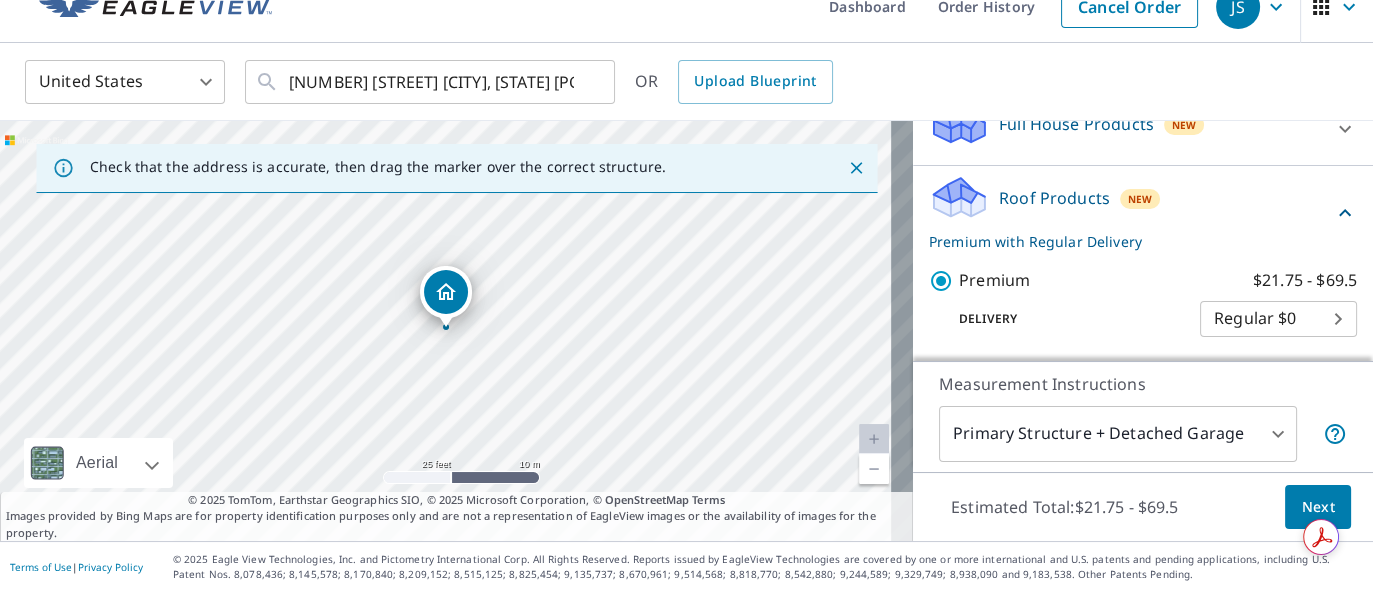 click on "Next" at bounding box center (1318, 507) 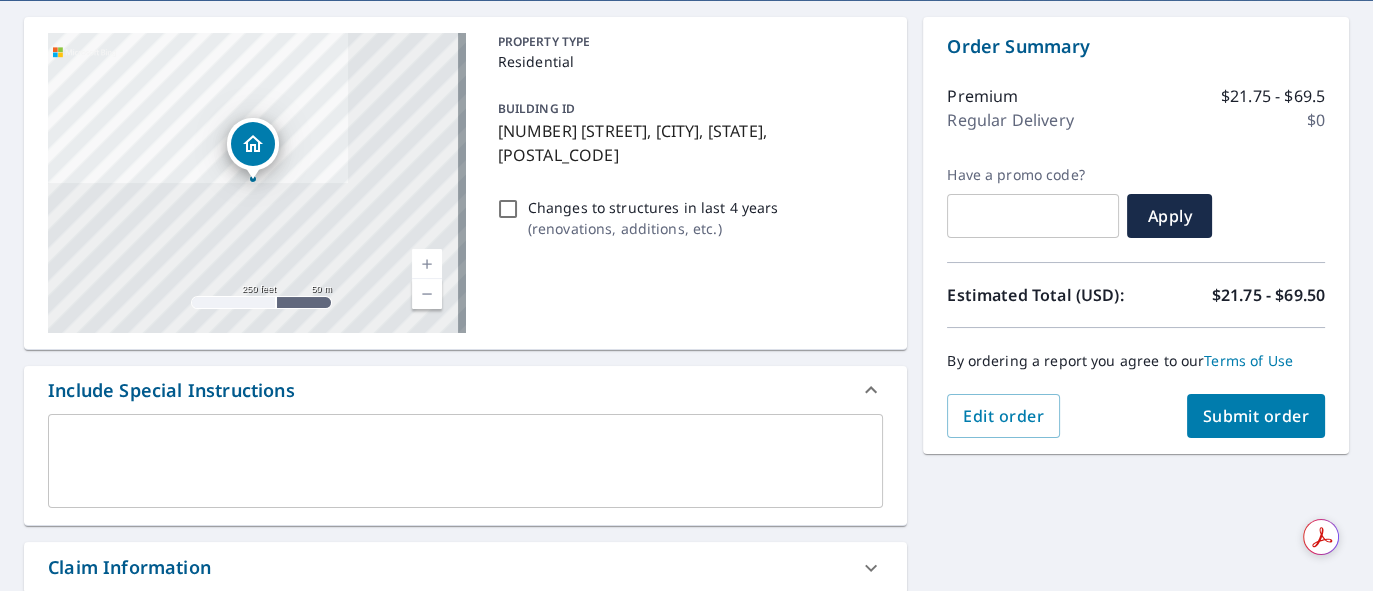 scroll, scrollTop: 180, scrollLeft: 0, axis: vertical 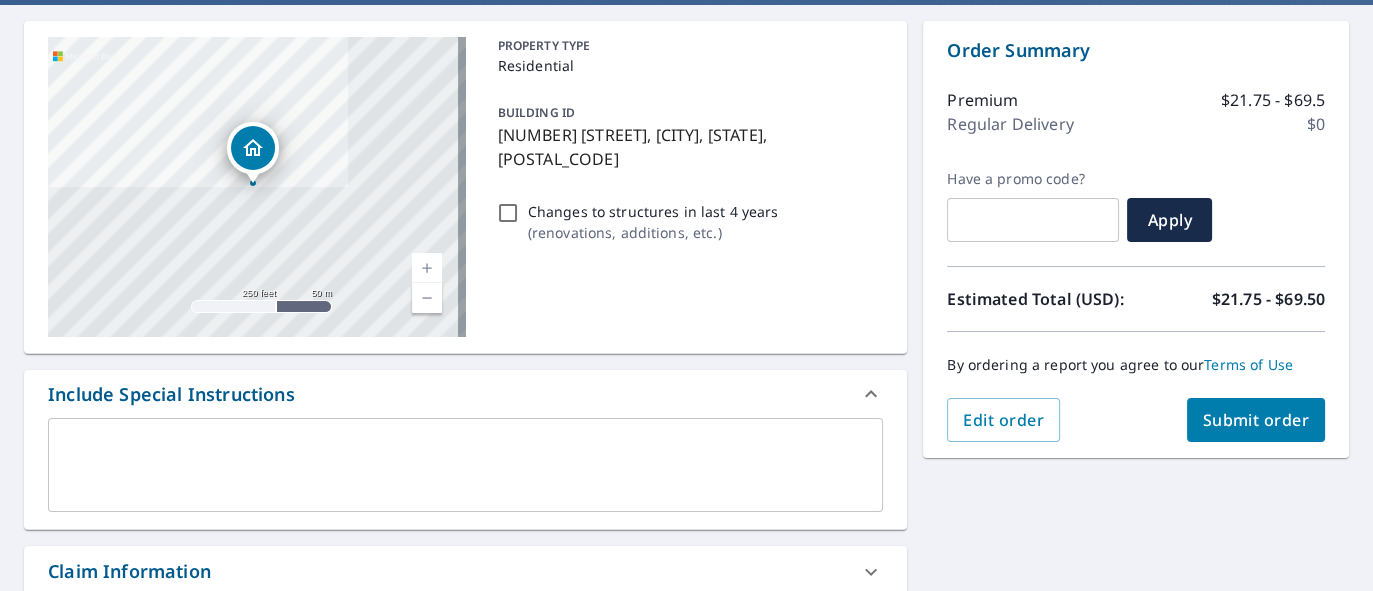 click at bounding box center (465, 465) 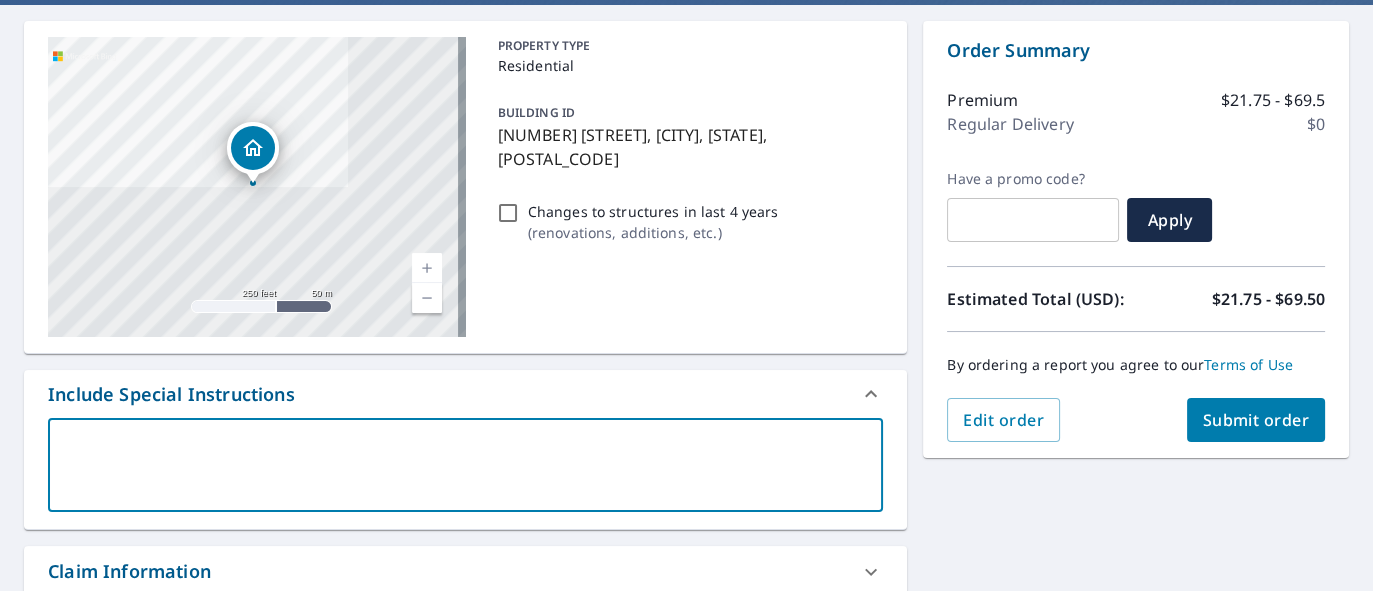 type on "b" 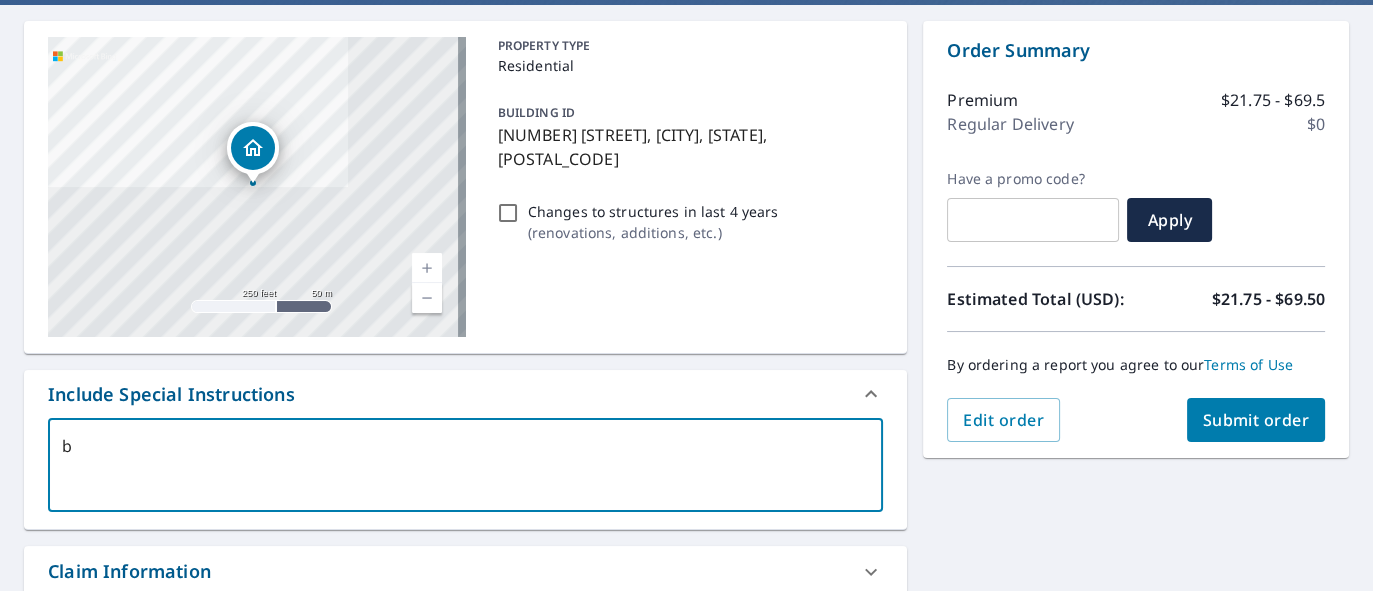 type on "bo" 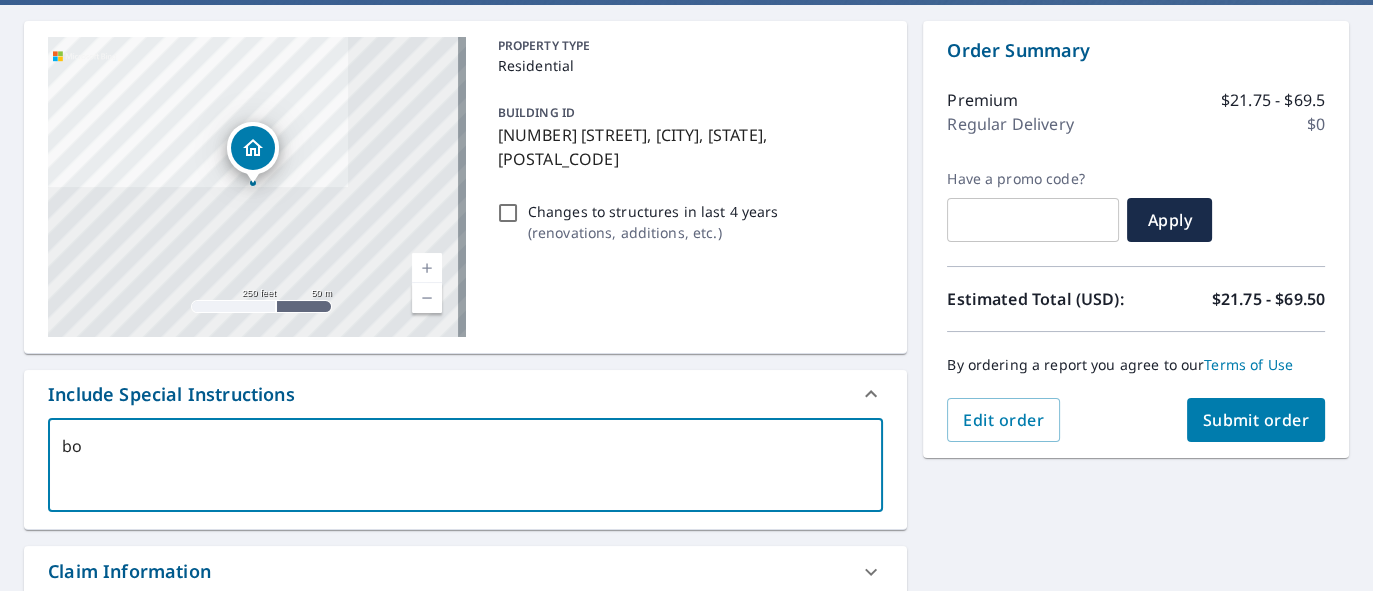 type on "bot" 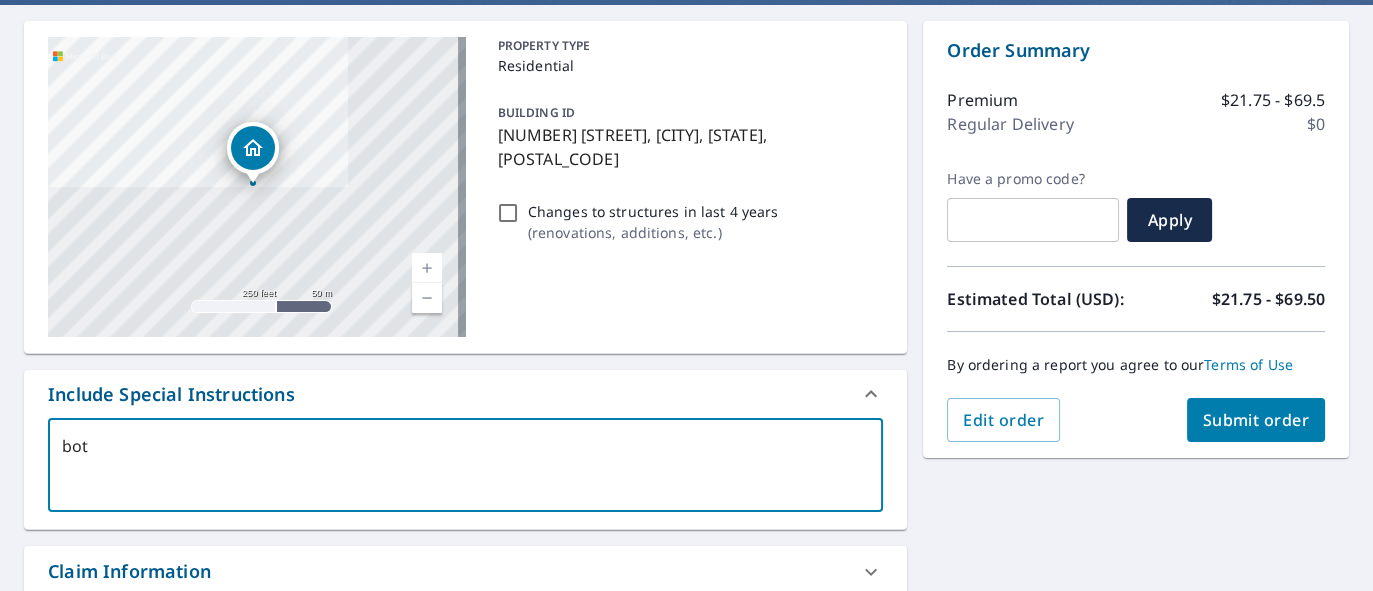 type on "both" 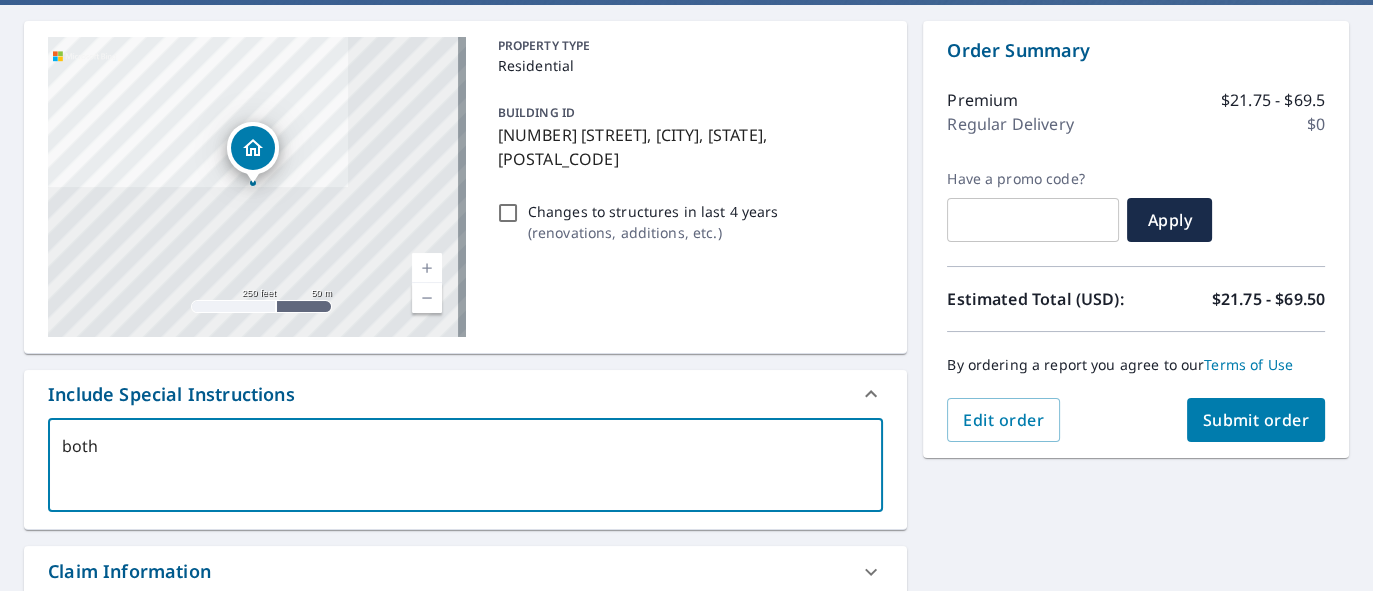 type on "both" 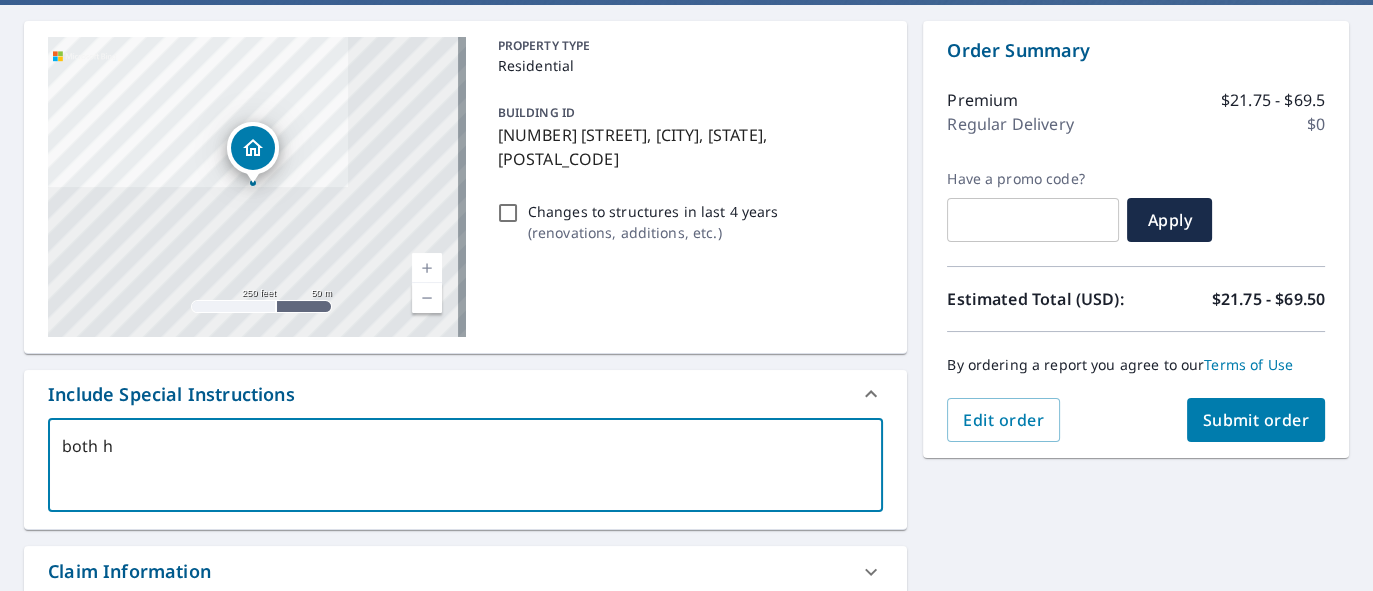 type on "both ho" 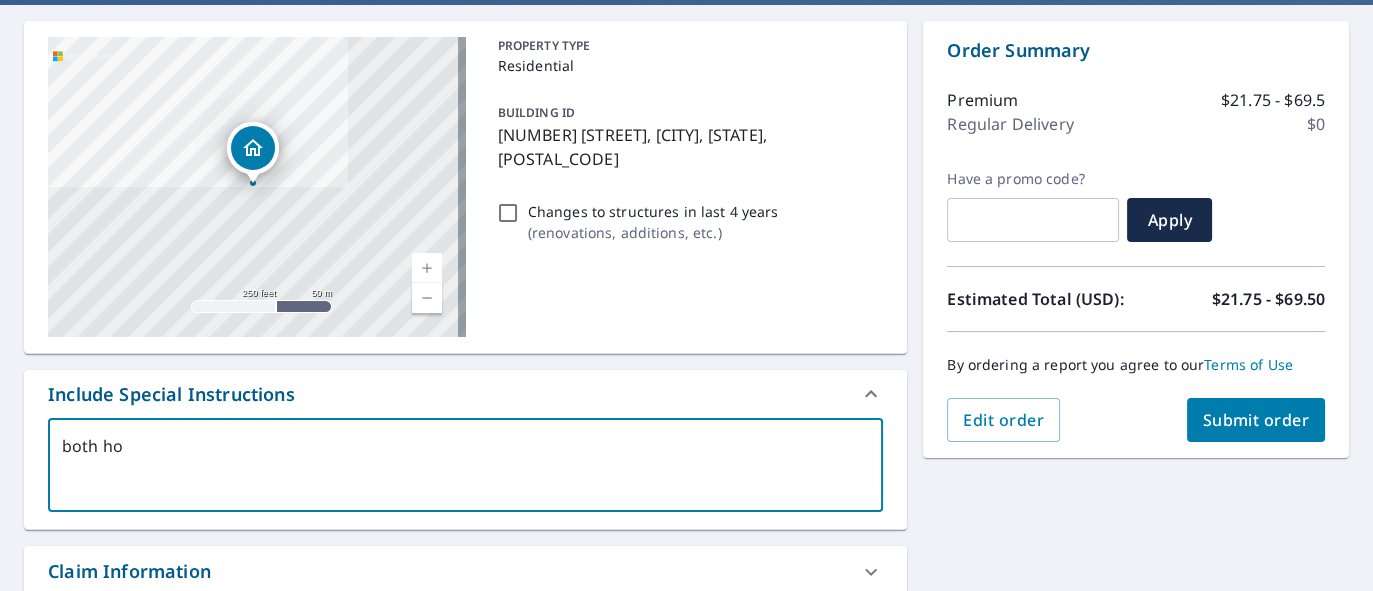 type on "both hou" 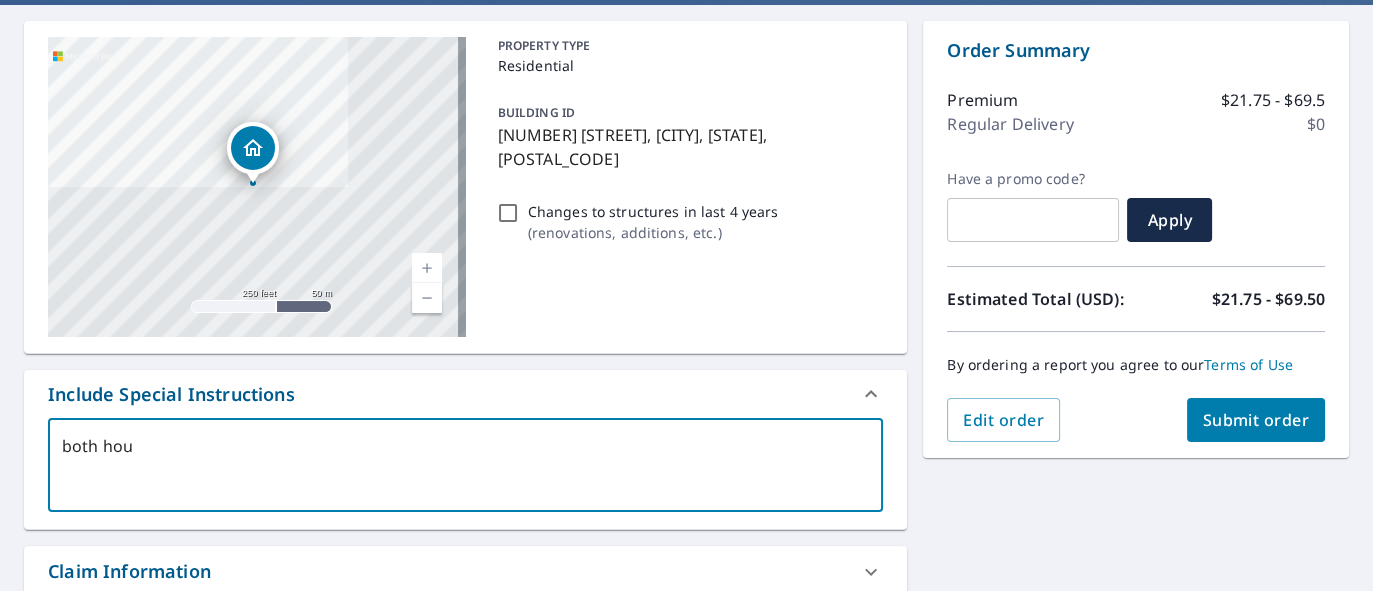type on "both hous" 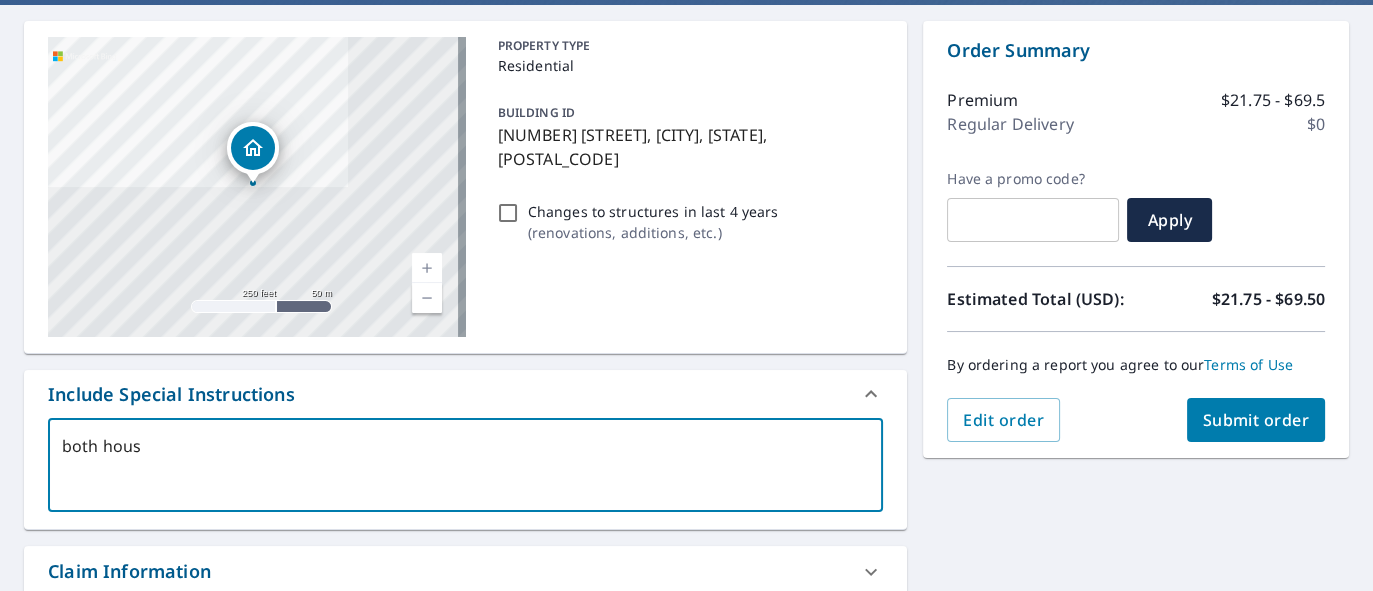 type on "both house" 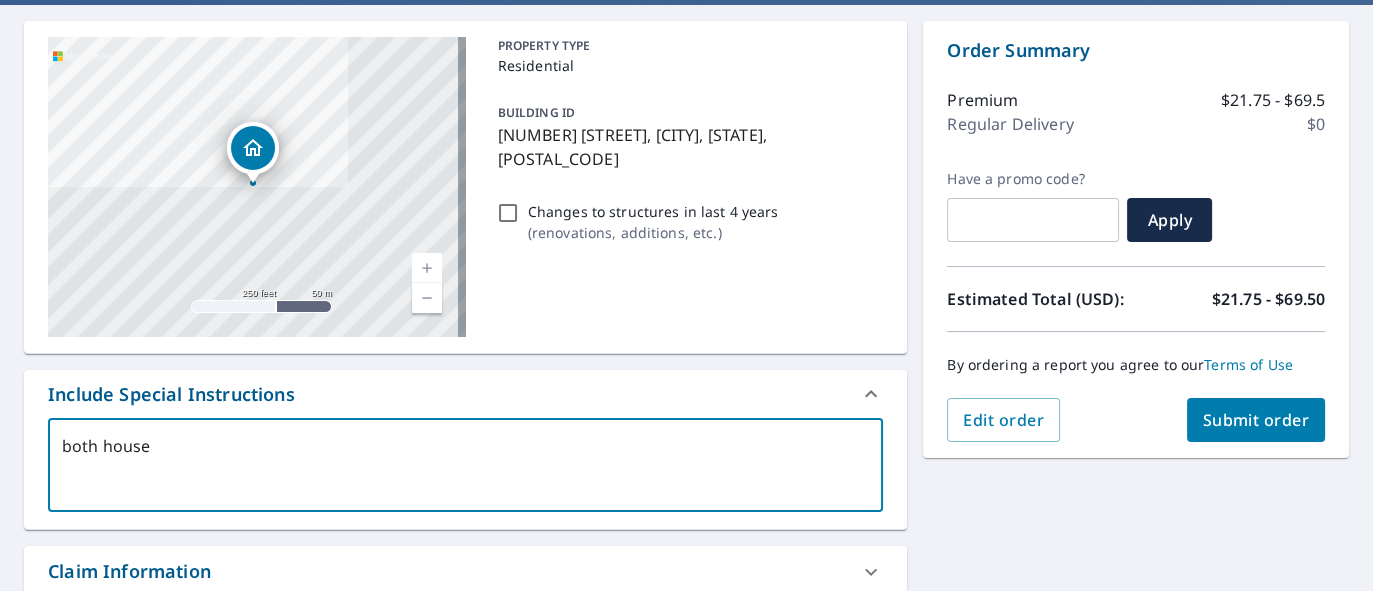 type on "both house" 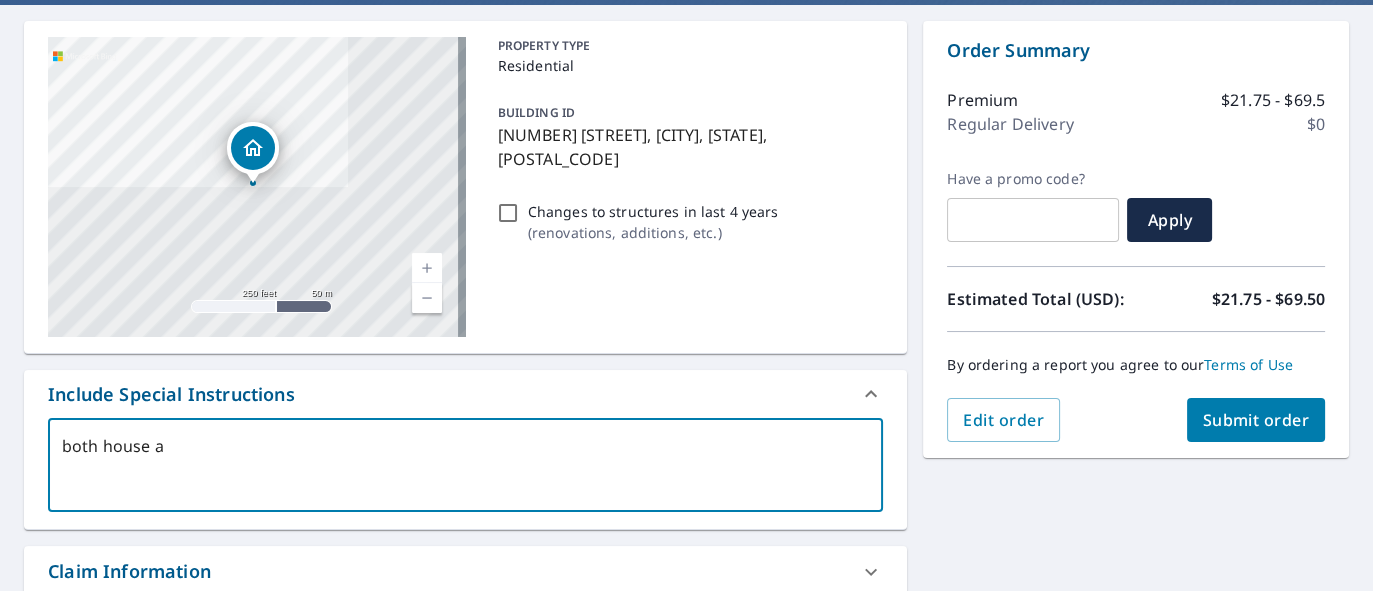 type on "both house an" 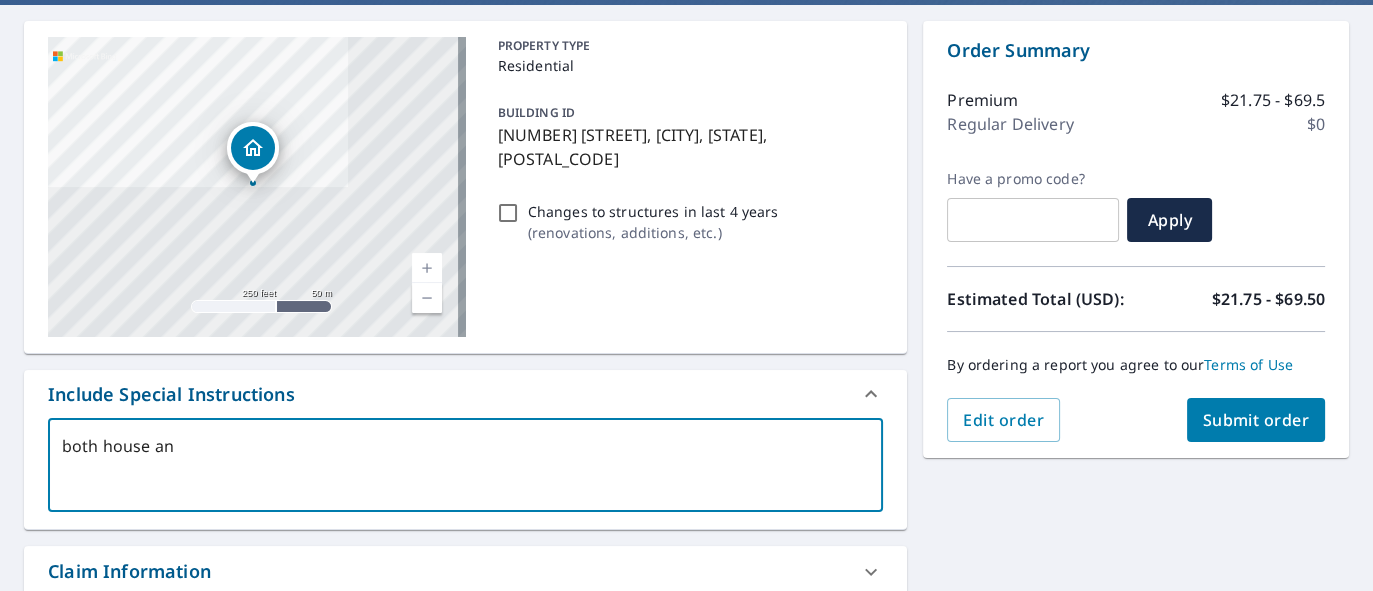 type on "both house and" 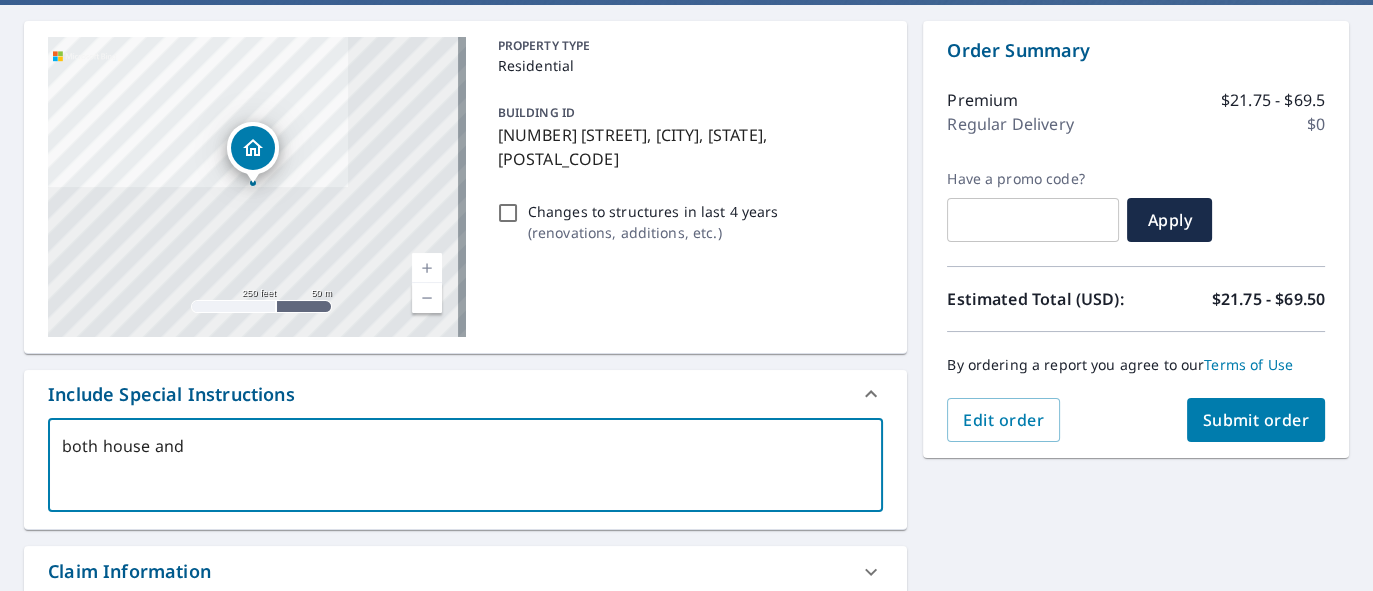 type on "both house and" 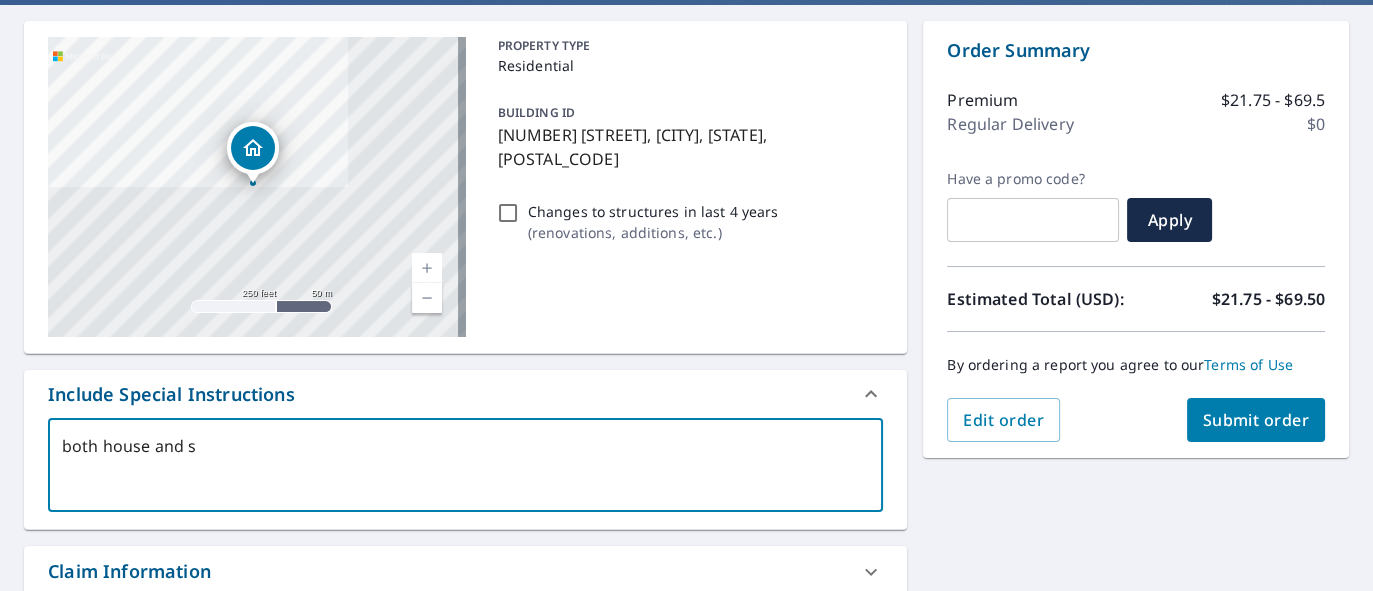 type on "both house and sh" 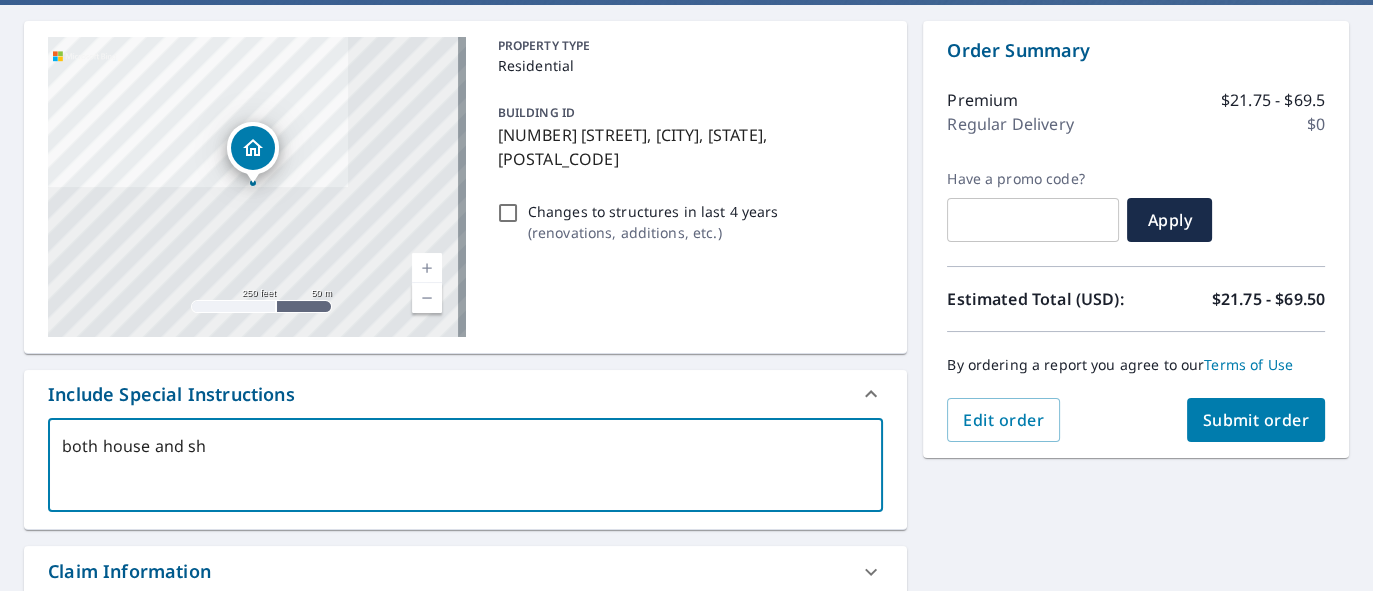 type on "both house and she" 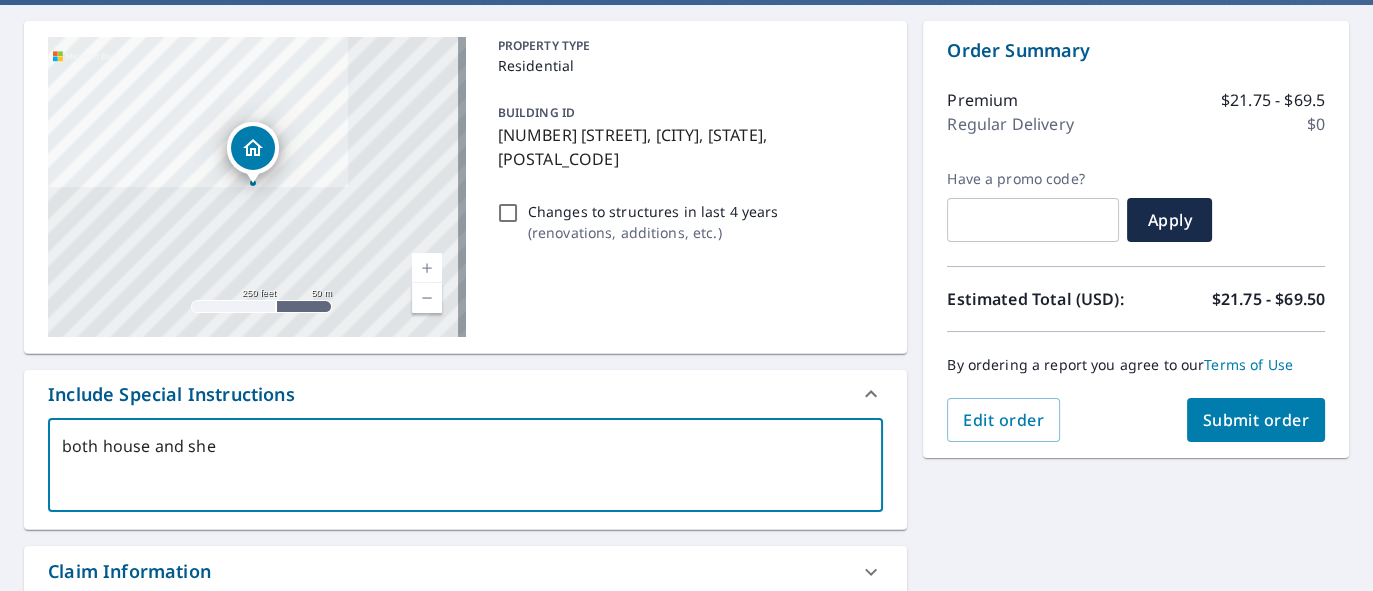 type on "both house and shed" 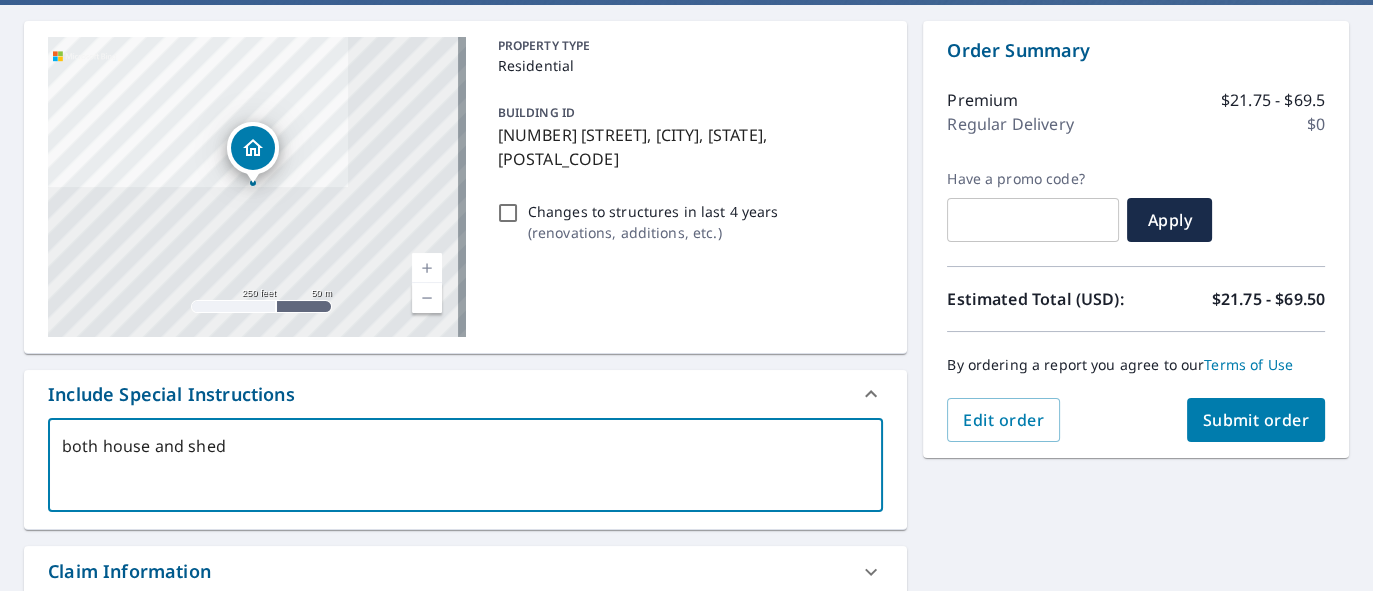 type on "both house and shed" 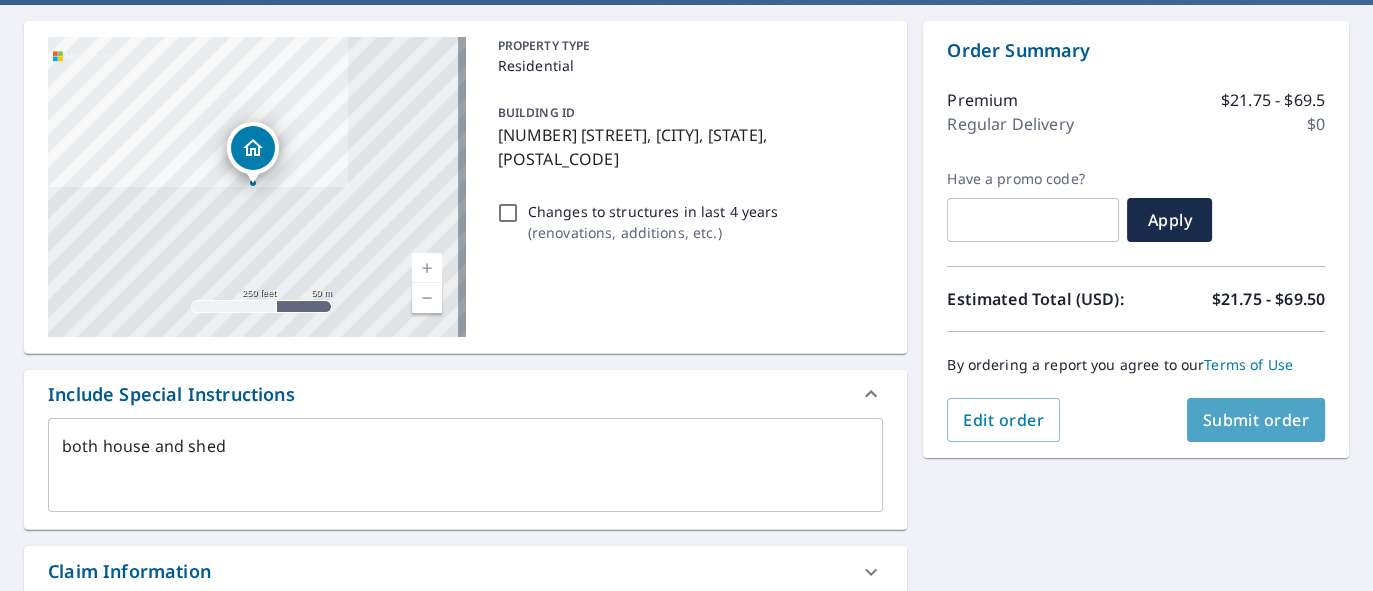 click on "Submit order" at bounding box center (1256, 420) 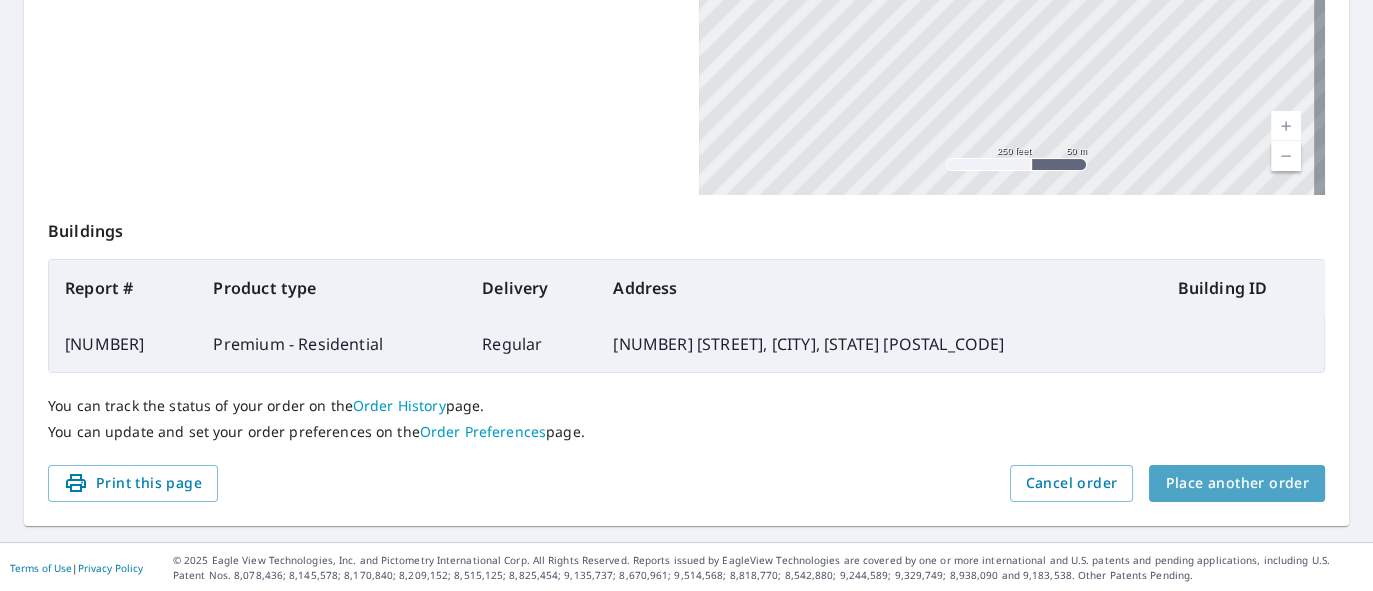 click on "Place another order" at bounding box center [1237, 483] 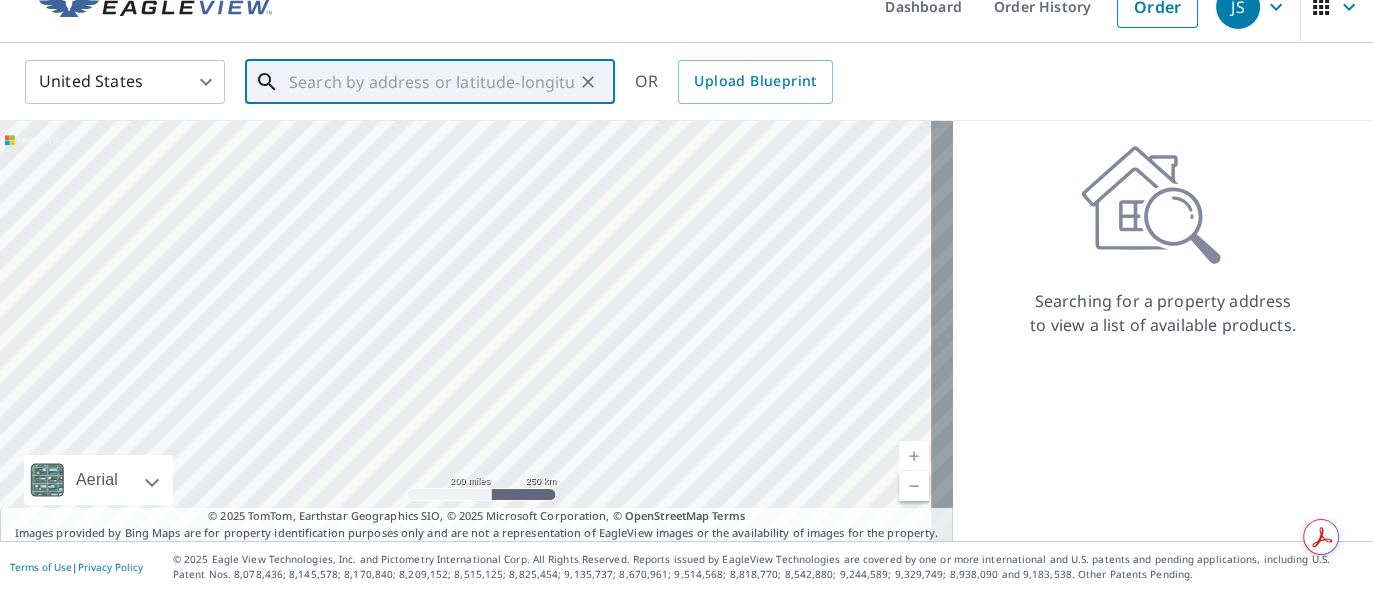 paste on "1641 106th Ln SE" 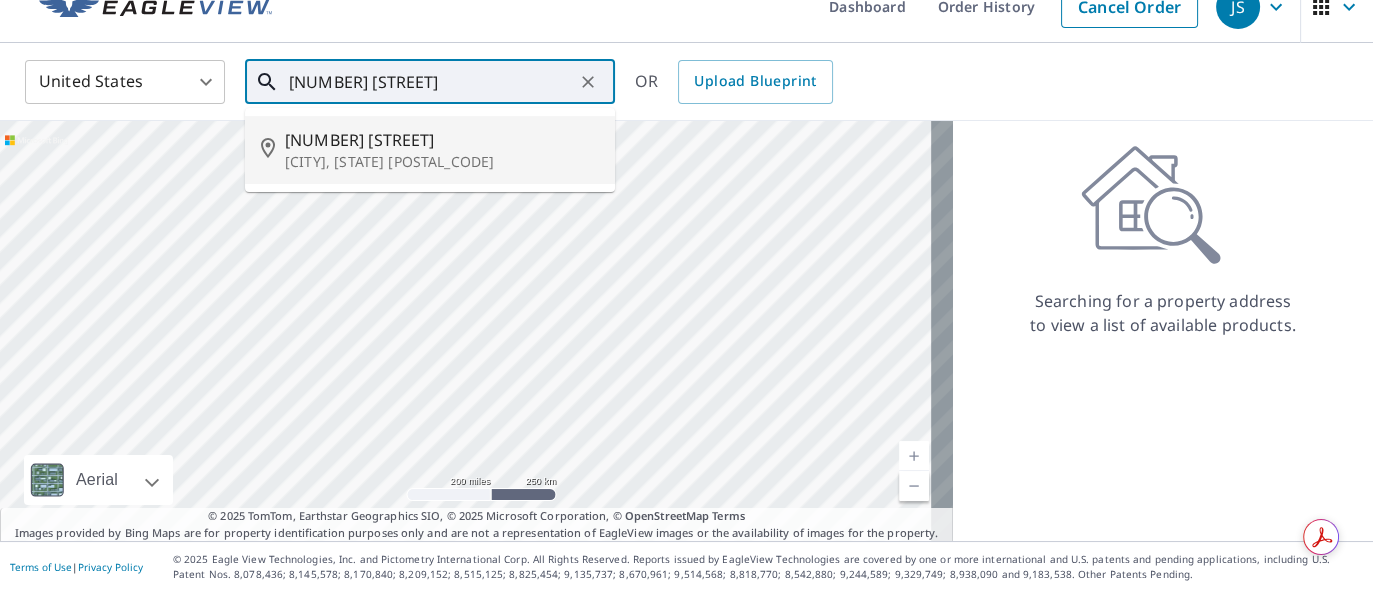 click on "Olympia, WA 98501" at bounding box center (442, 162) 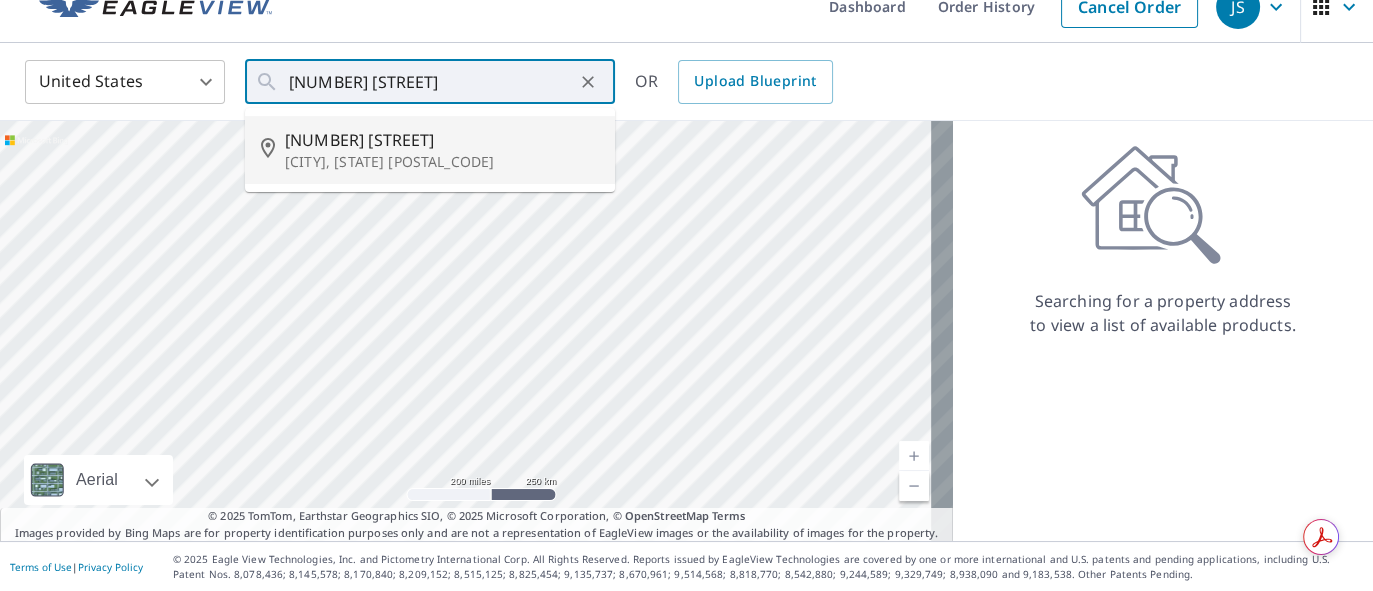 type on "1641 106th Ln SE Olympia, WA 98501" 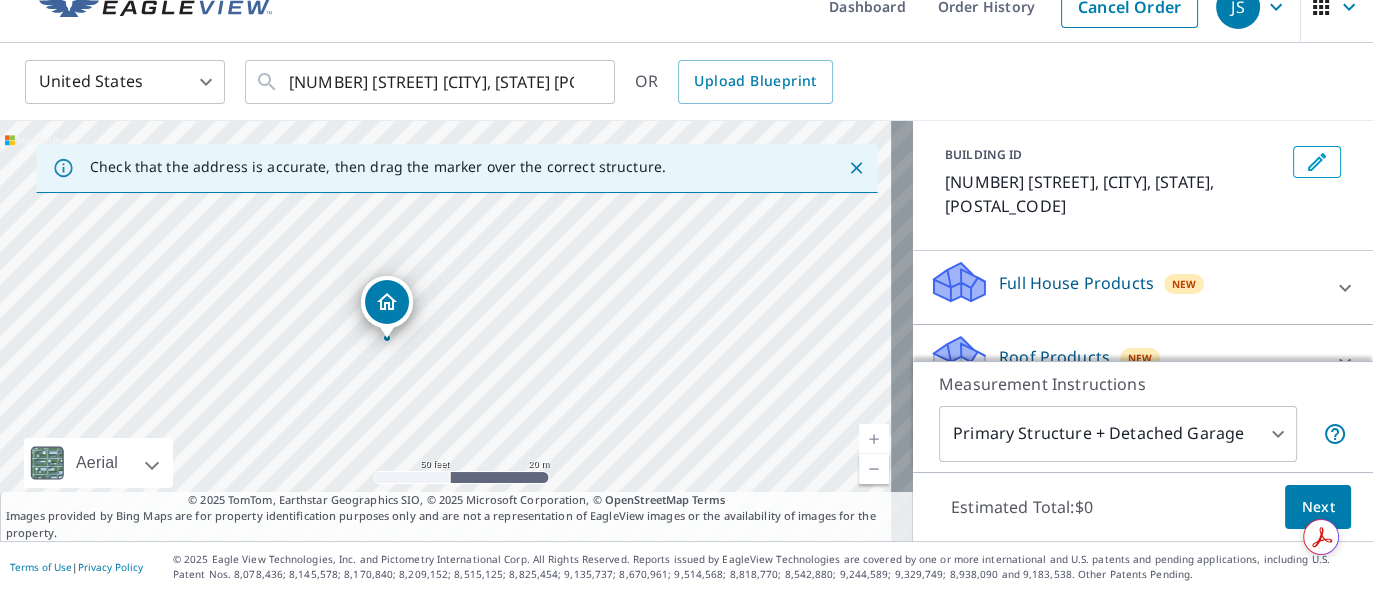 scroll, scrollTop: 260, scrollLeft: 0, axis: vertical 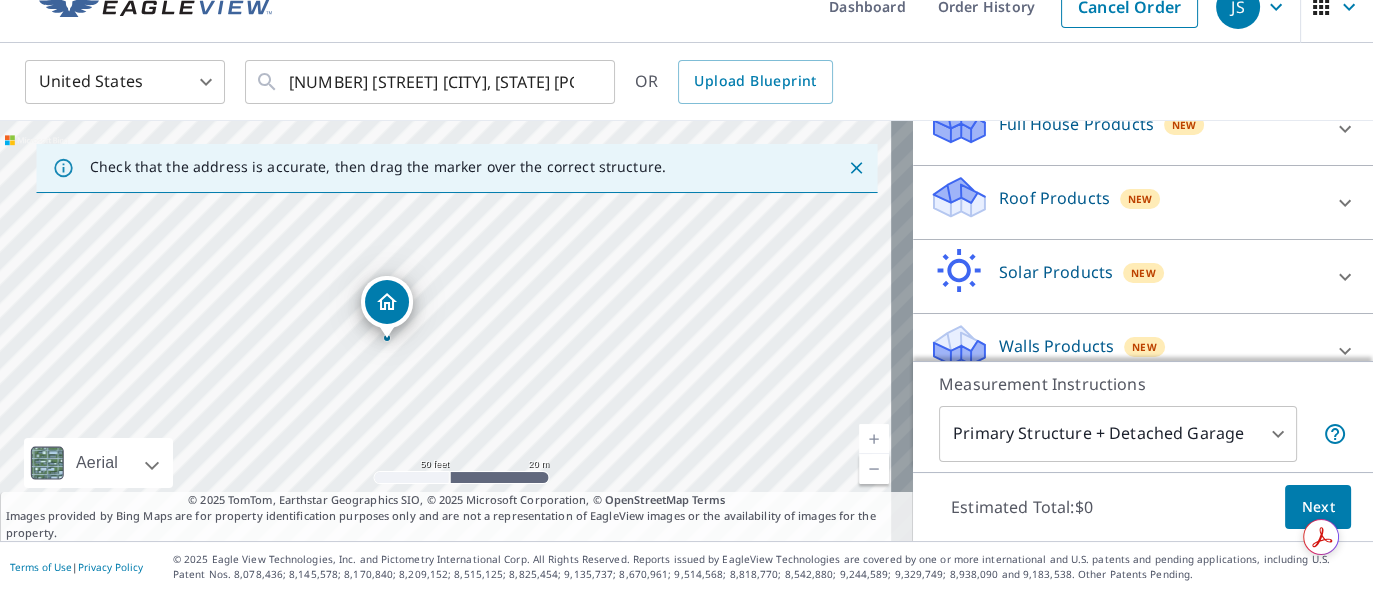 click on "Roof Products" at bounding box center [1054, 198] 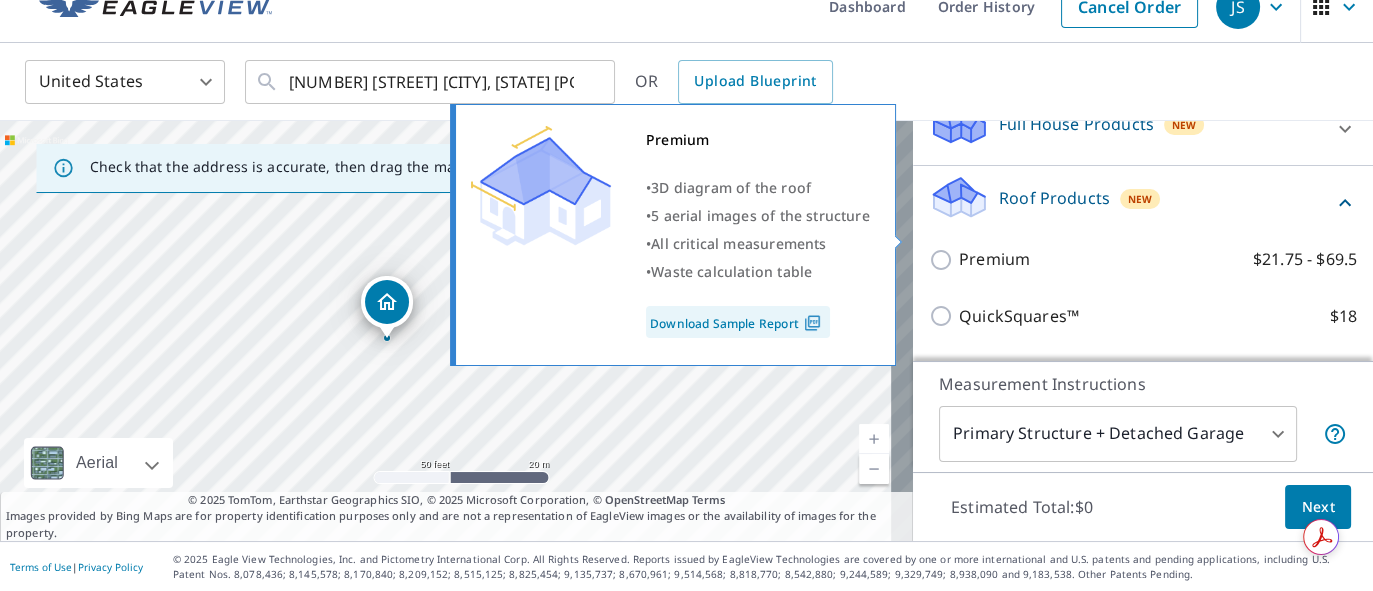 click on "Premium $21.75 - $69.5" at bounding box center [944, 260] 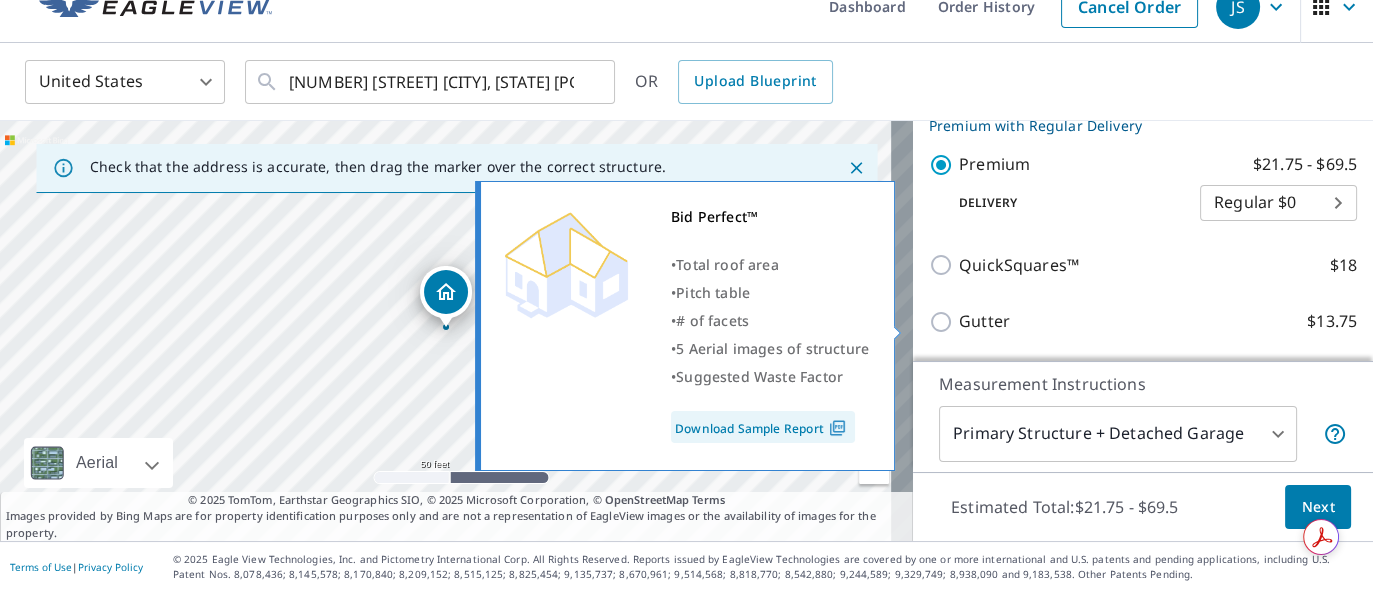 scroll, scrollTop: 410, scrollLeft: 0, axis: vertical 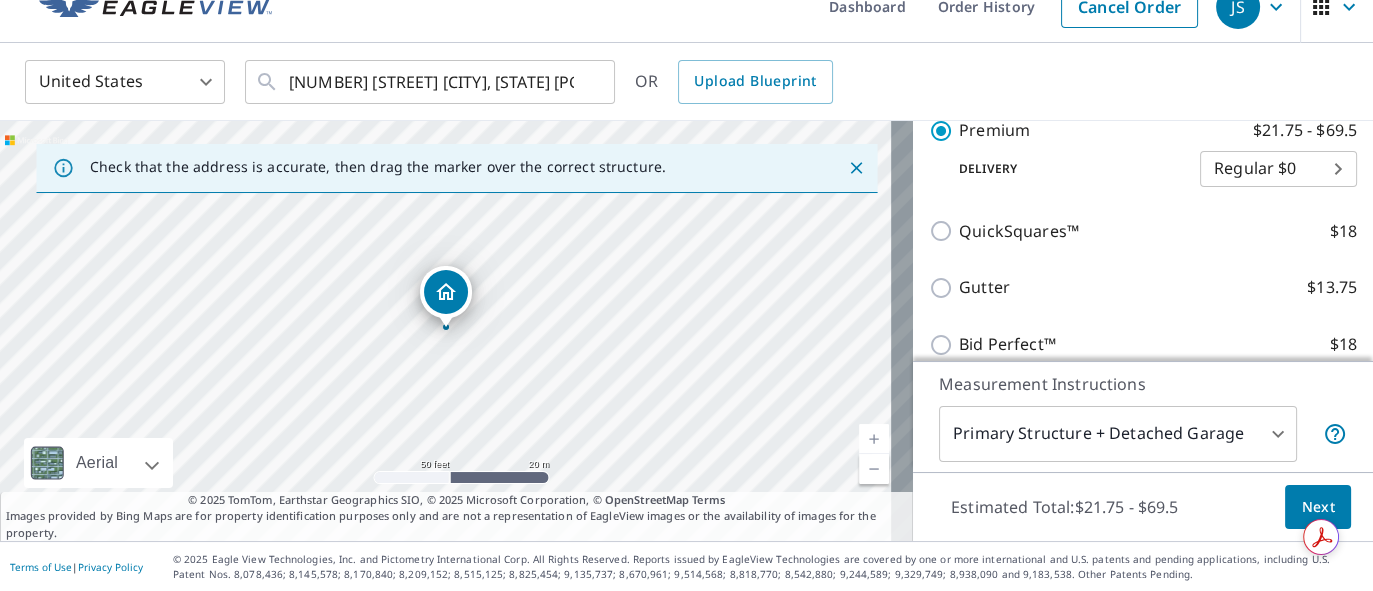 click on "Next" at bounding box center [1318, 507] 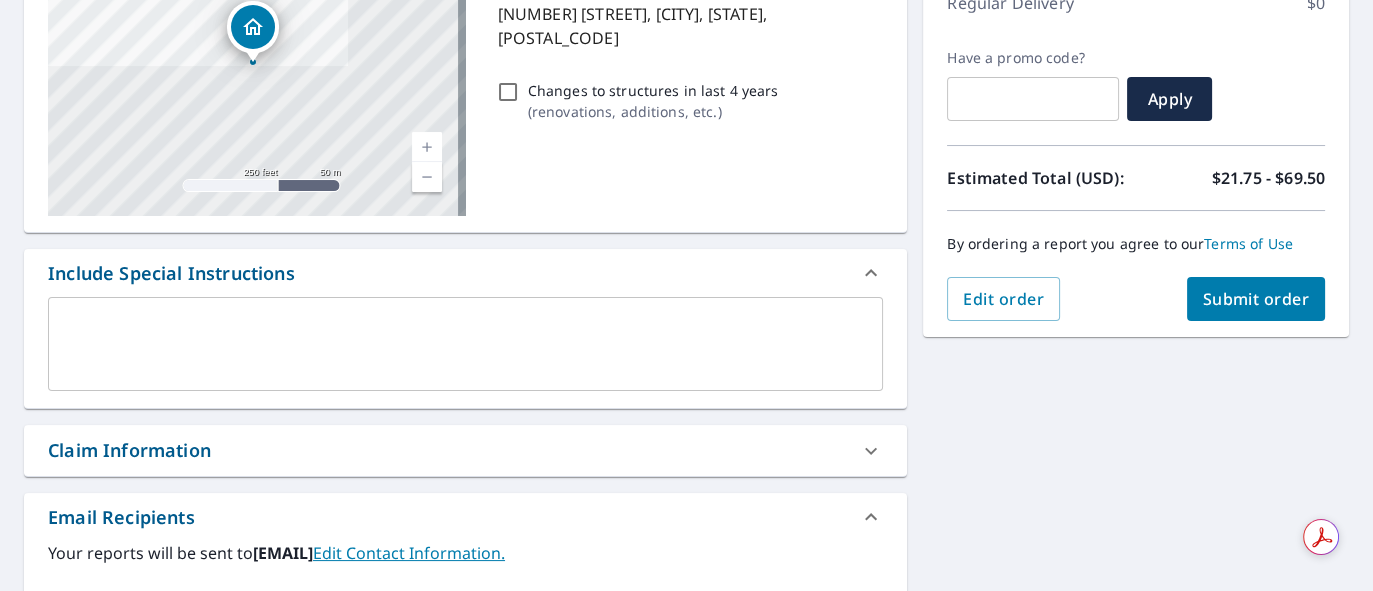 scroll, scrollTop: 180, scrollLeft: 0, axis: vertical 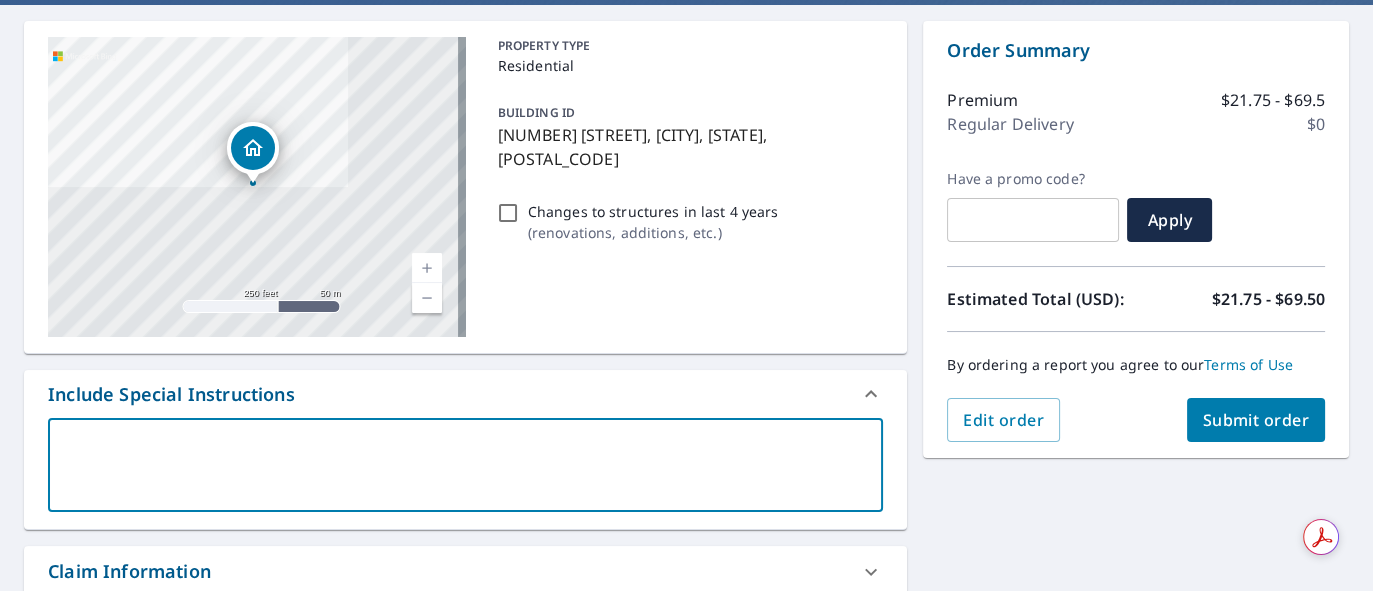 click at bounding box center (465, 465) 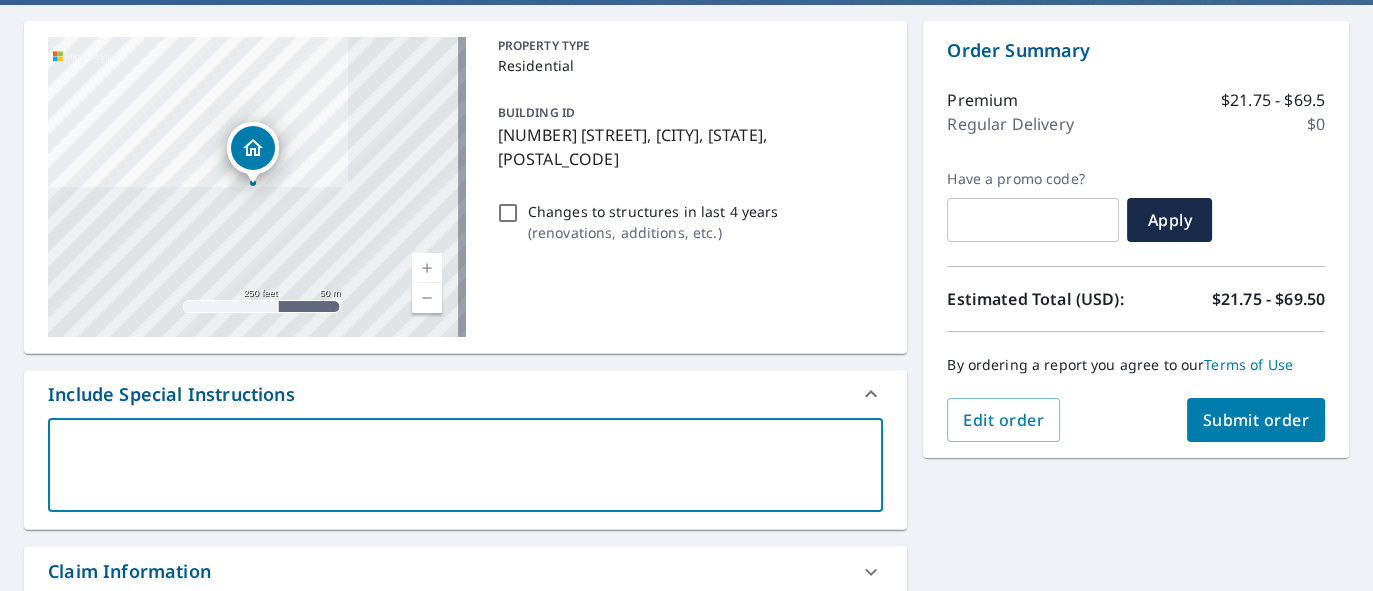 type on "h" 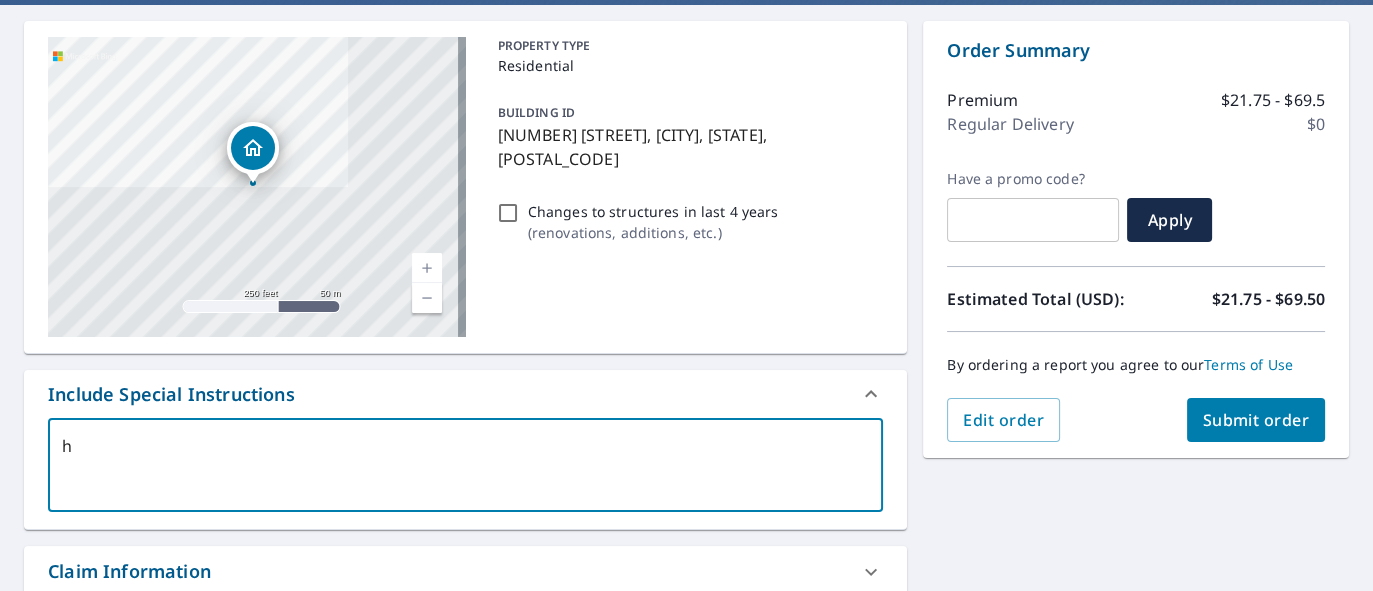 type on "ho" 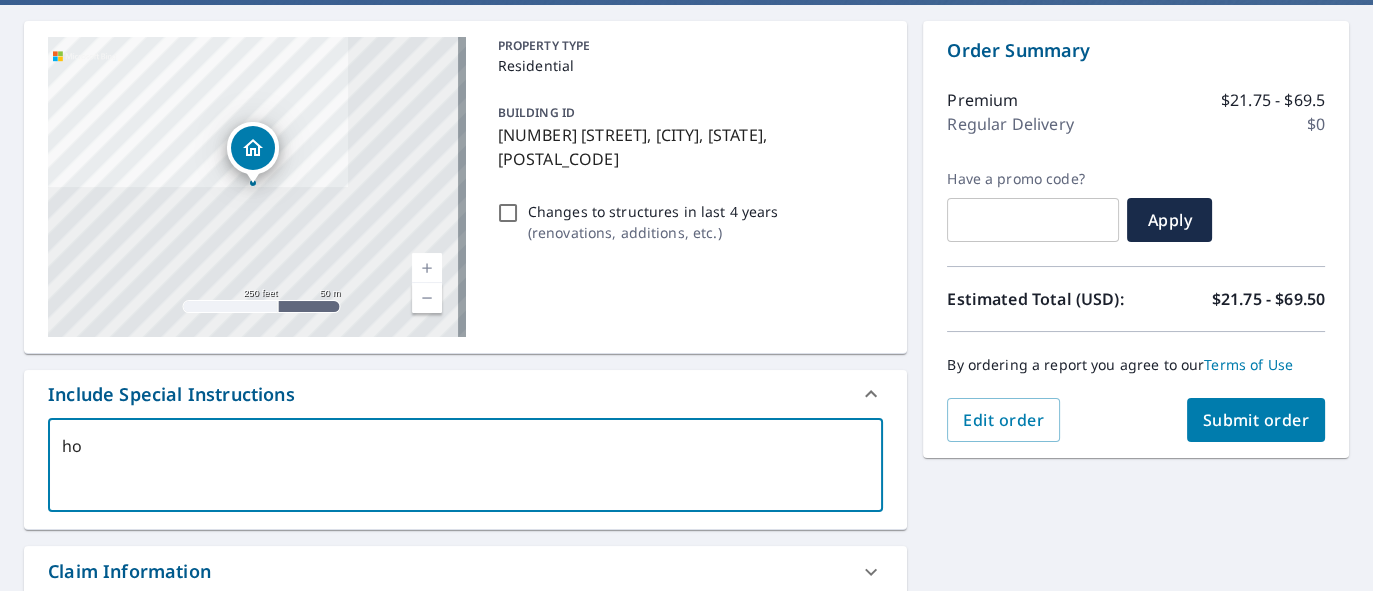 type on "hou" 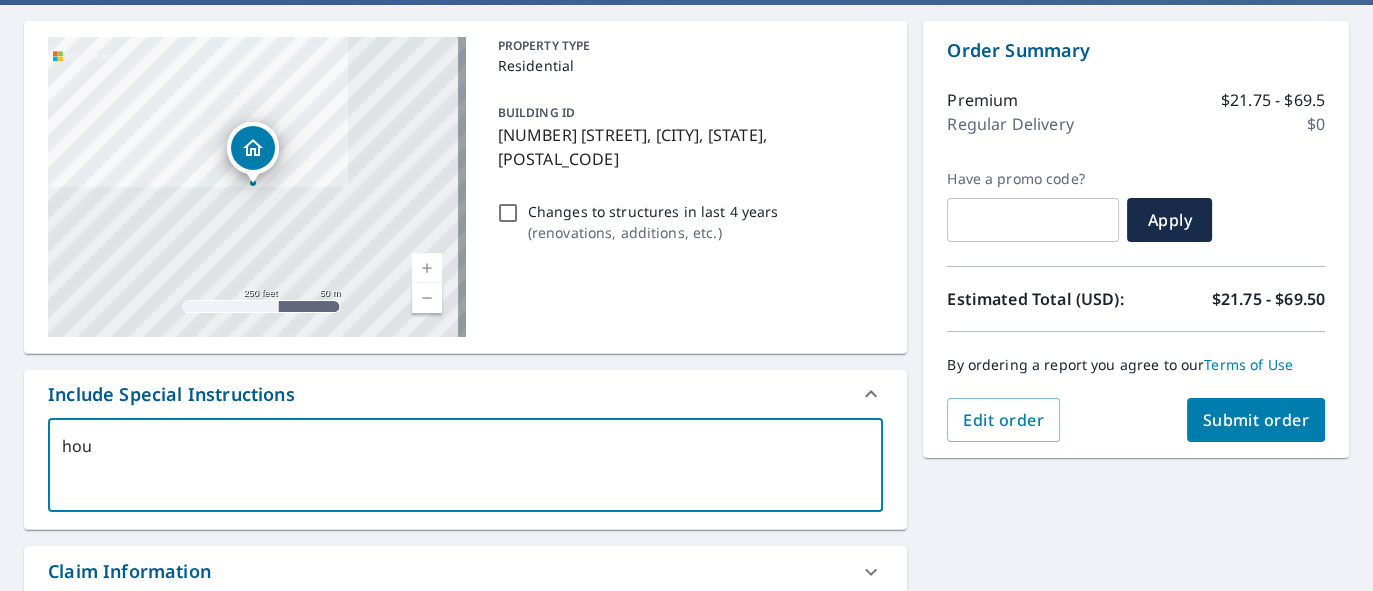 type on "hous" 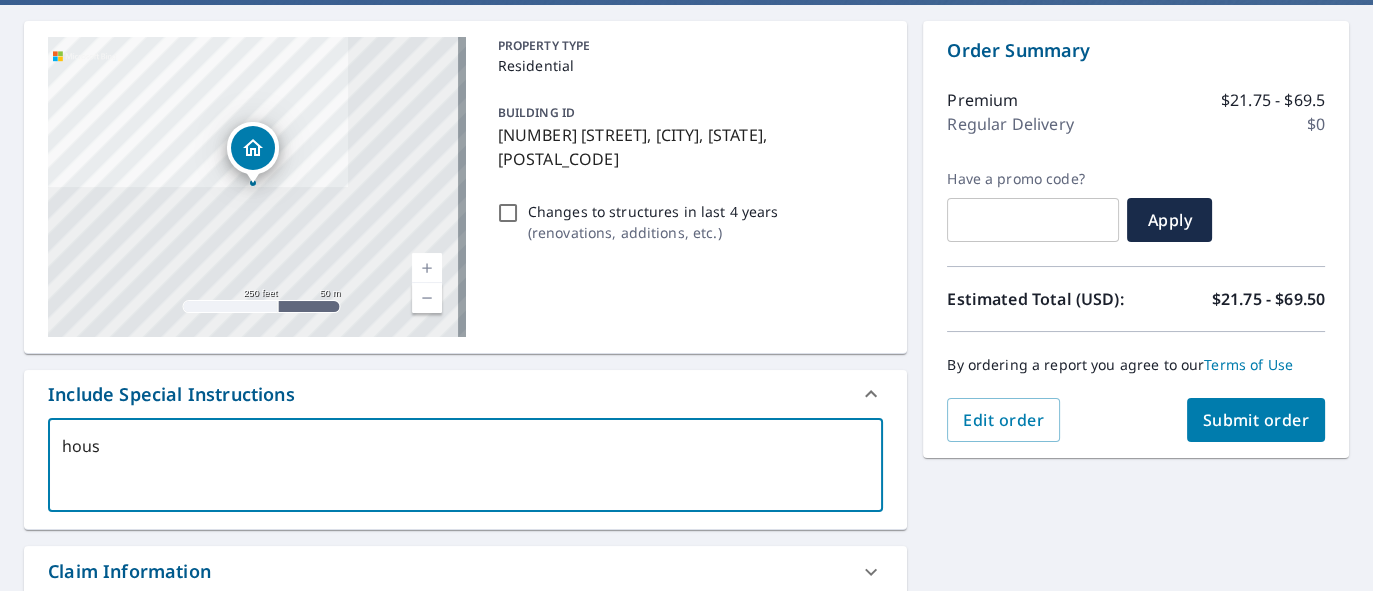 type on "house" 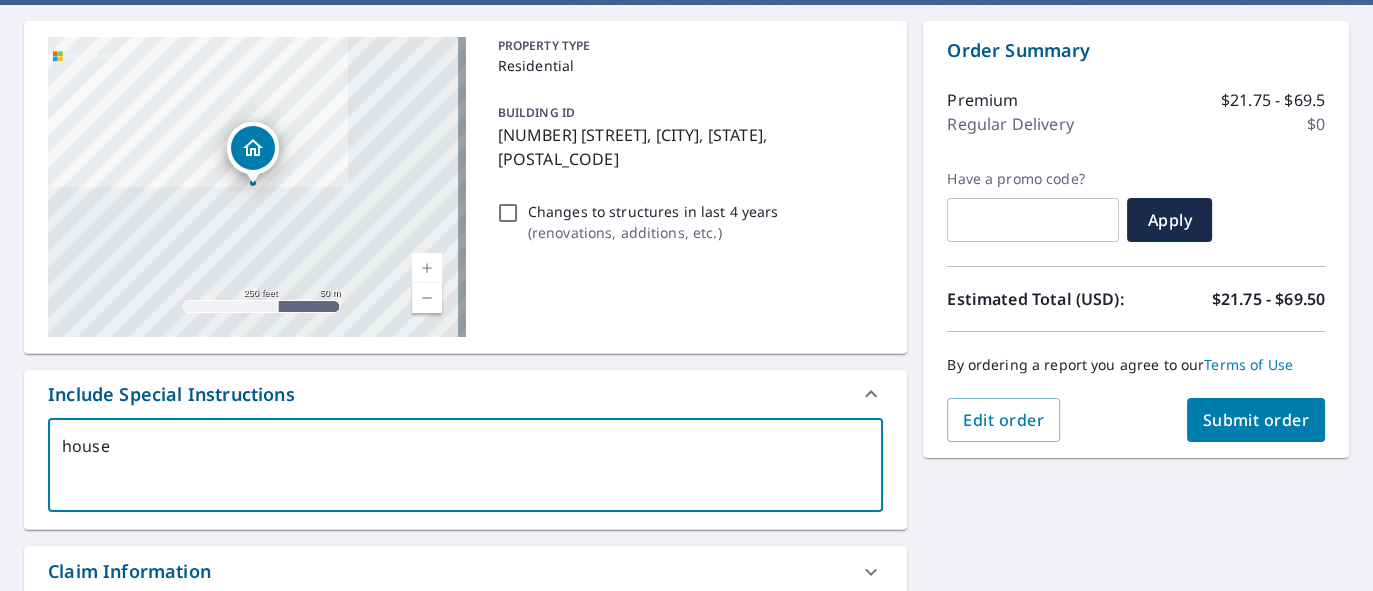 type on "house" 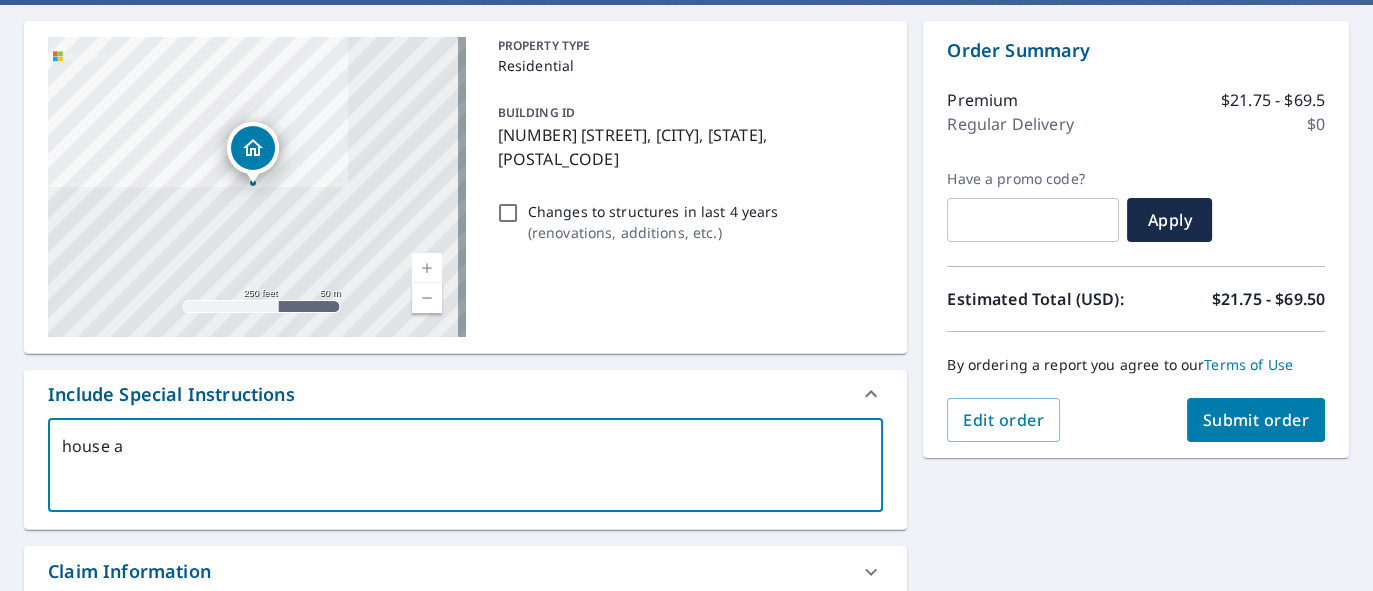 type on "house an" 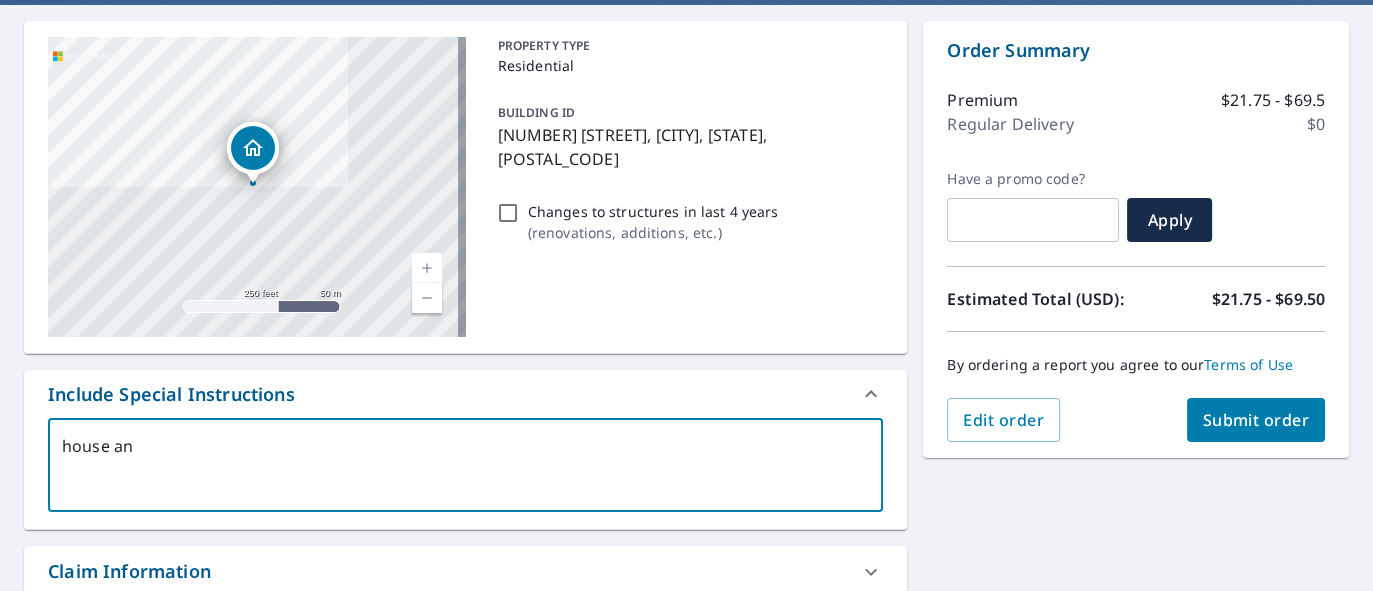 type on "house and" 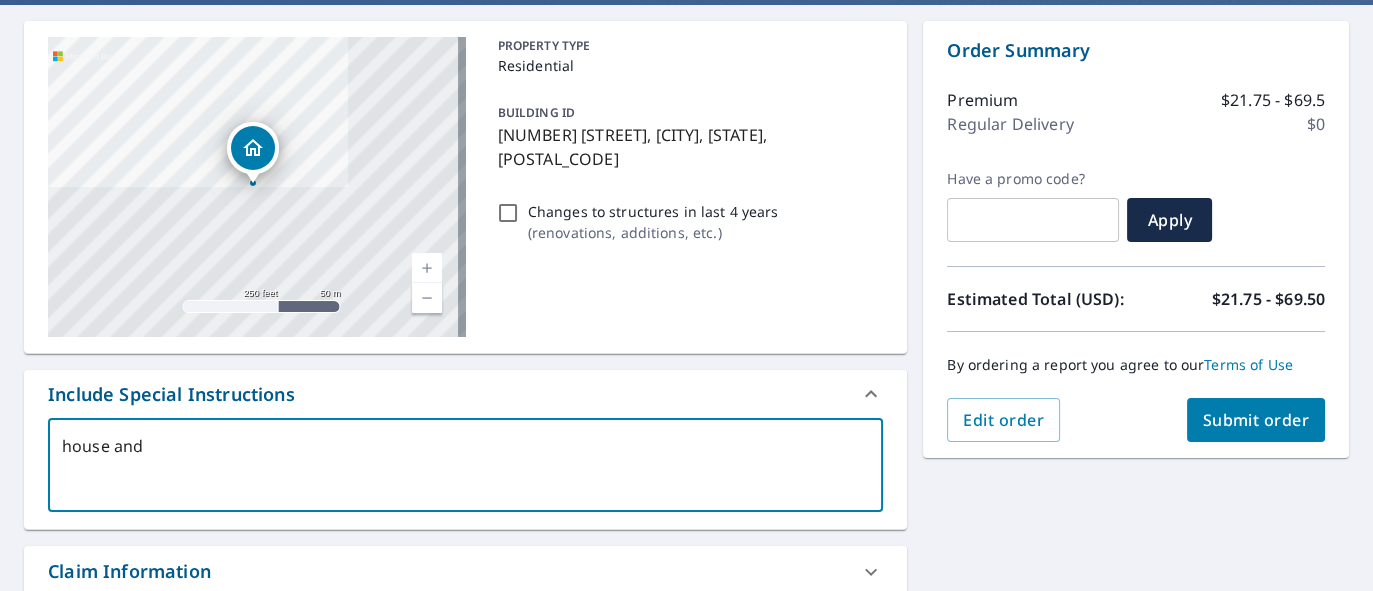 type on "house and" 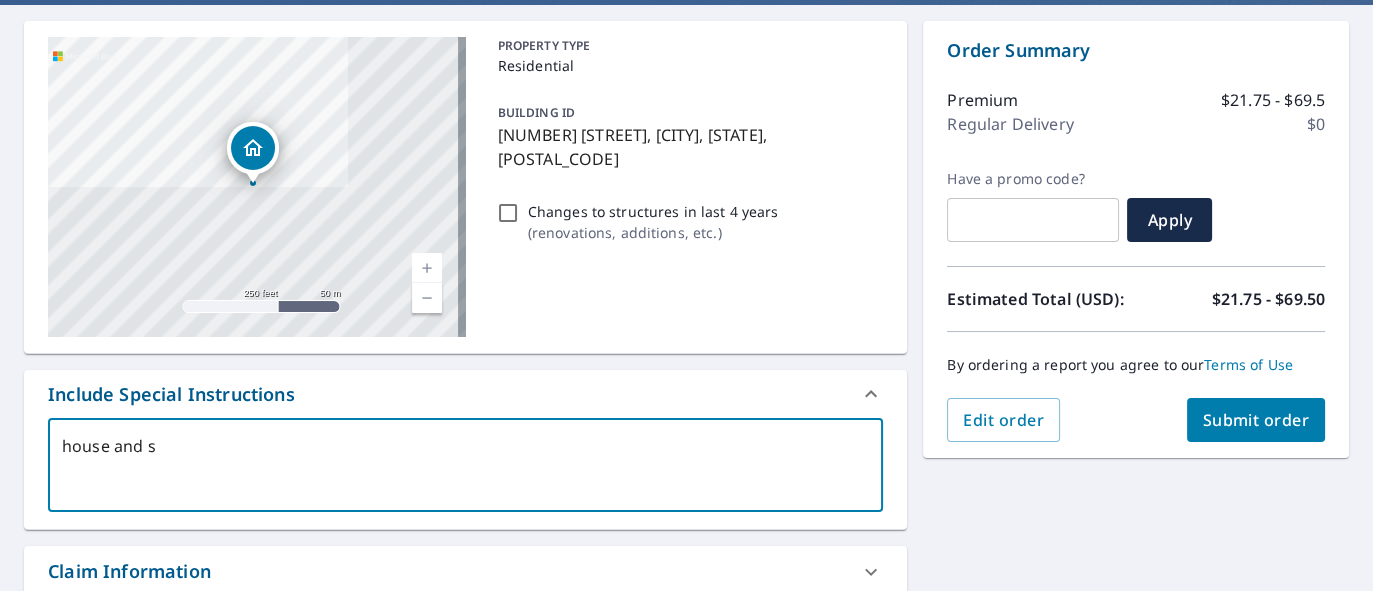 type on "house and sh" 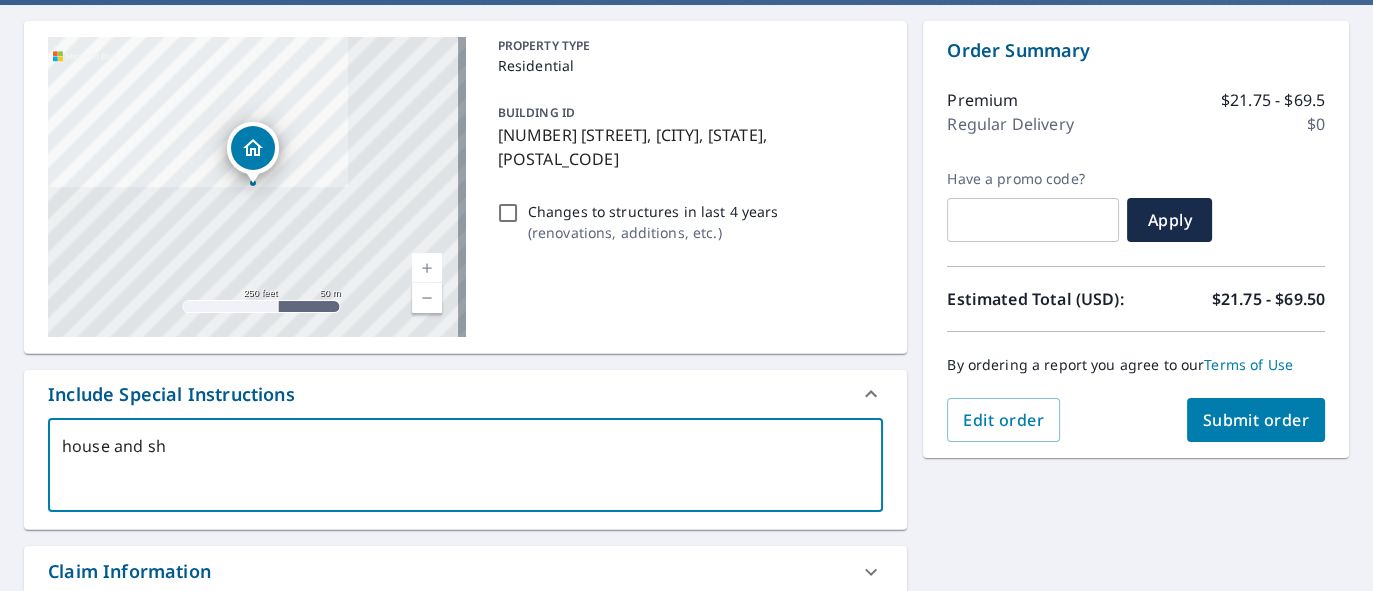 type on "house and she" 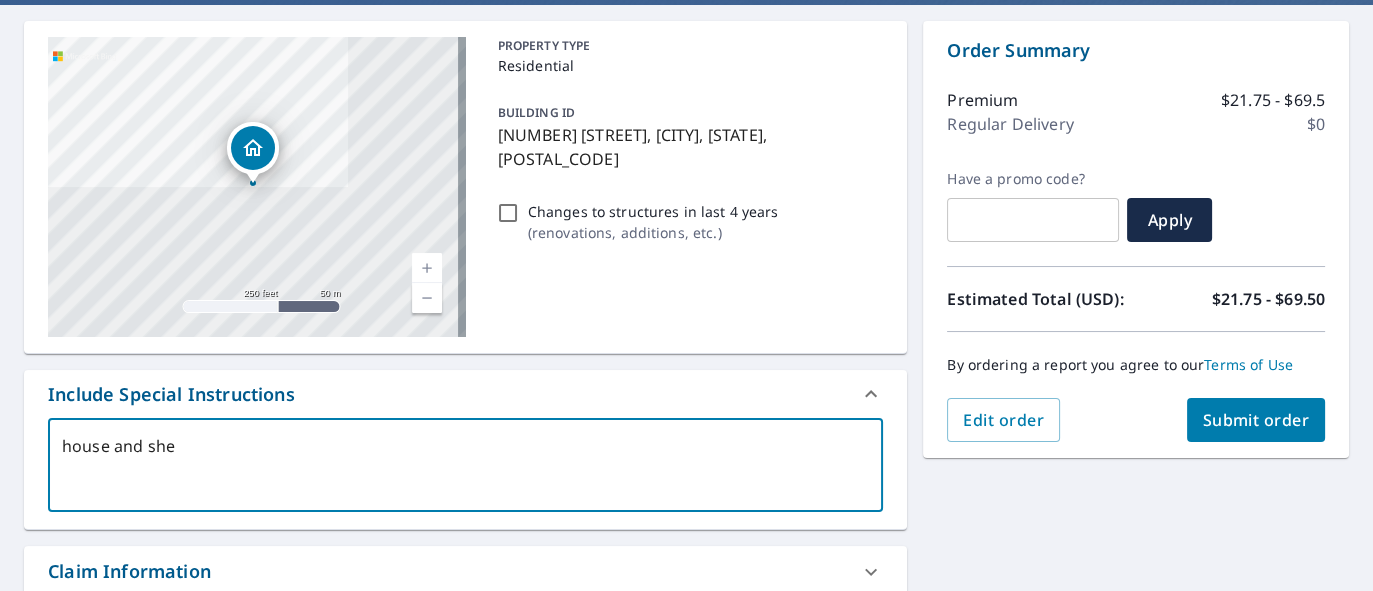 type on "house and shed" 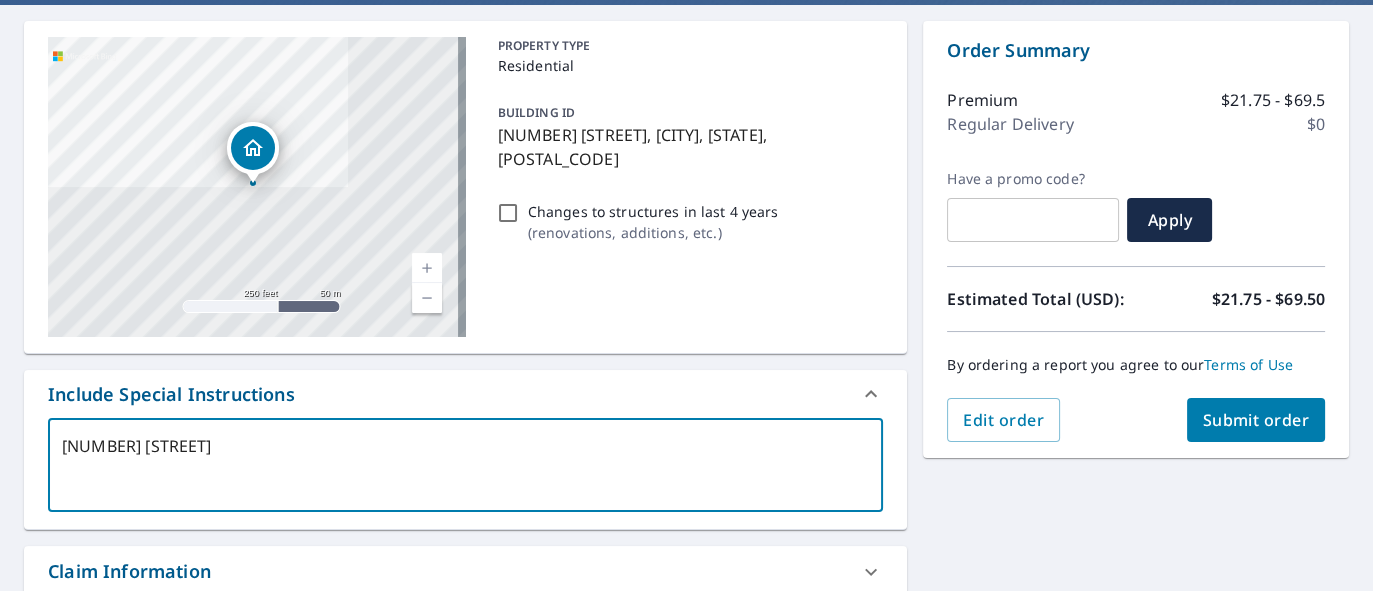type on "house and she" 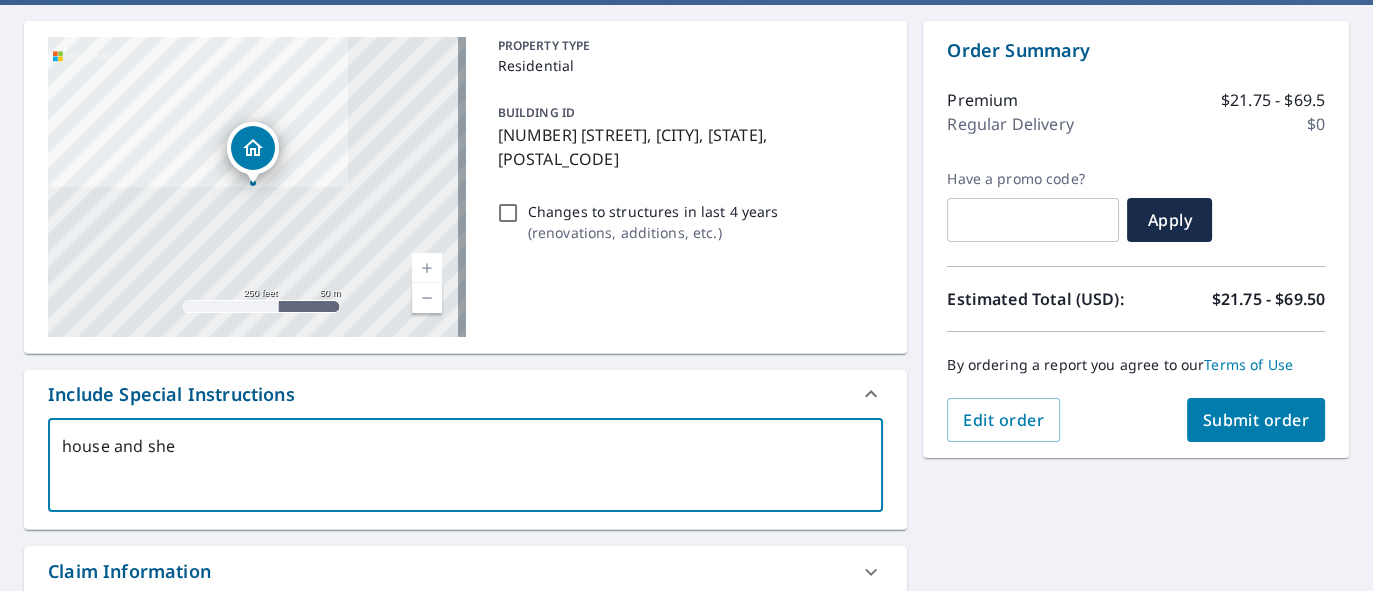type on "house and sh" 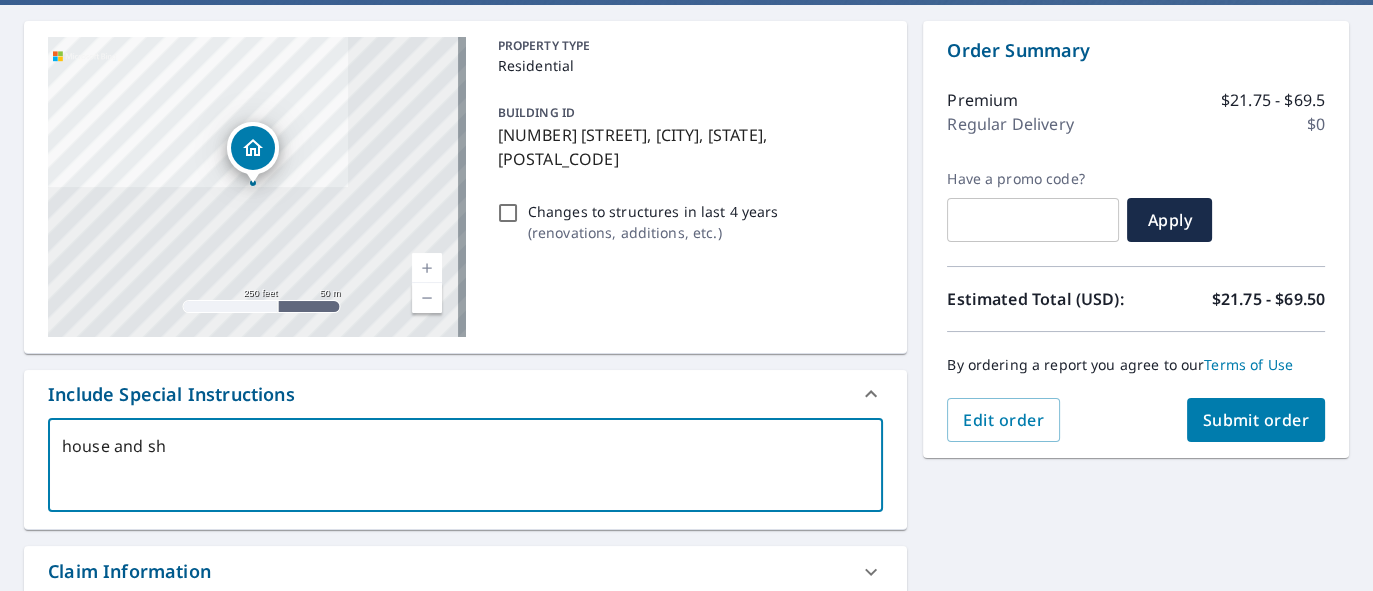 type on "house and s" 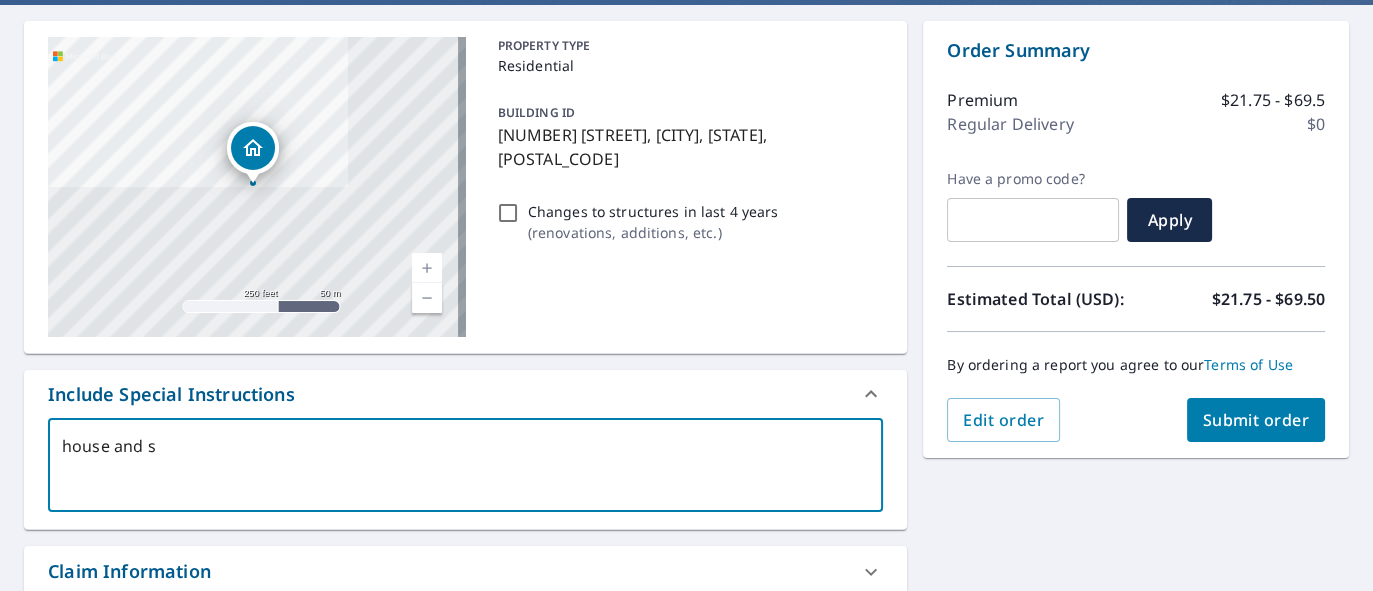 type on "house and" 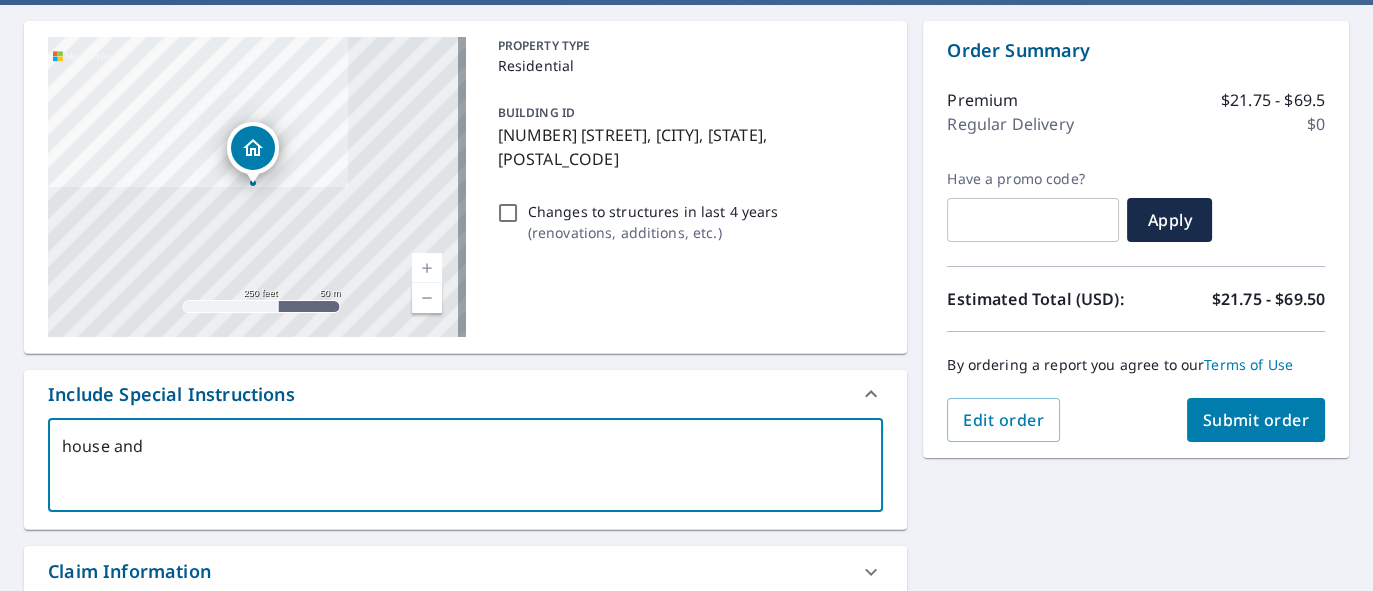 type on "house and b" 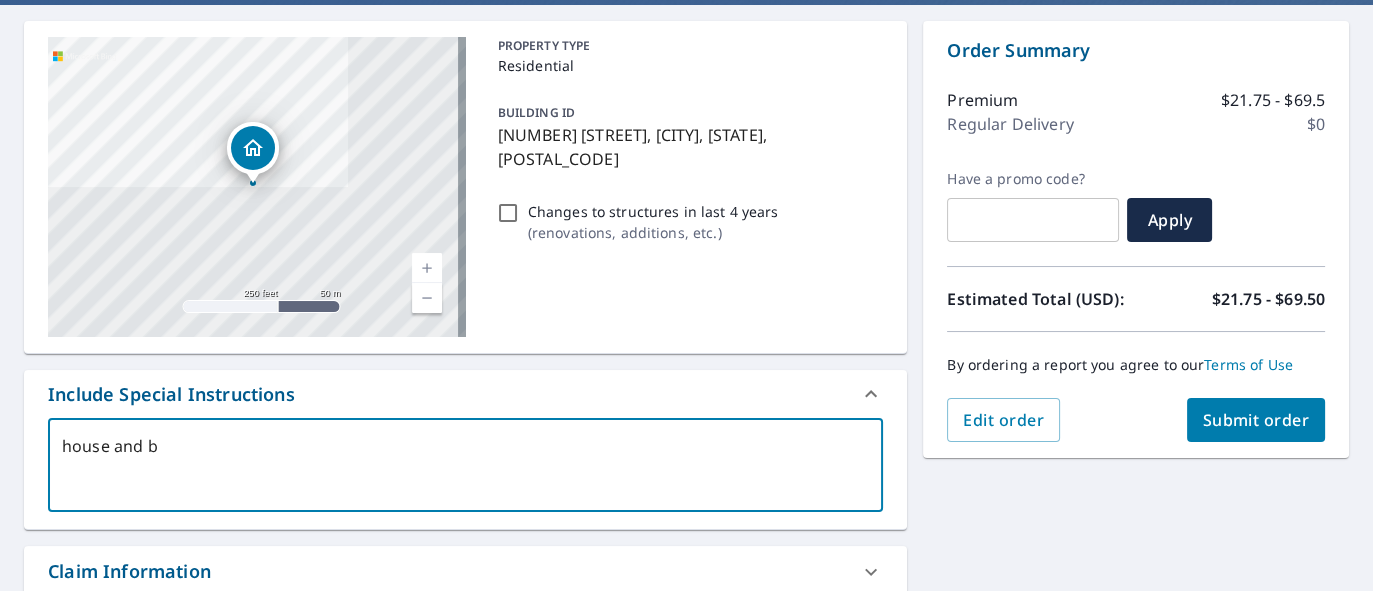 type on "house and bi" 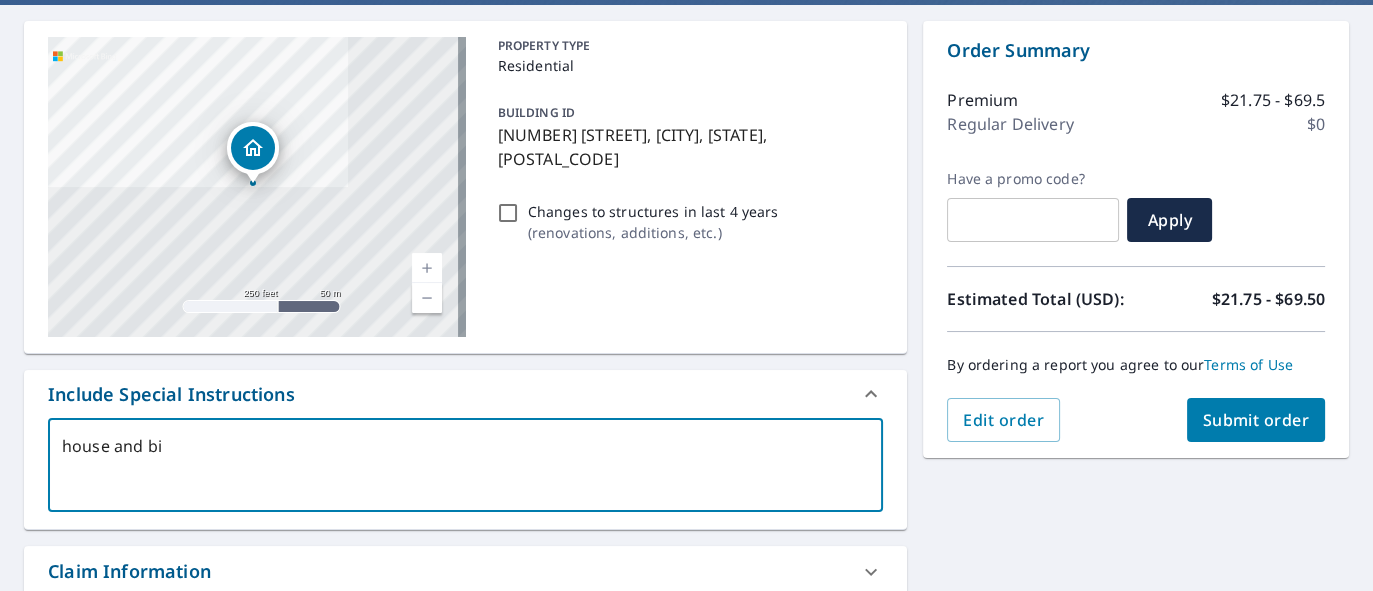 type on "house and big" 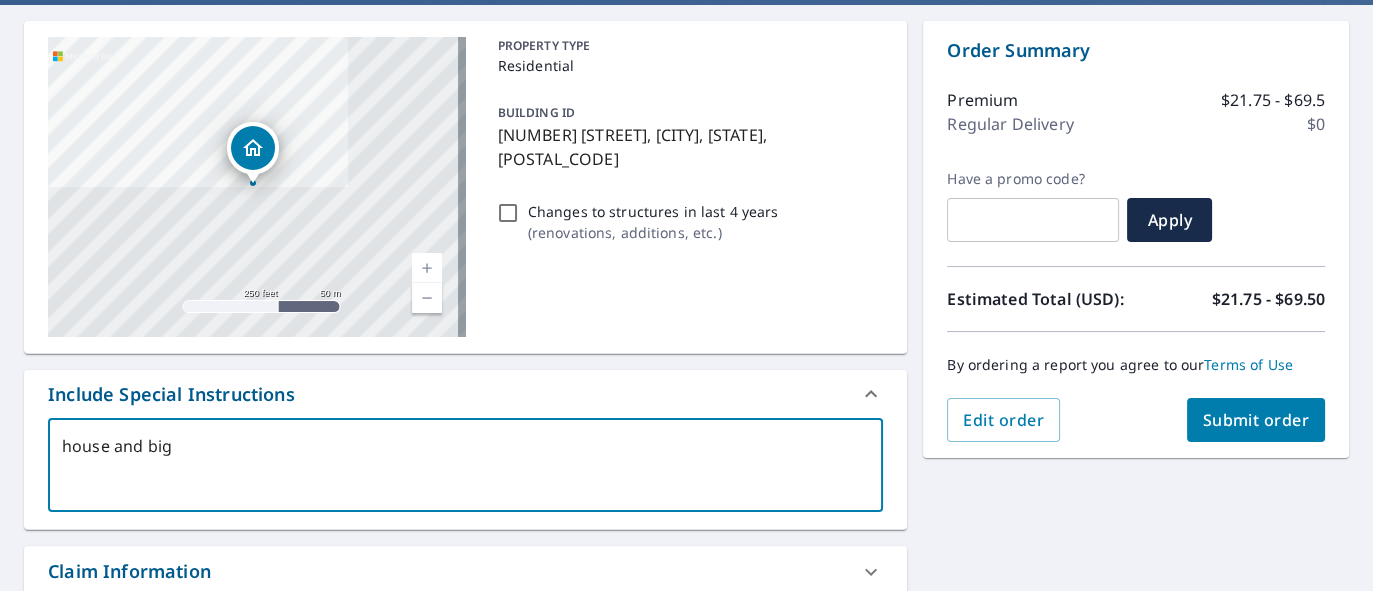 type on "x" 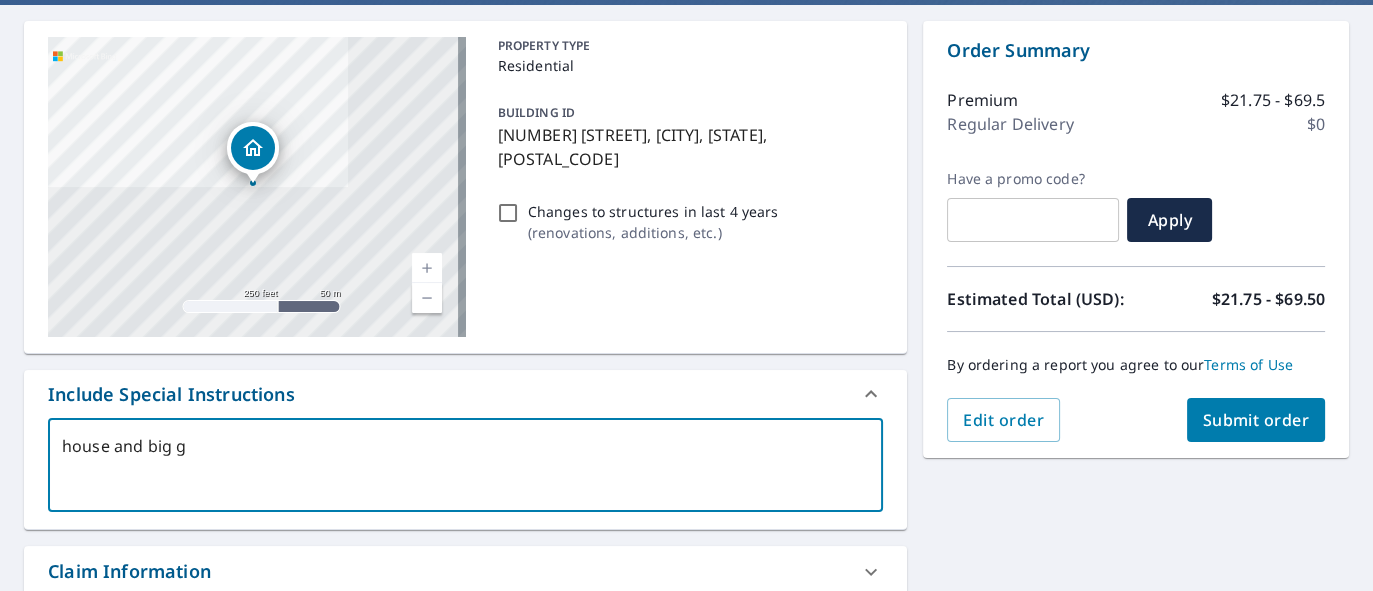 type on "house and big ga" 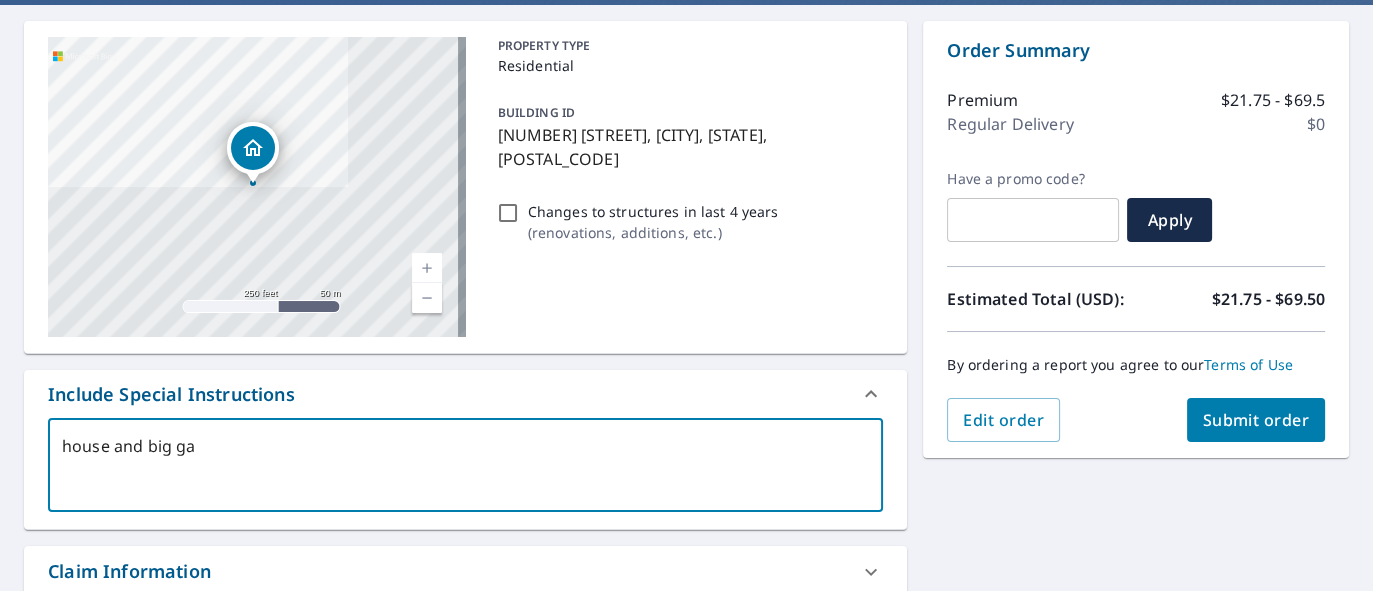 type on "house and big gar" 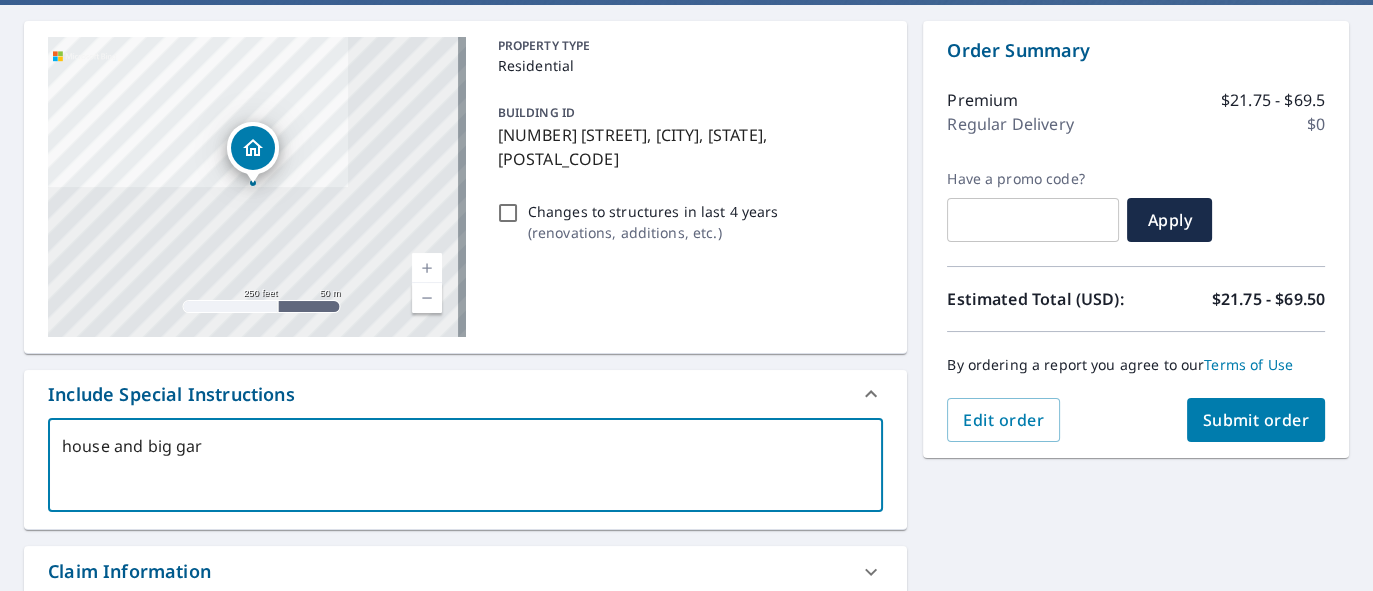 type on "house and big gara" 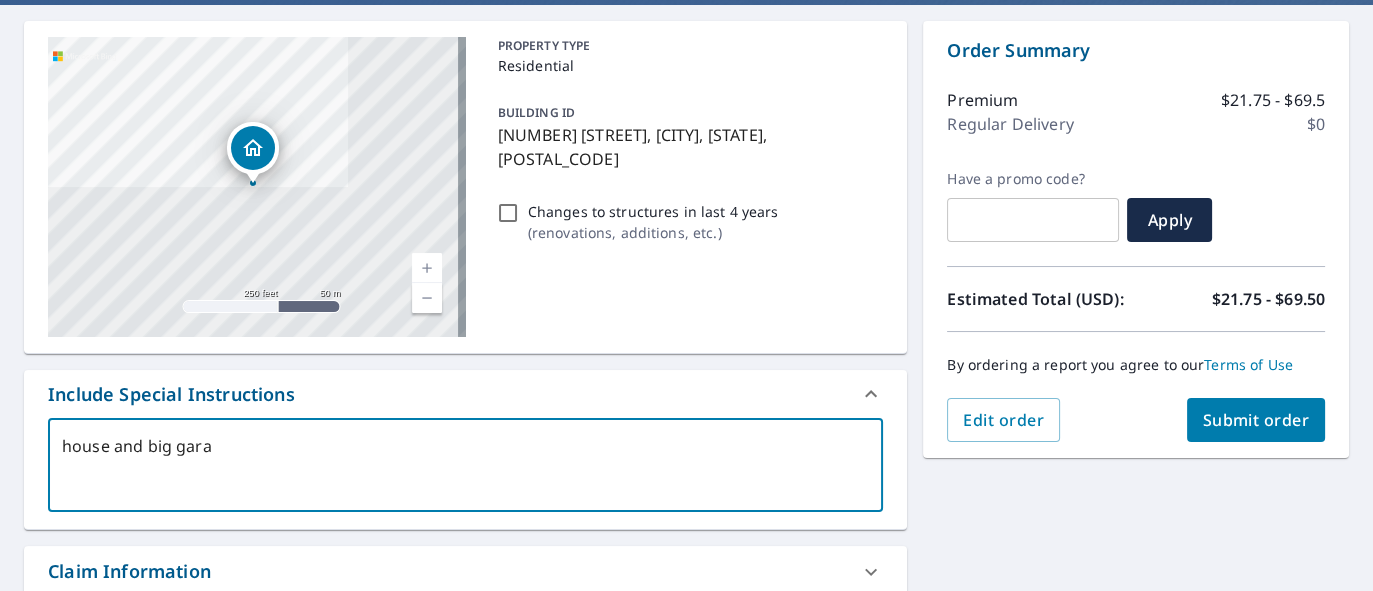 type on "house and big garag" 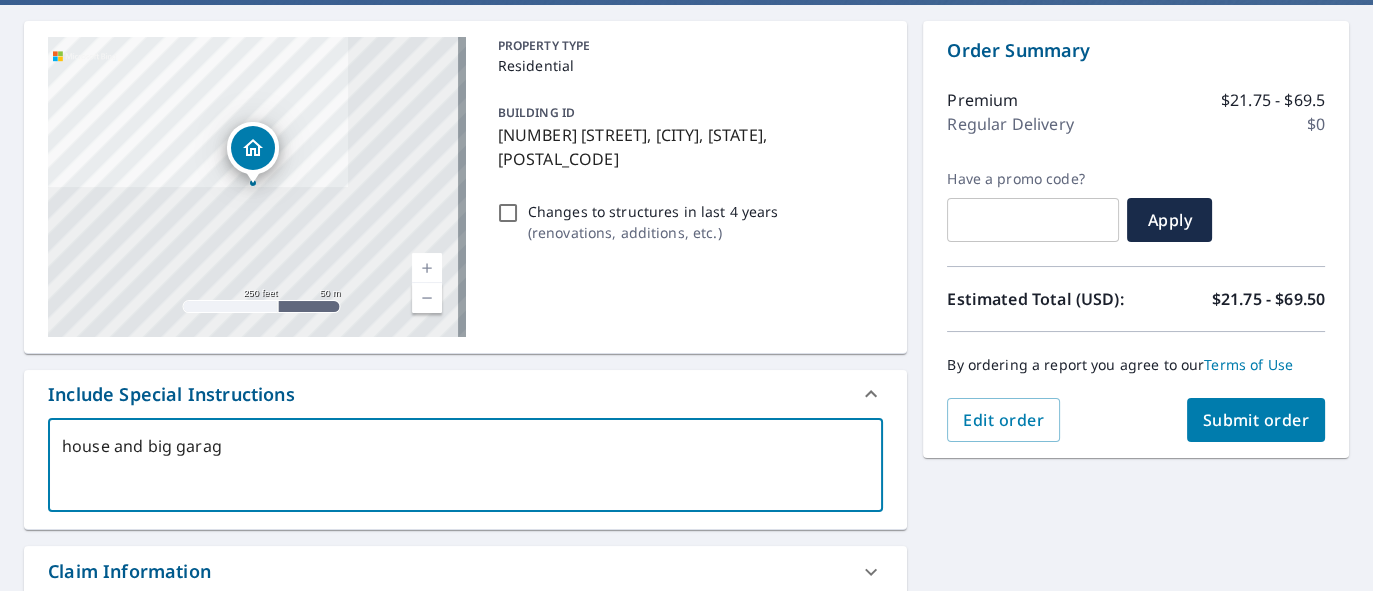 type on "house and big garage" 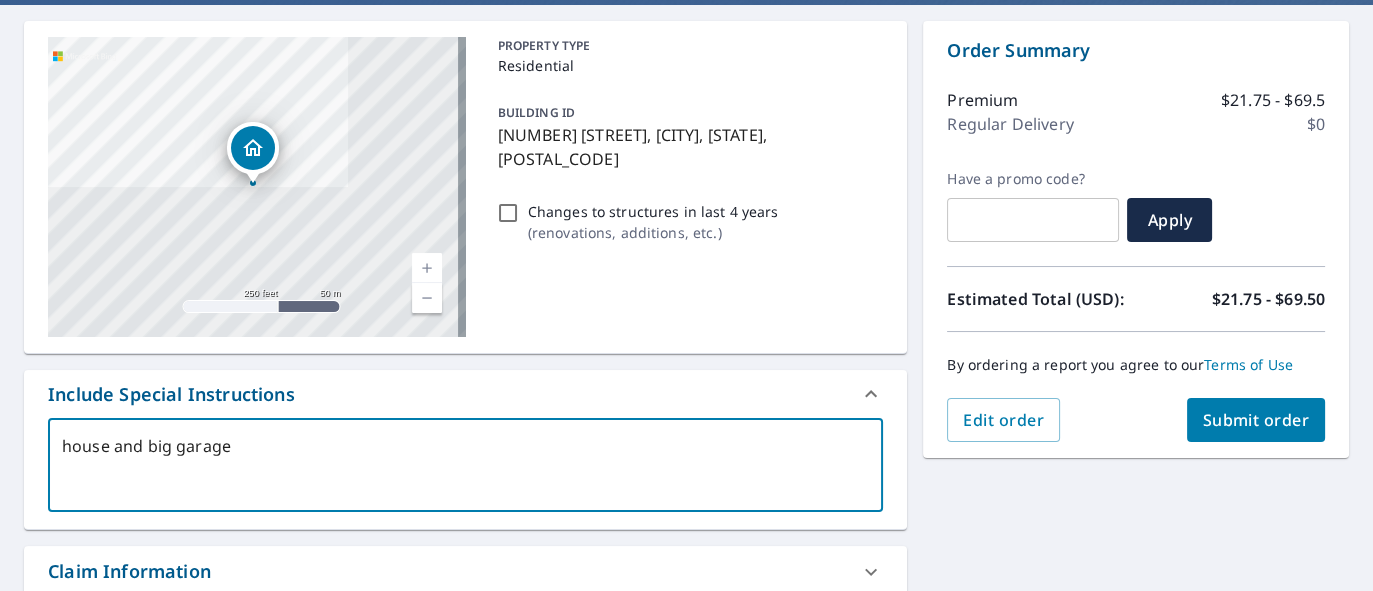 type on "x" 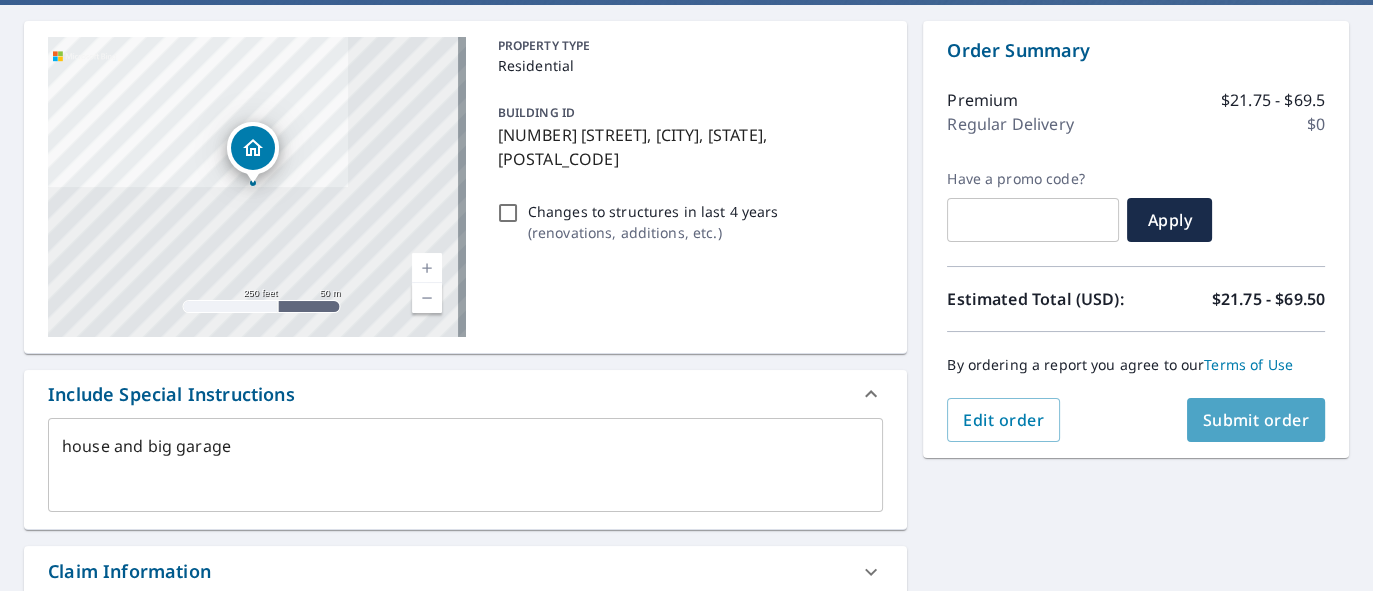 click on "Submit order" at bounding box center [1256, 420] 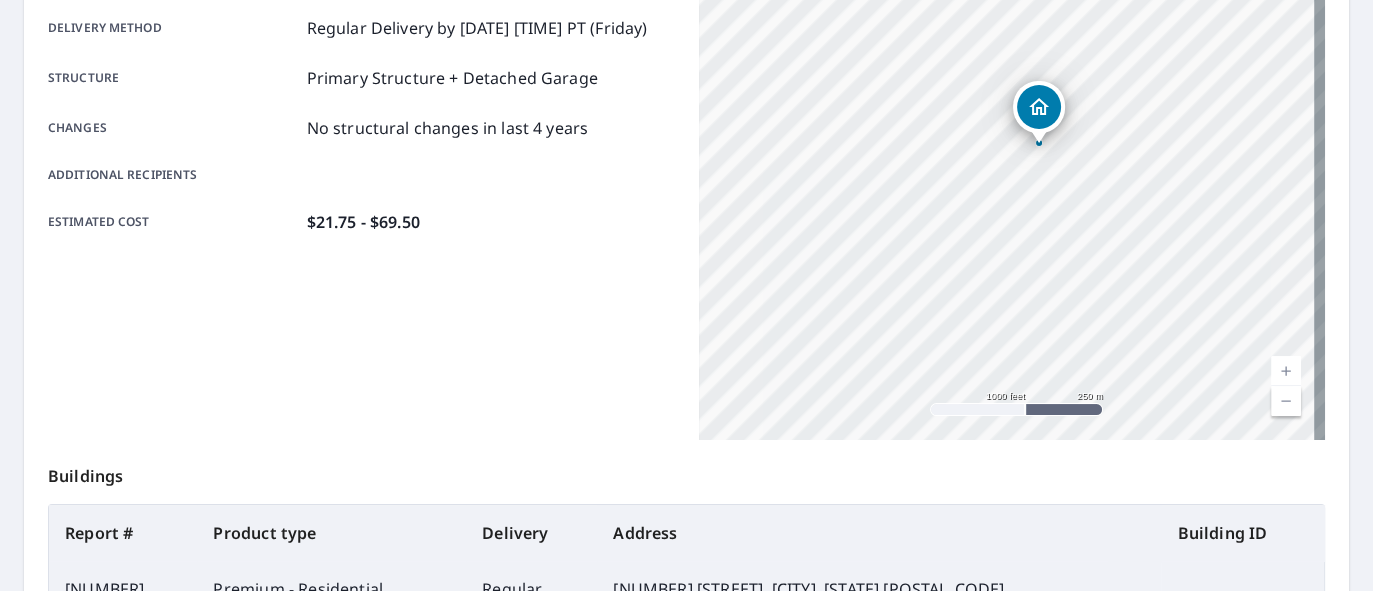 scroll, scrollTop: 480, scrollLeft: 0, axis: vertical 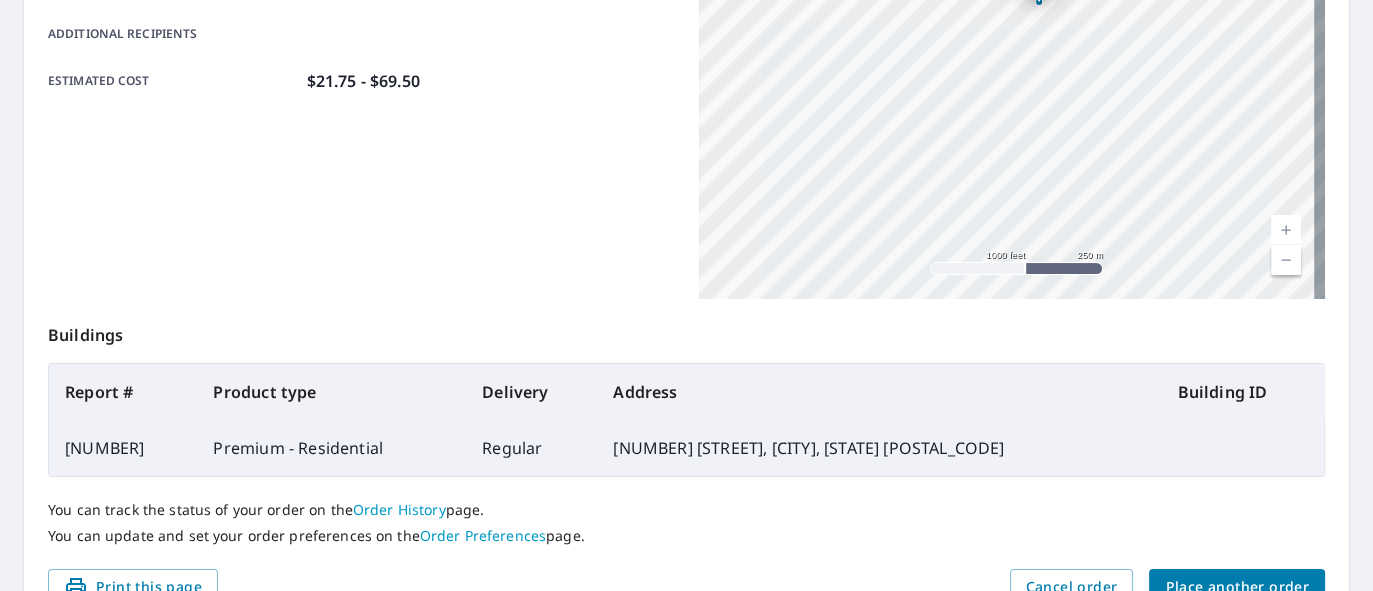 click on "Place another order" at bounding box center [1237, 587] 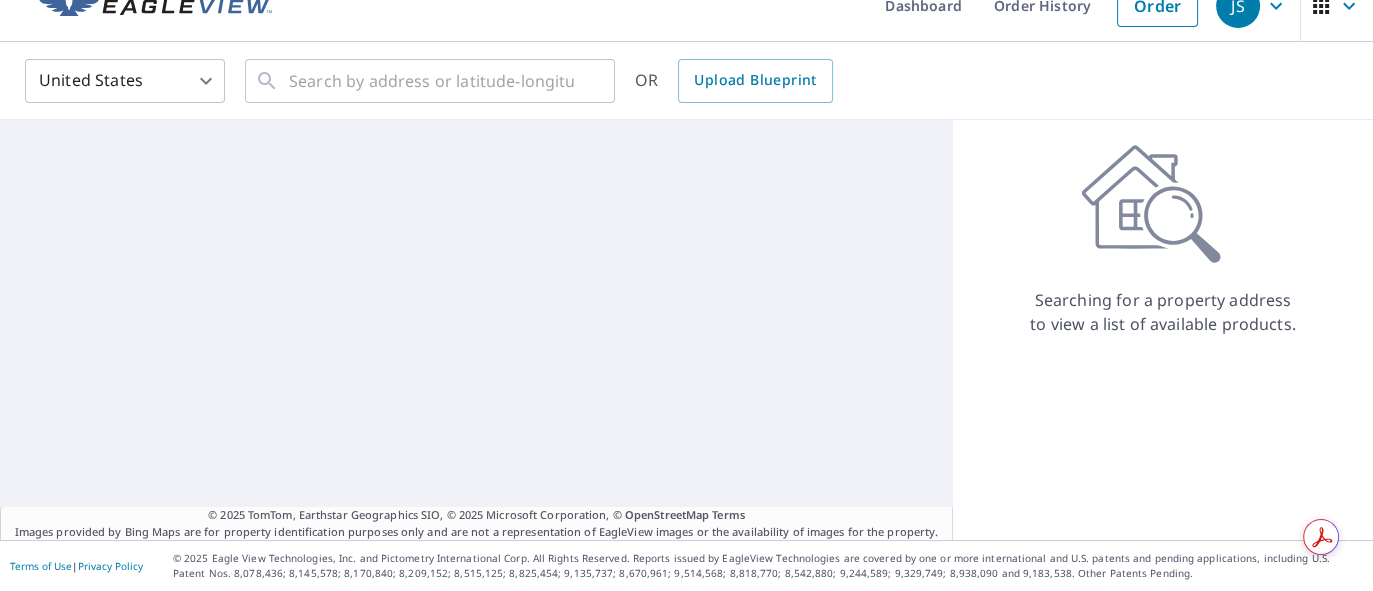 scroll, scrollTop: 30, scrollLeft: 0, axis: vertical 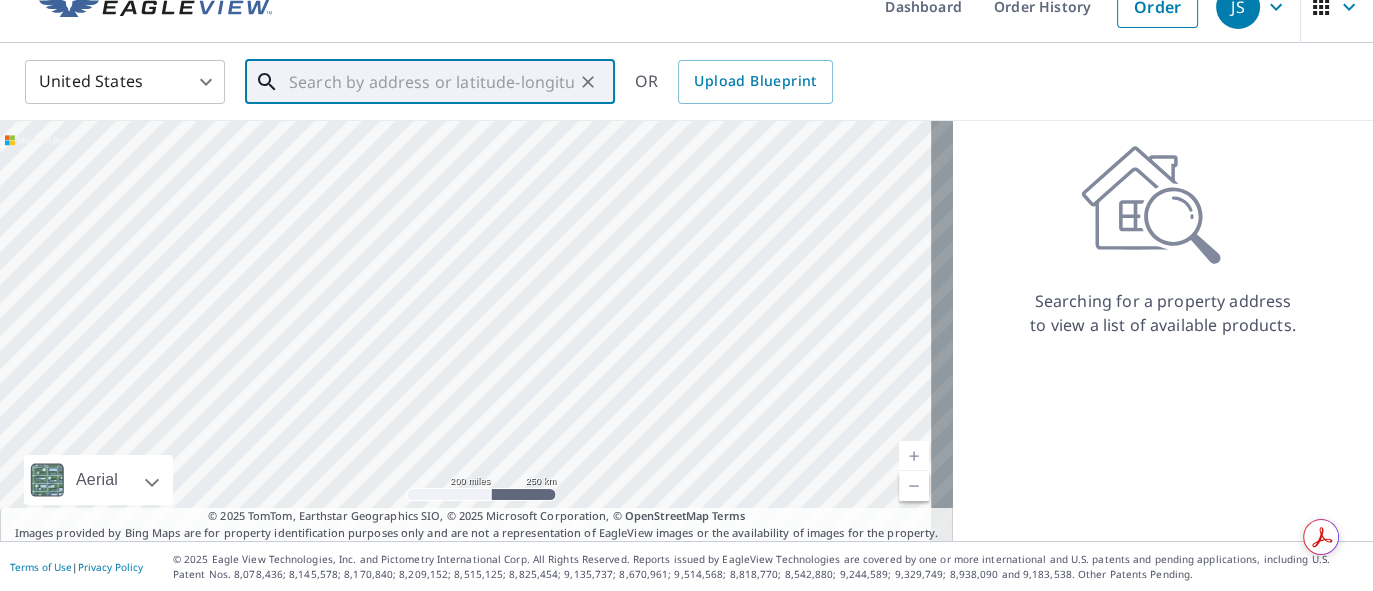 paste on "4500 El Camino Dr" 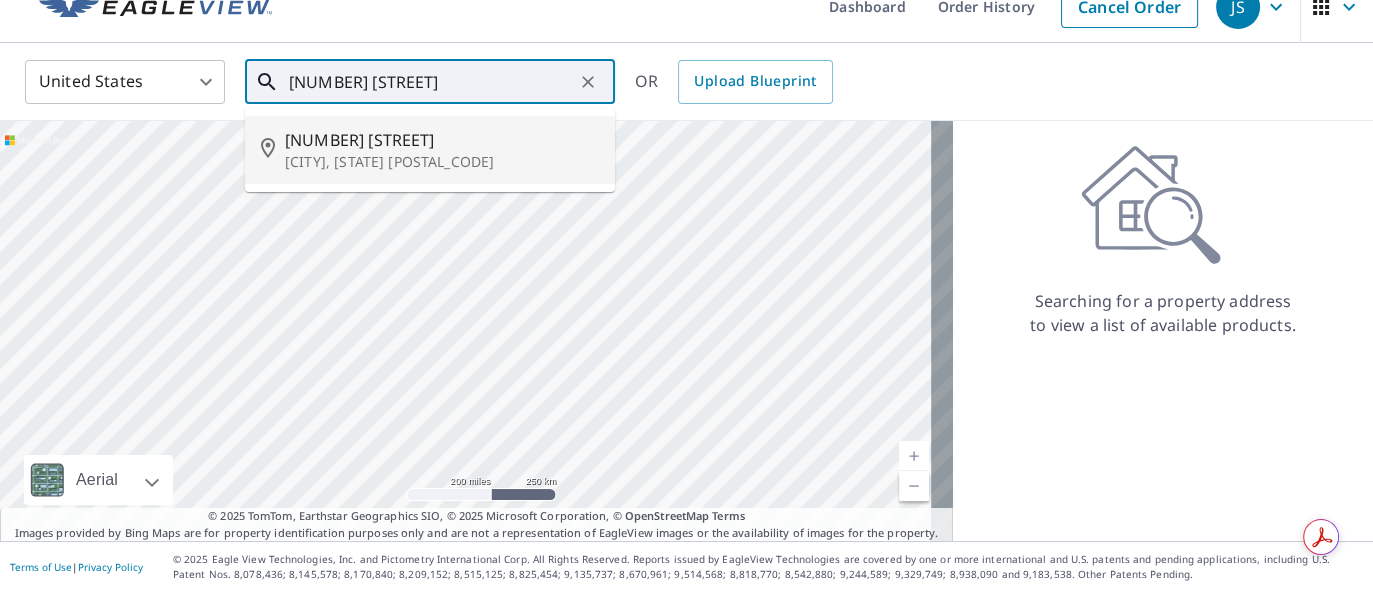 click on "4500 El Camino Dr Cheyenne, WY 82001" at bounding box center [430, 150] 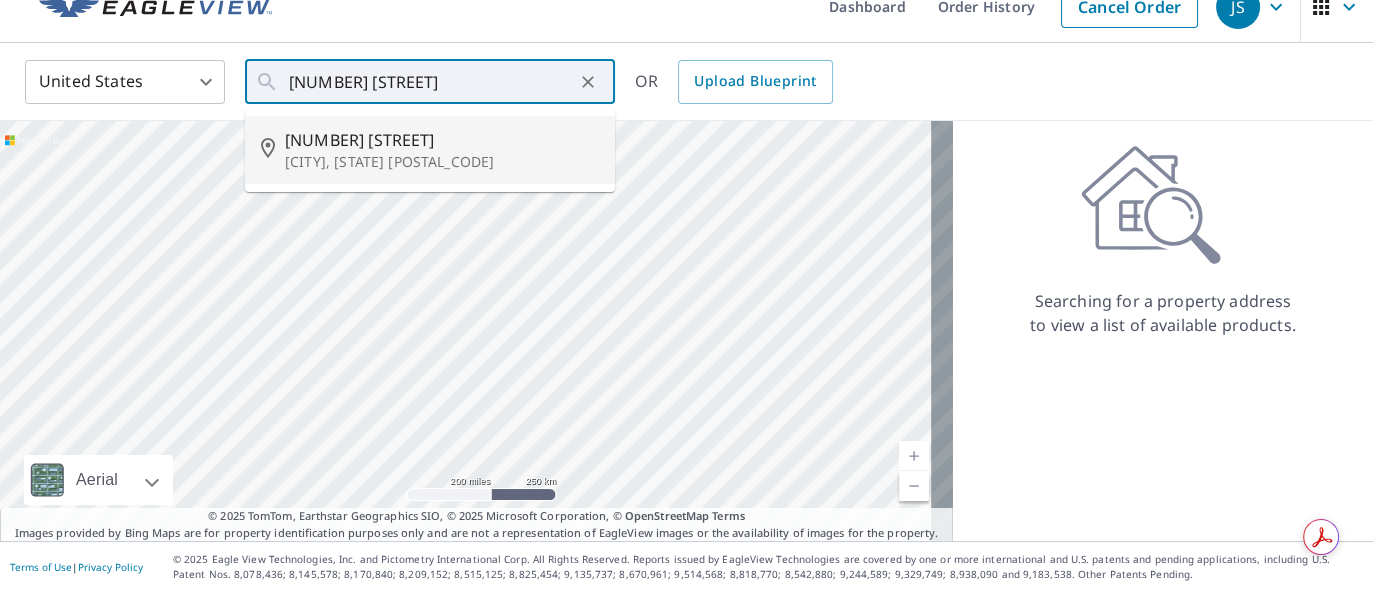 type on "4500 El Camino Dr Cheyenne, WY 82001" 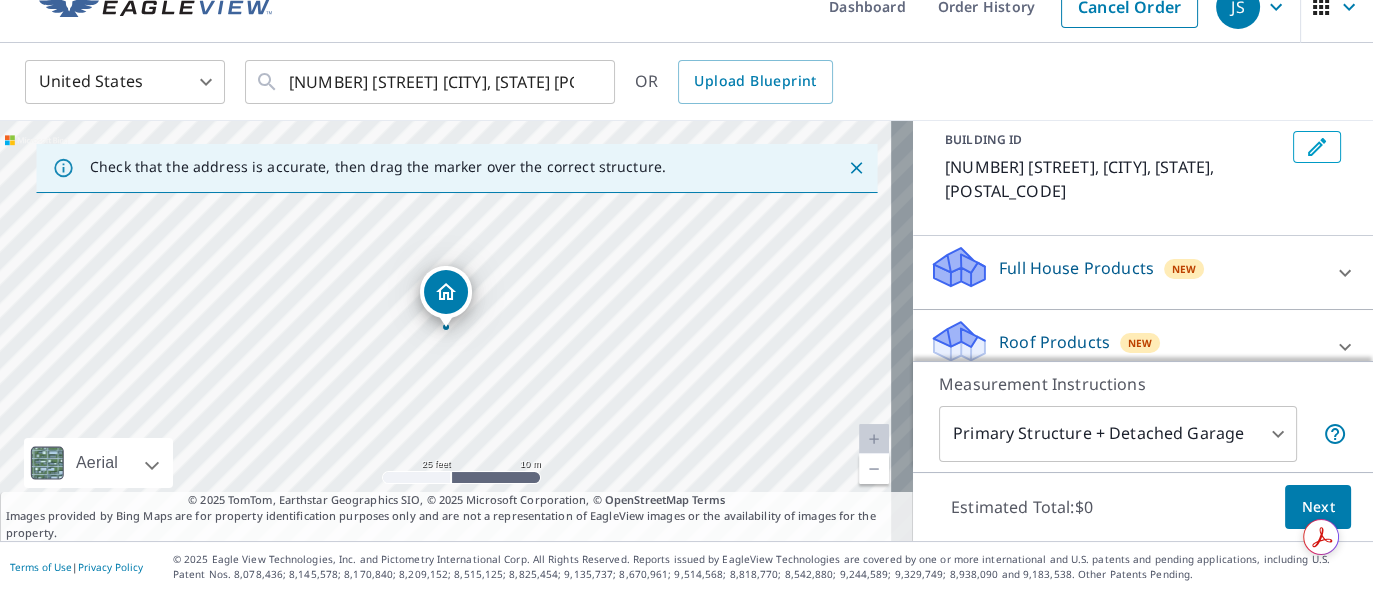 scroll, scrollTop: 260, scrollLeft: 0, axis: vertical 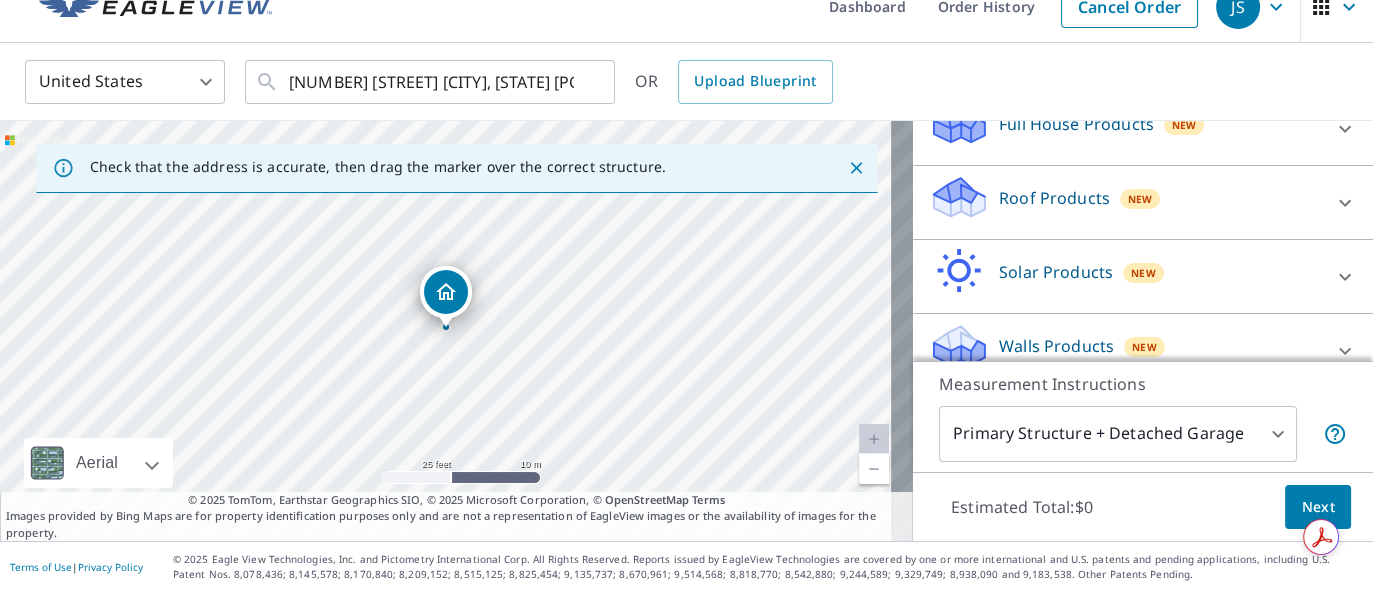 click on "Roof Products New" at bounding box center (1125, 202) 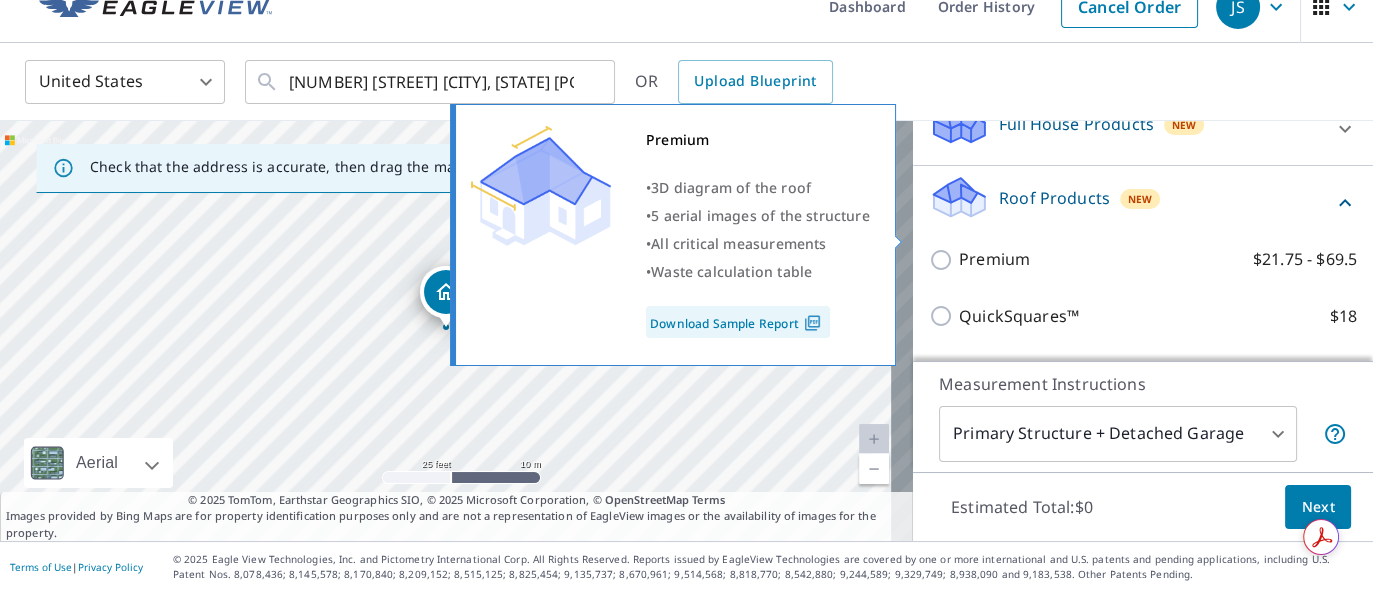 click on "Premium $21.75 - $69.5" at bounding box center (944, 260) 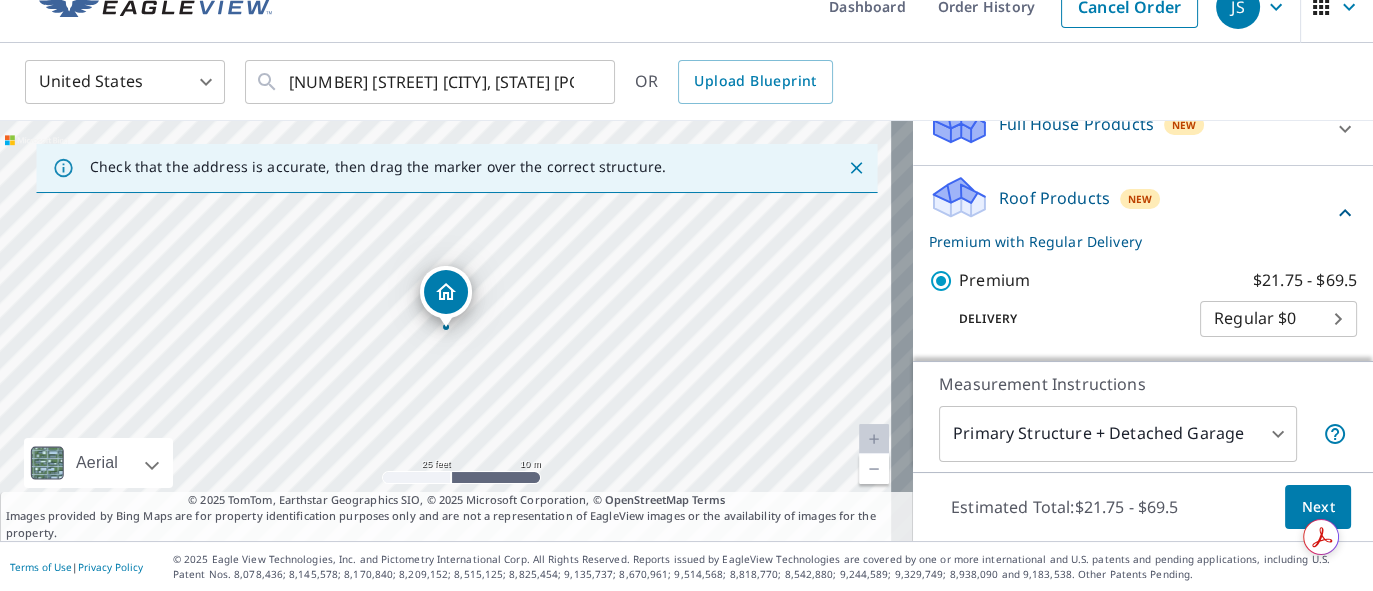 click on "Next" at bounding box center [1318, 507] 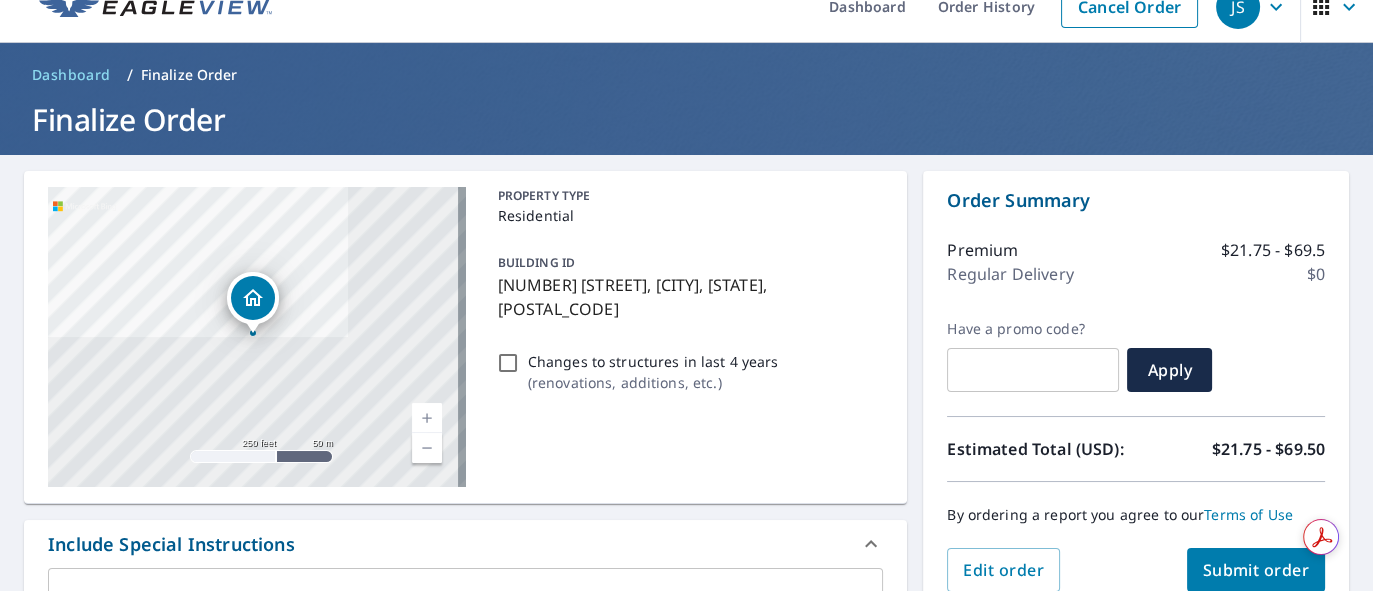 click on "Submit order" at bounding box center [1256, 570] 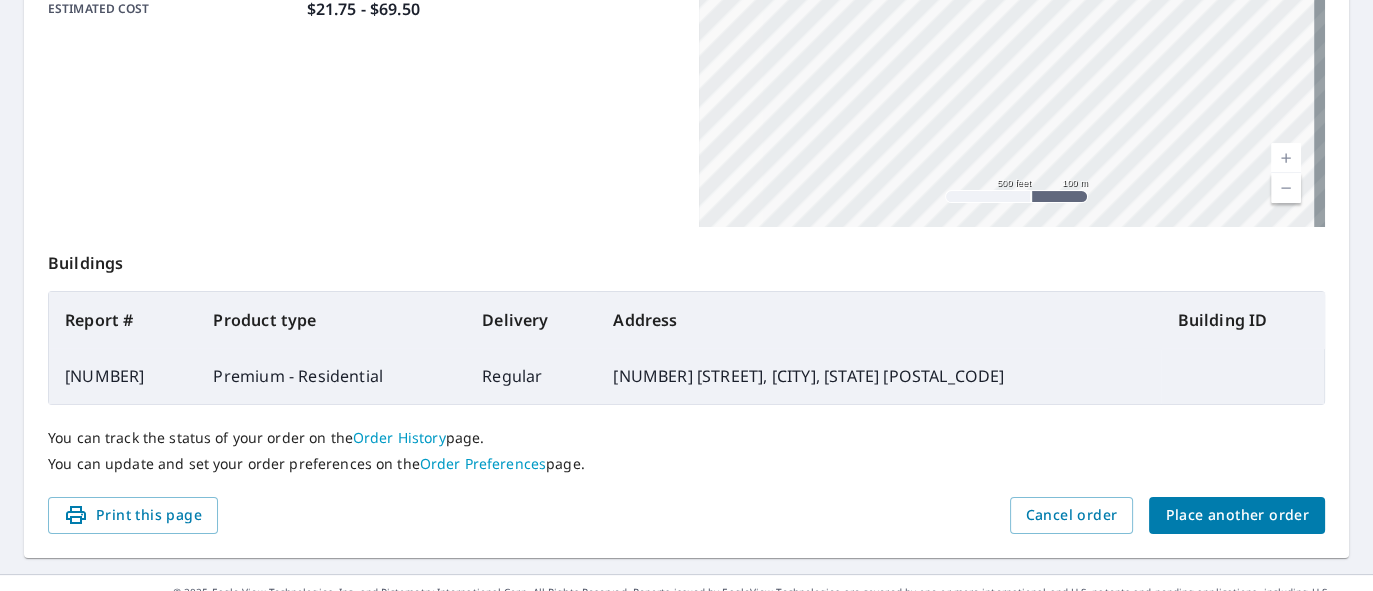 scroll, scrollTop: 584, scrollLeft: 0, axis: vertical 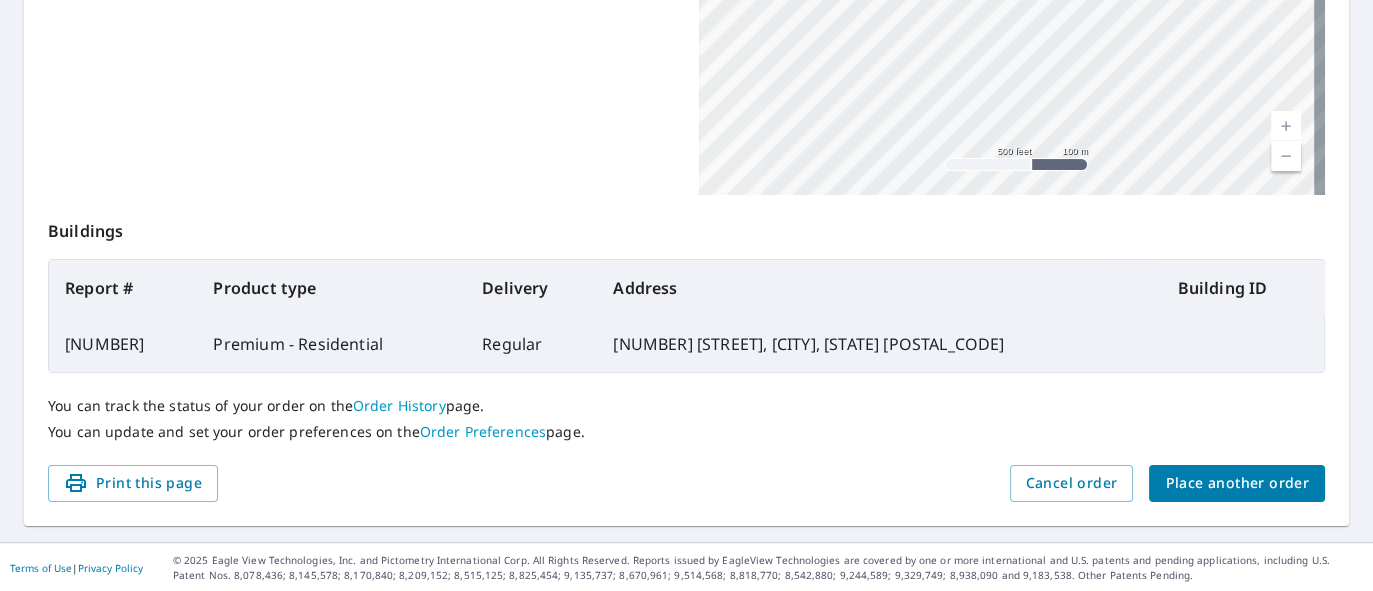 click on "Place another order" at bounding box center [1237, 483] 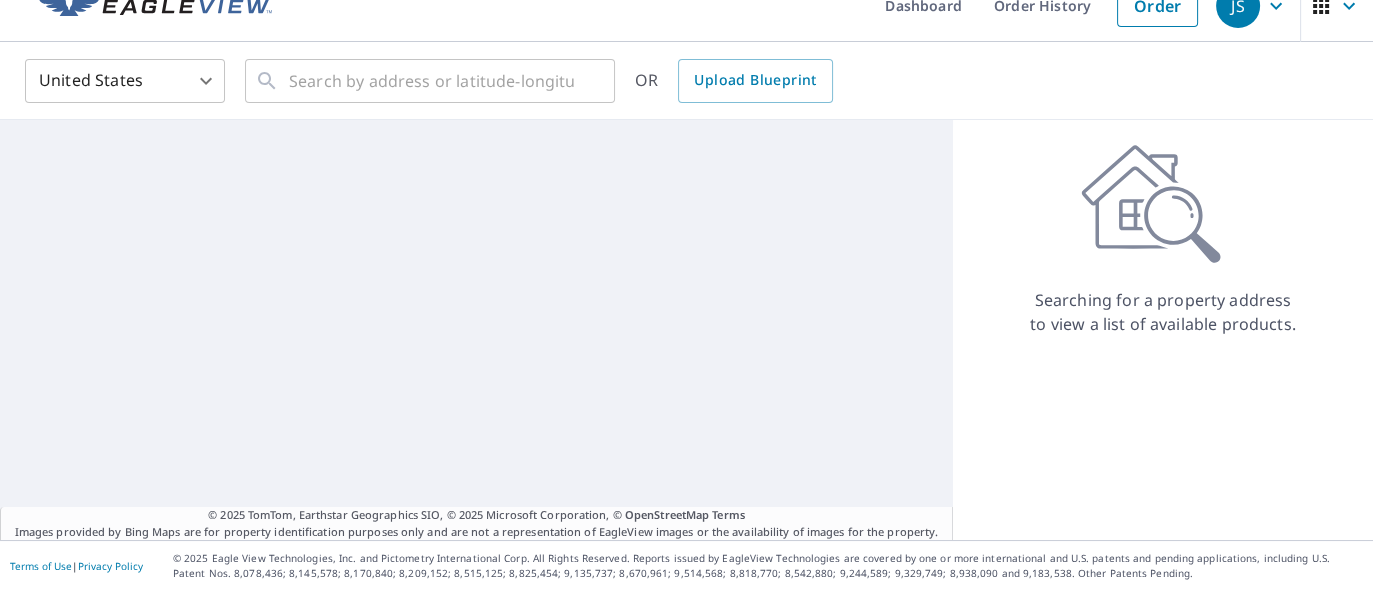 scroll, scrollTop: 30, scrollLeft: 0, axis: vertical 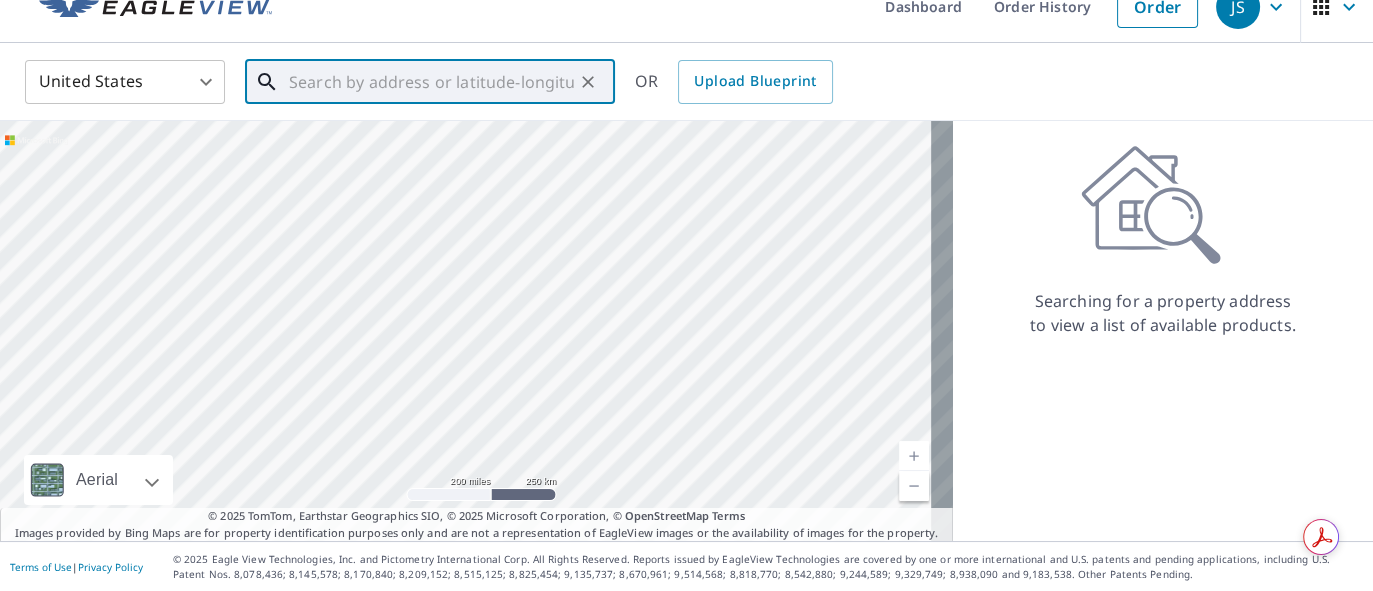 paste on "29705 NE Railroad Ave" 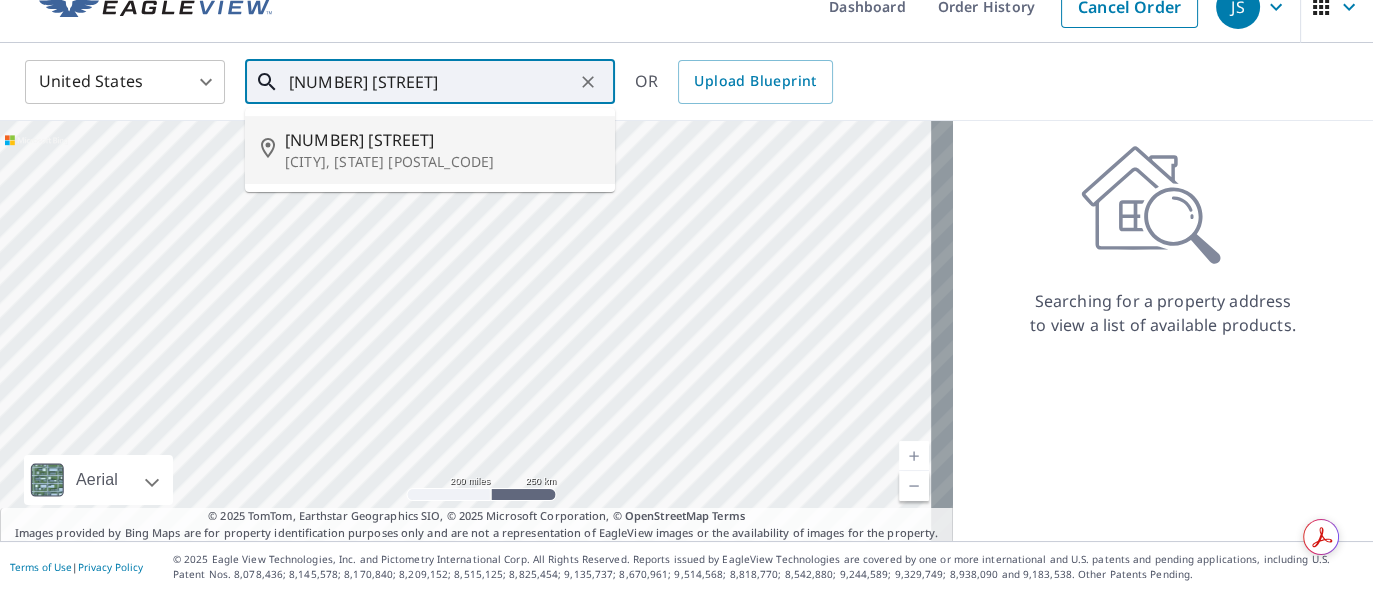 click on "29705 Ne Railroad Ave" at bounding box center (442, 140) 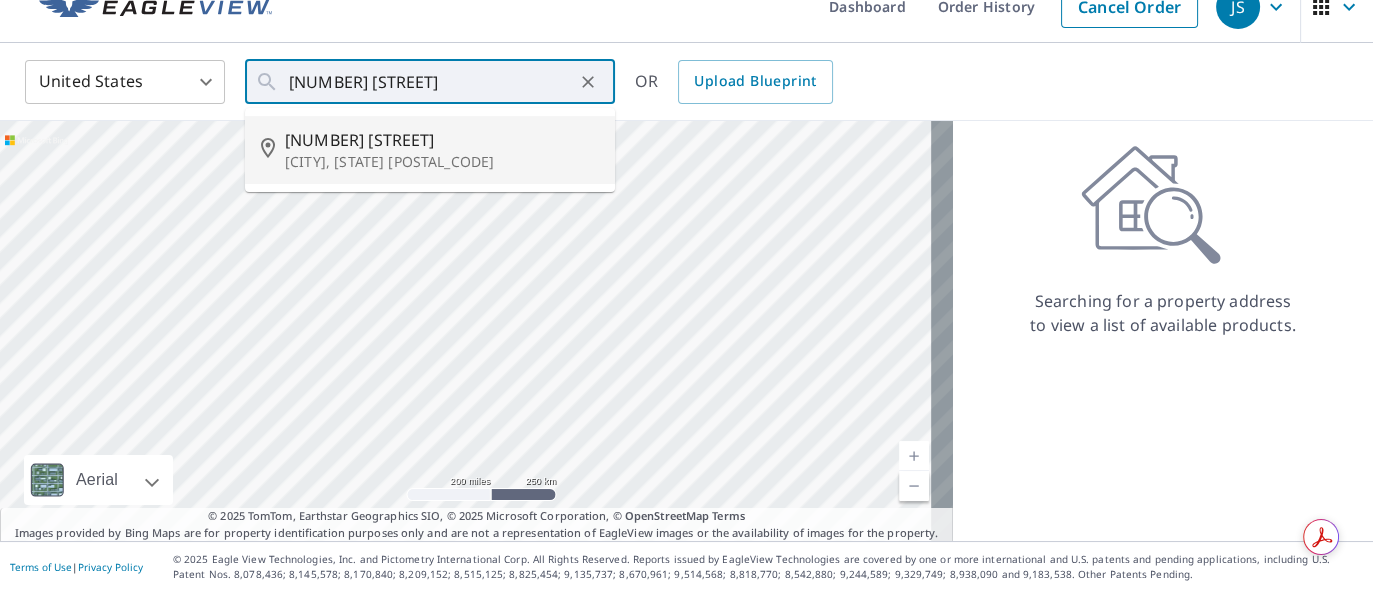 type on "29705 Ne Railroad Ave Yacolt, WA 98675" 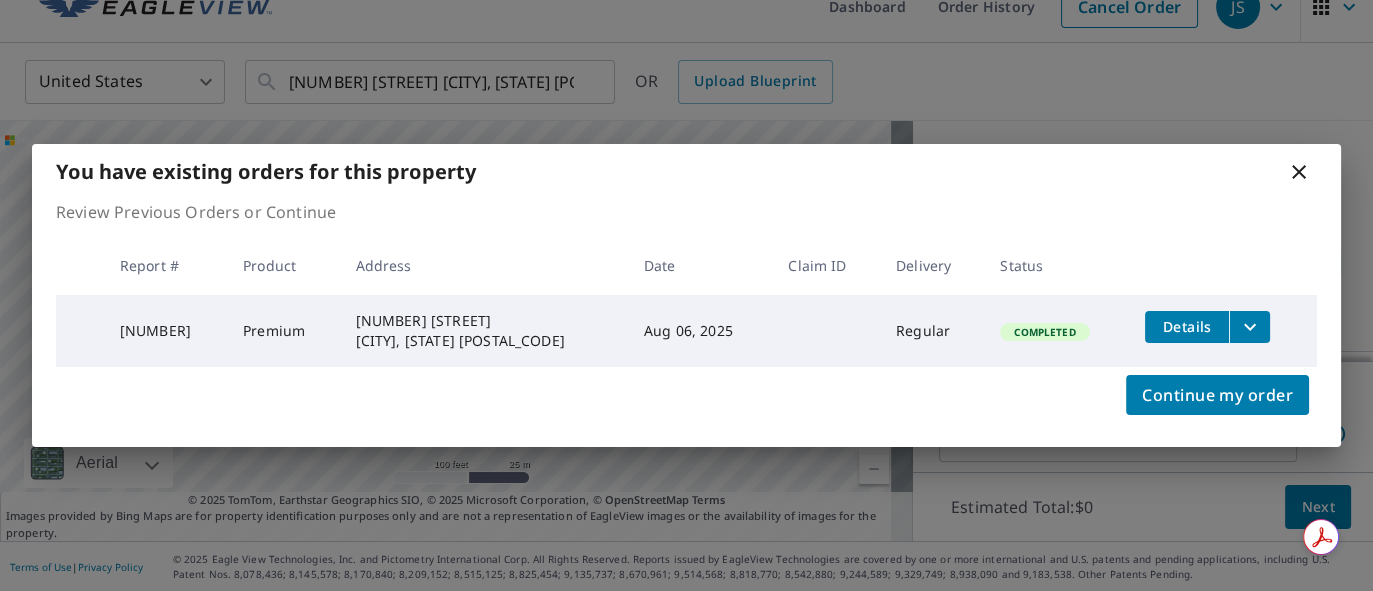click at bounding box center (1249, 327) 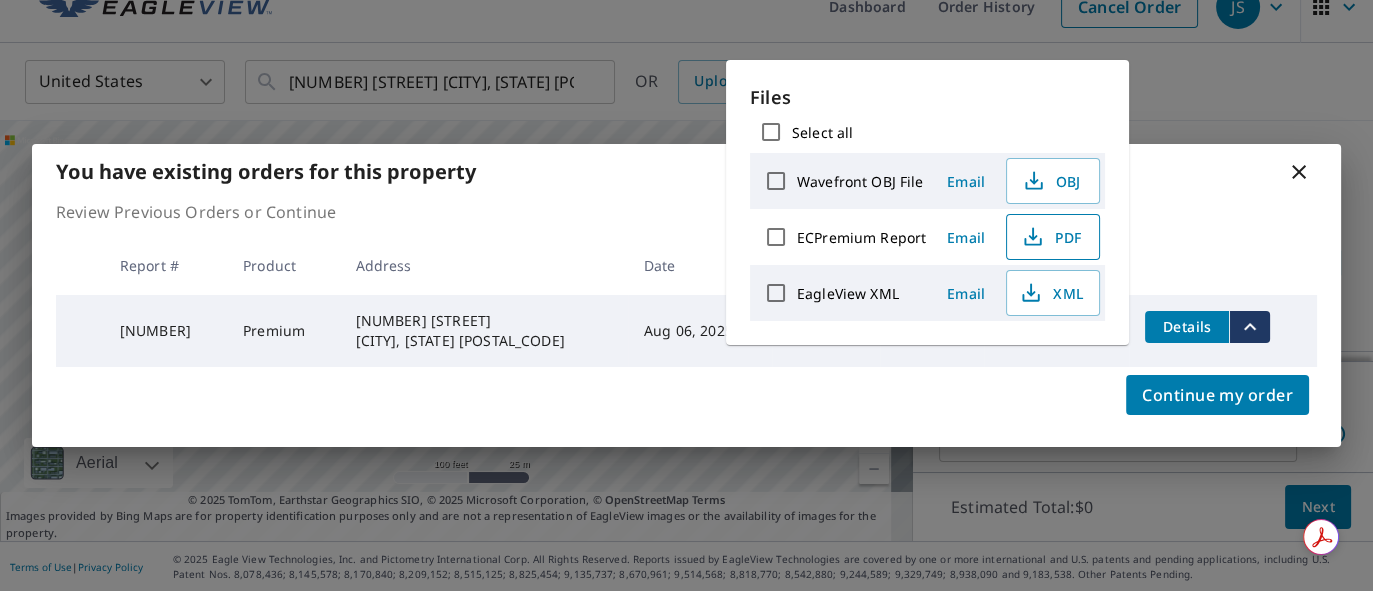click on "PDF" at bounding box center [1051, 237] 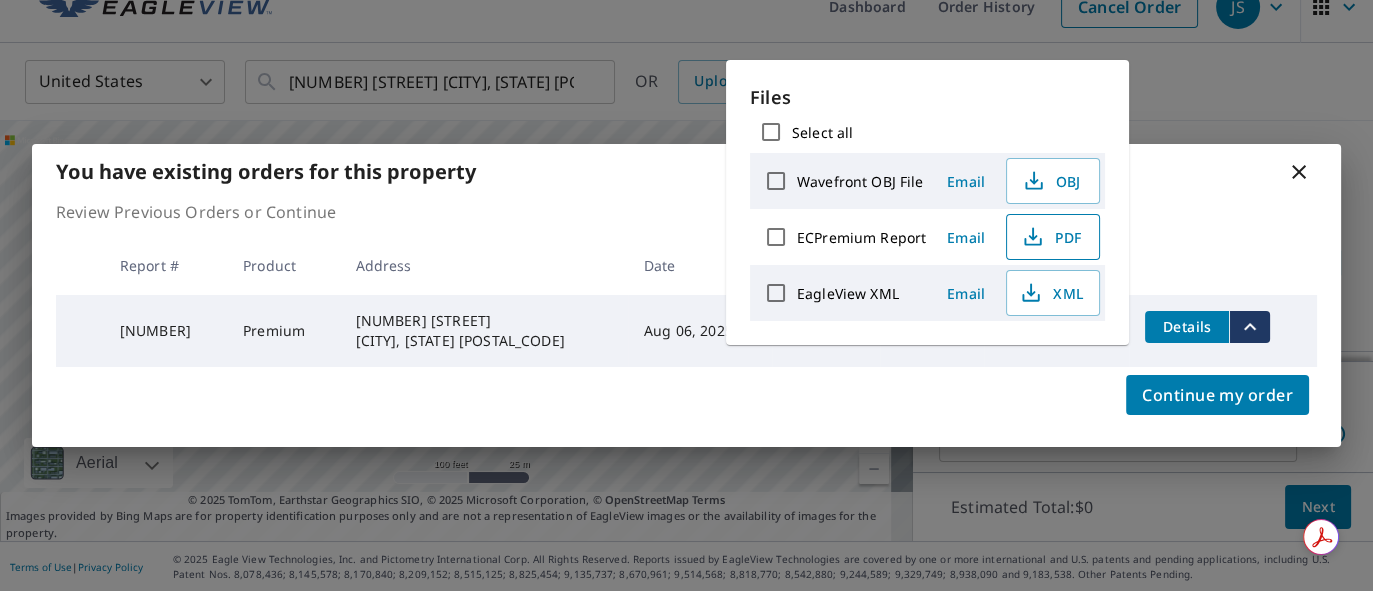 click on "PDF" at bounding box center (1051, 237) 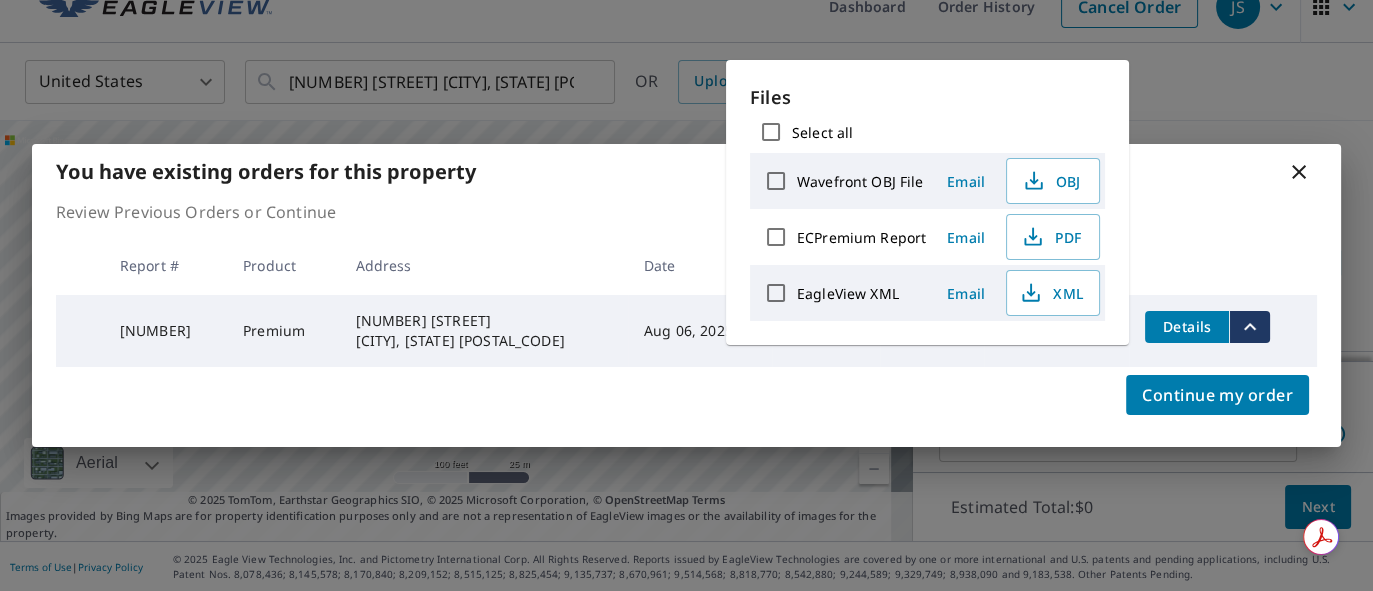 click 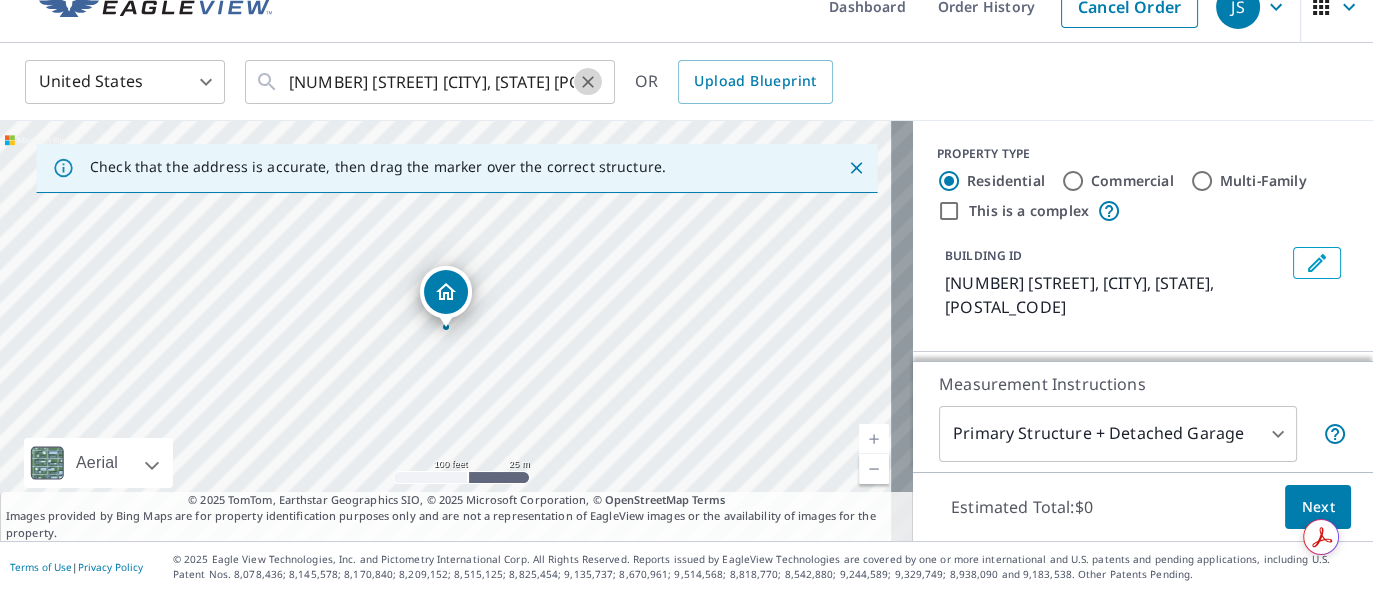 click at bounding box center [588, 82] 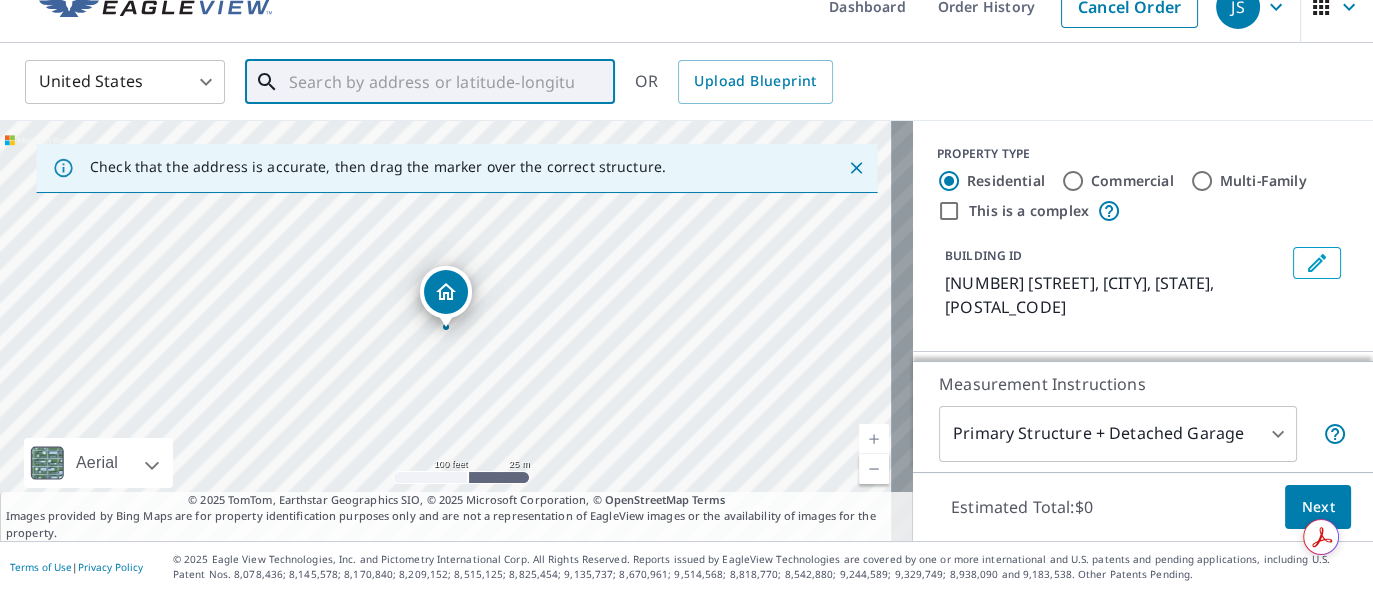 drag, startPoint x: 517, startPoint y: 70, endPoint x: 513, endPoint y: 81, distance: 11.7046995 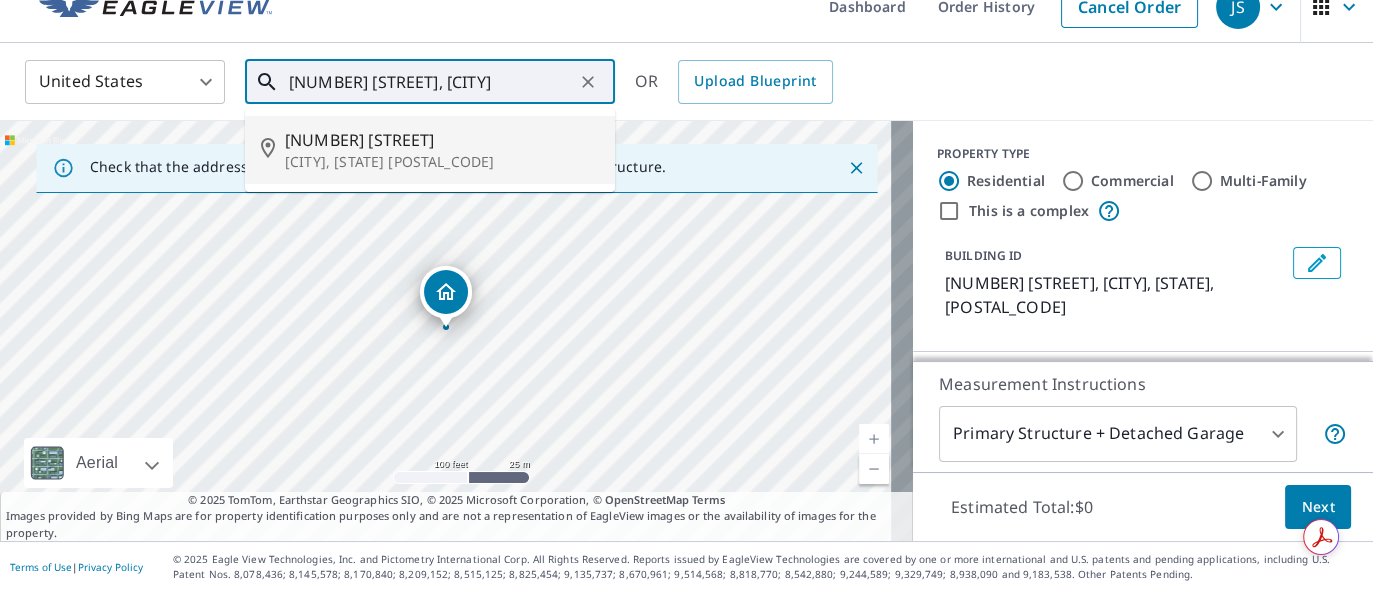 click on "1706 Avenue J" at bounding box center [442, 140] 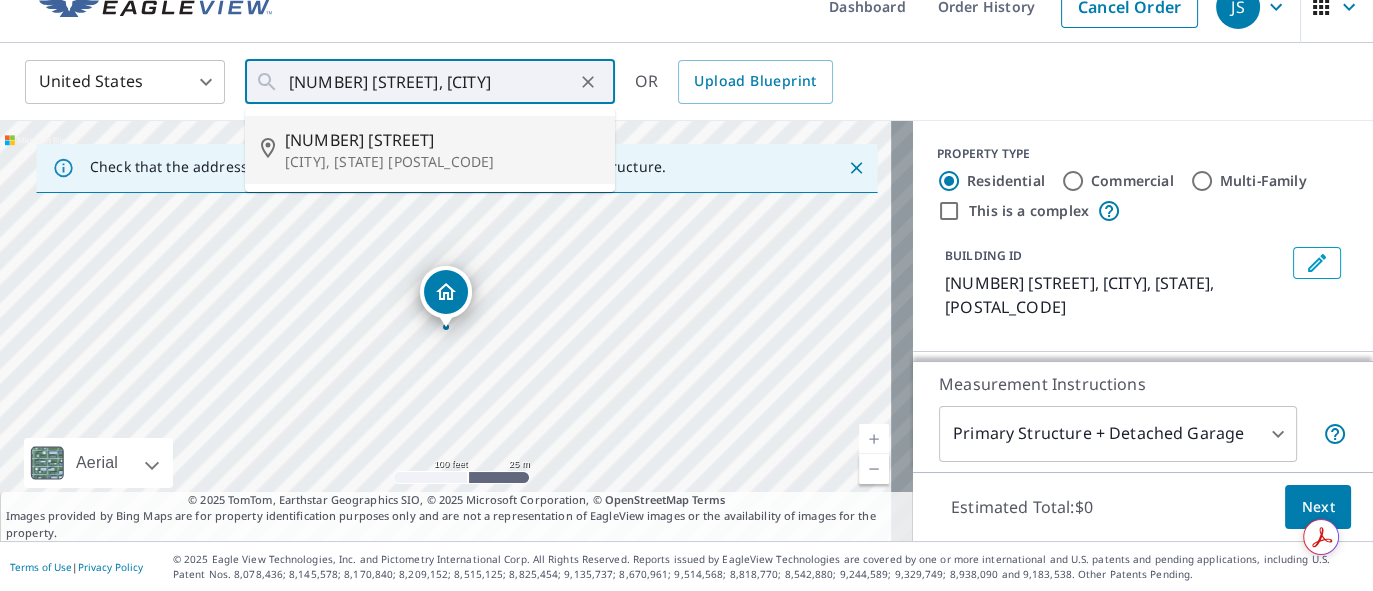 type on "1706 Avenue J Abernathy, TX 79311" 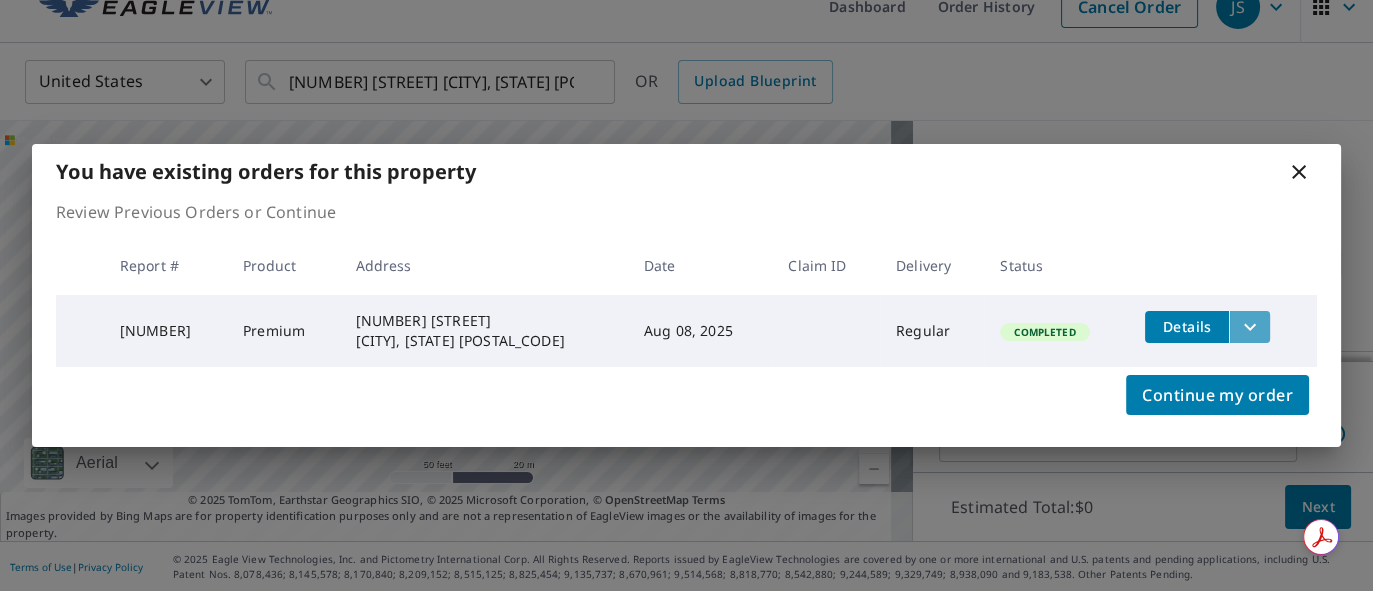 click at bounding box center (1249, 327) 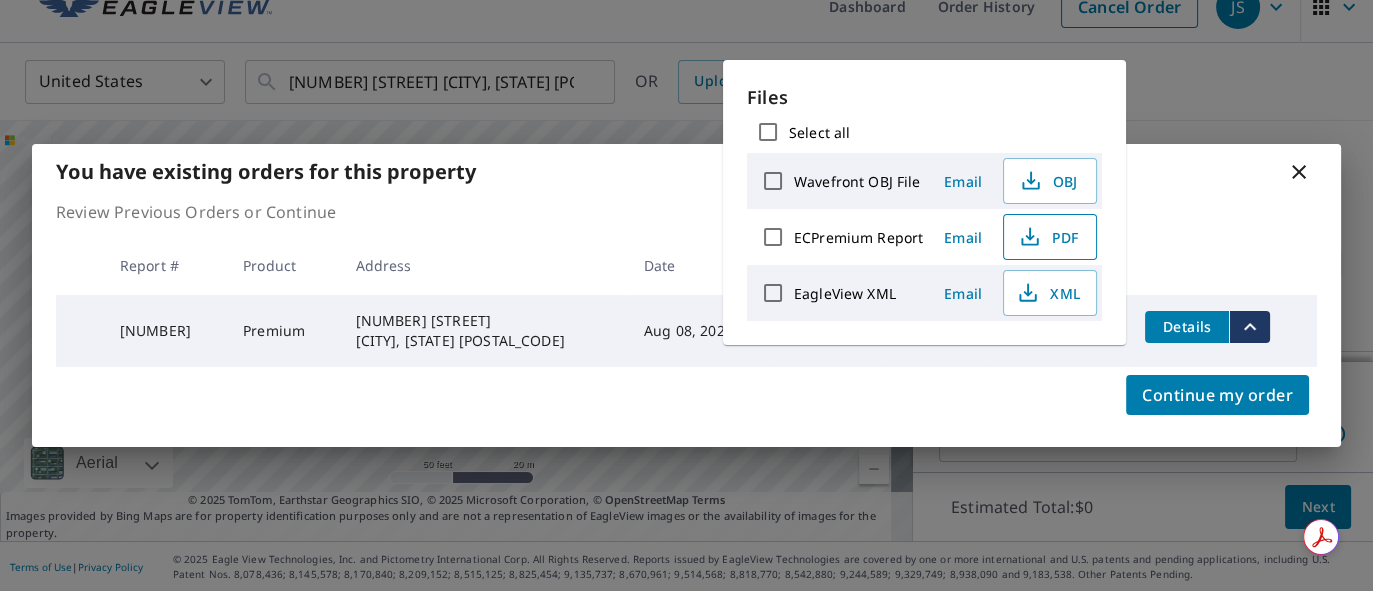 click on "PDF" at bounding box center (1048, 237) 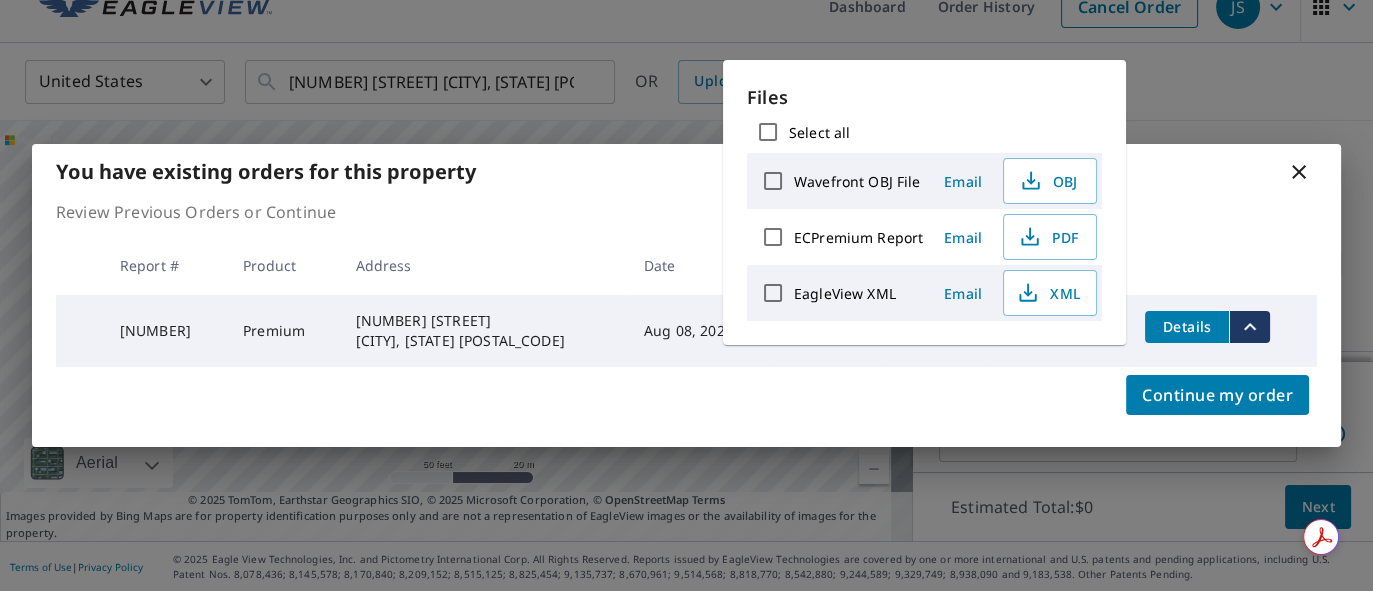 click 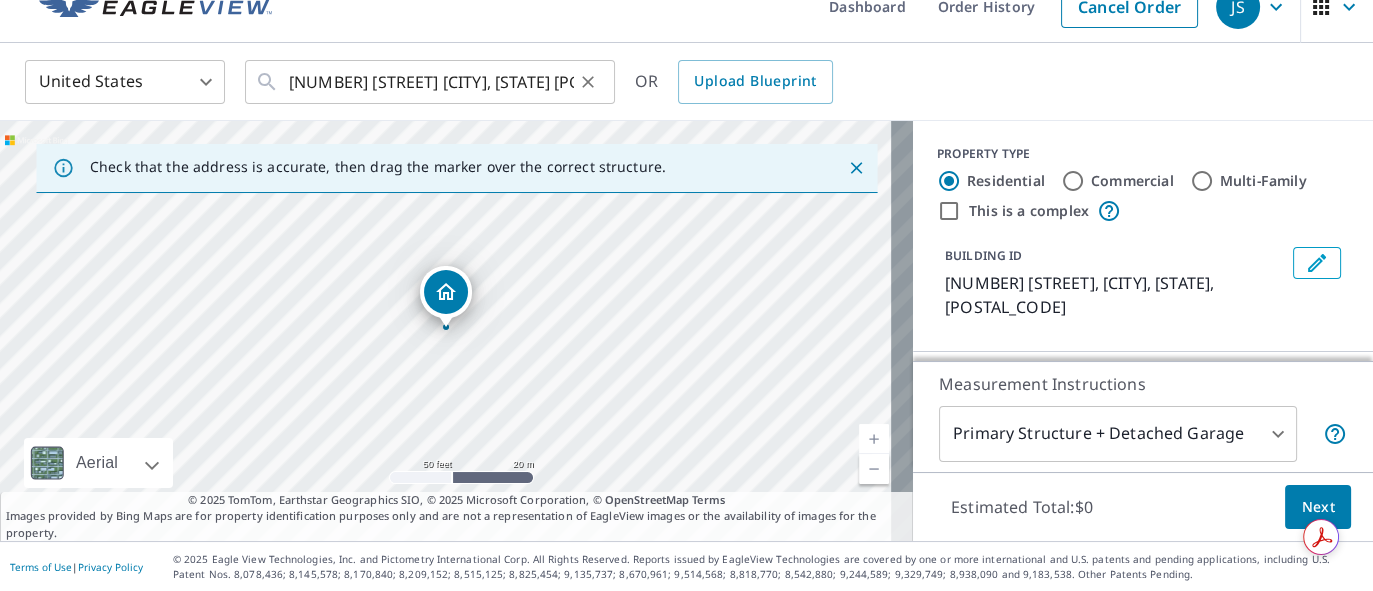 click 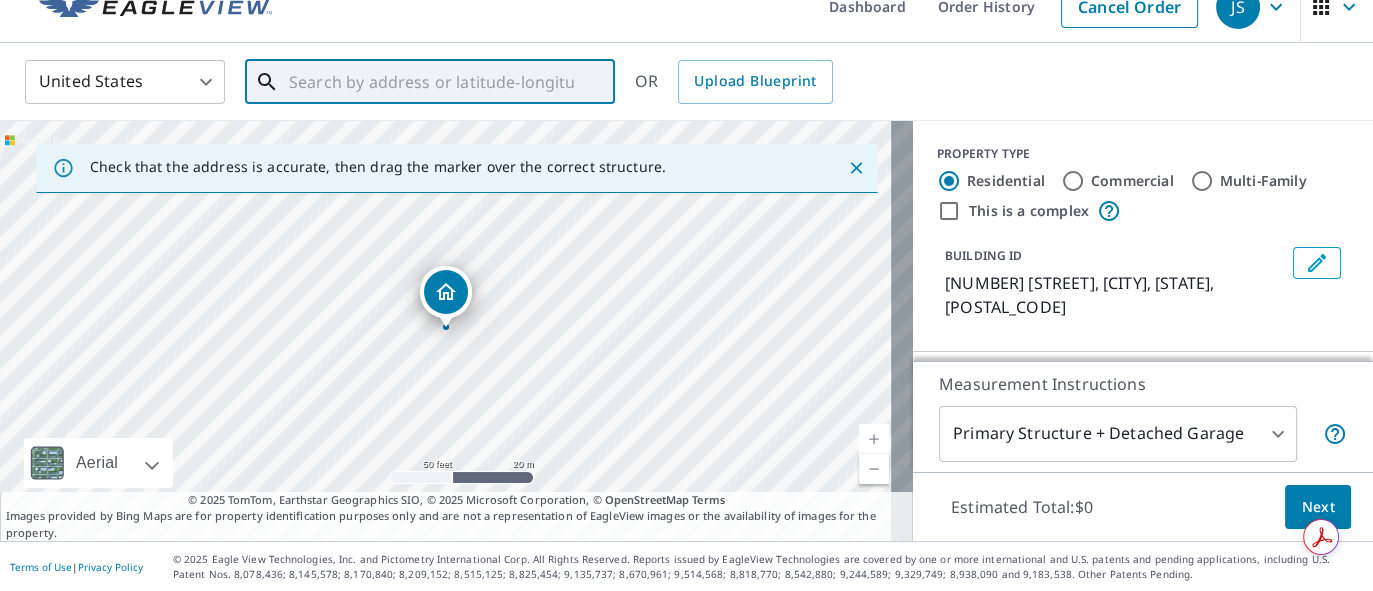paste on "5320 Nolan Street" 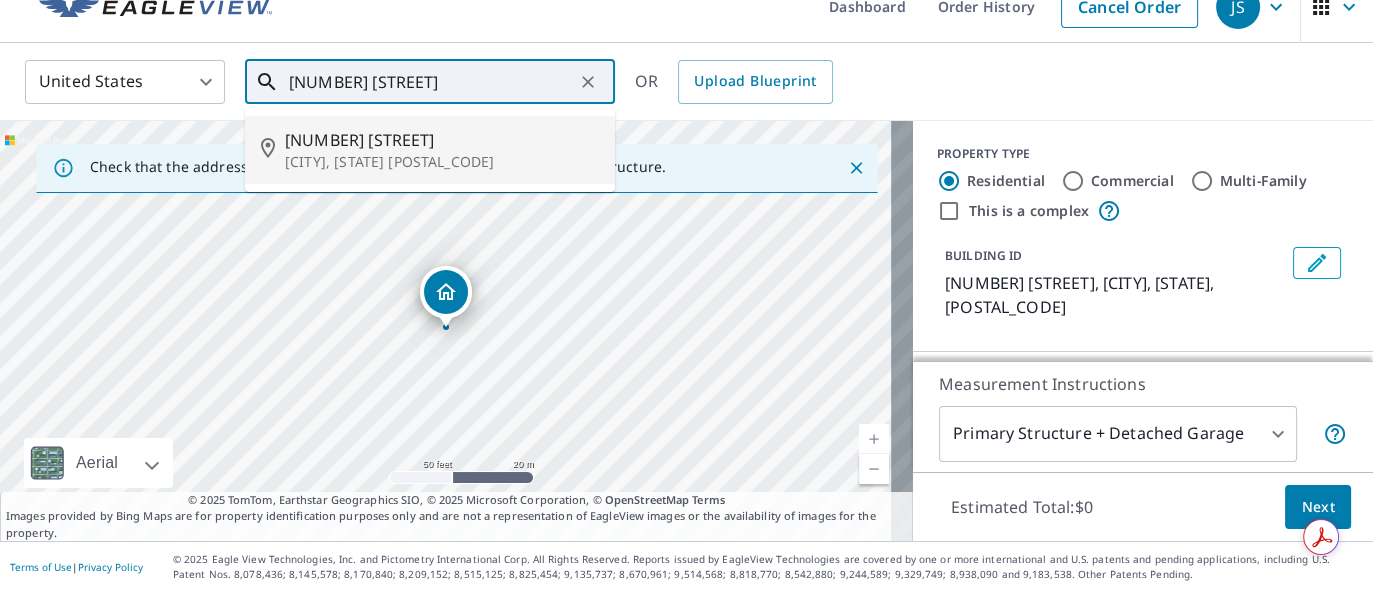click on "Arvada, CO 80002" at bounding box center (442, 162) 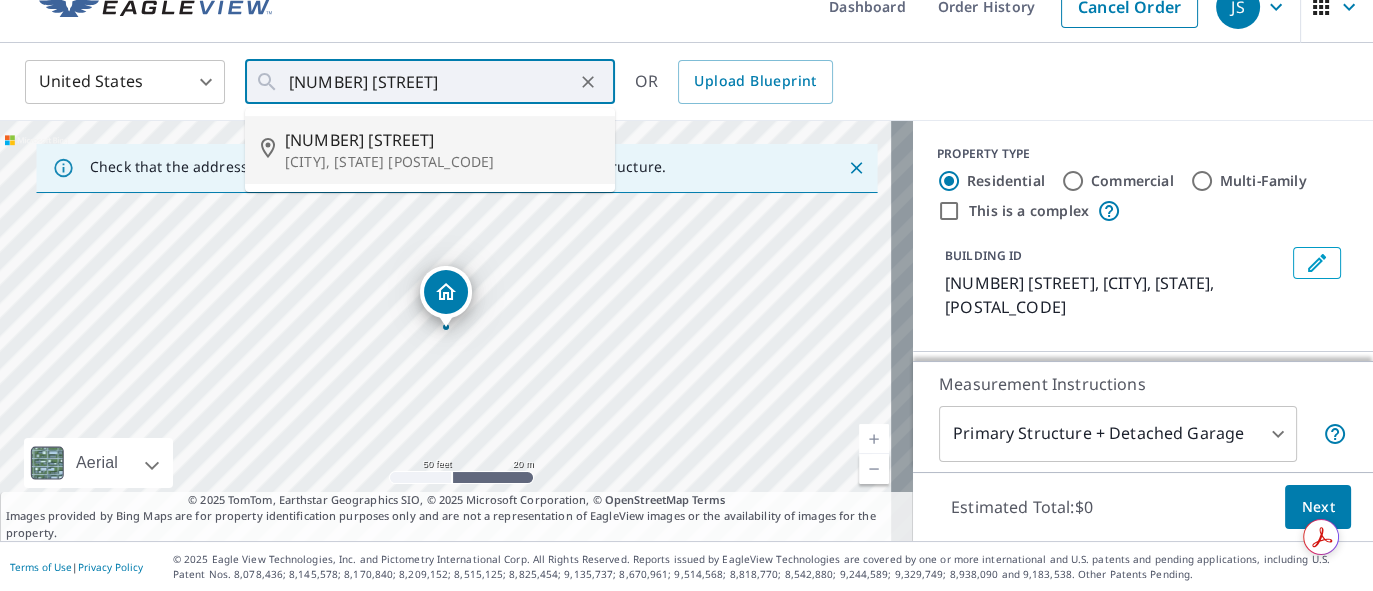 type on "5320 Nolan St Arvada, CO 80002" 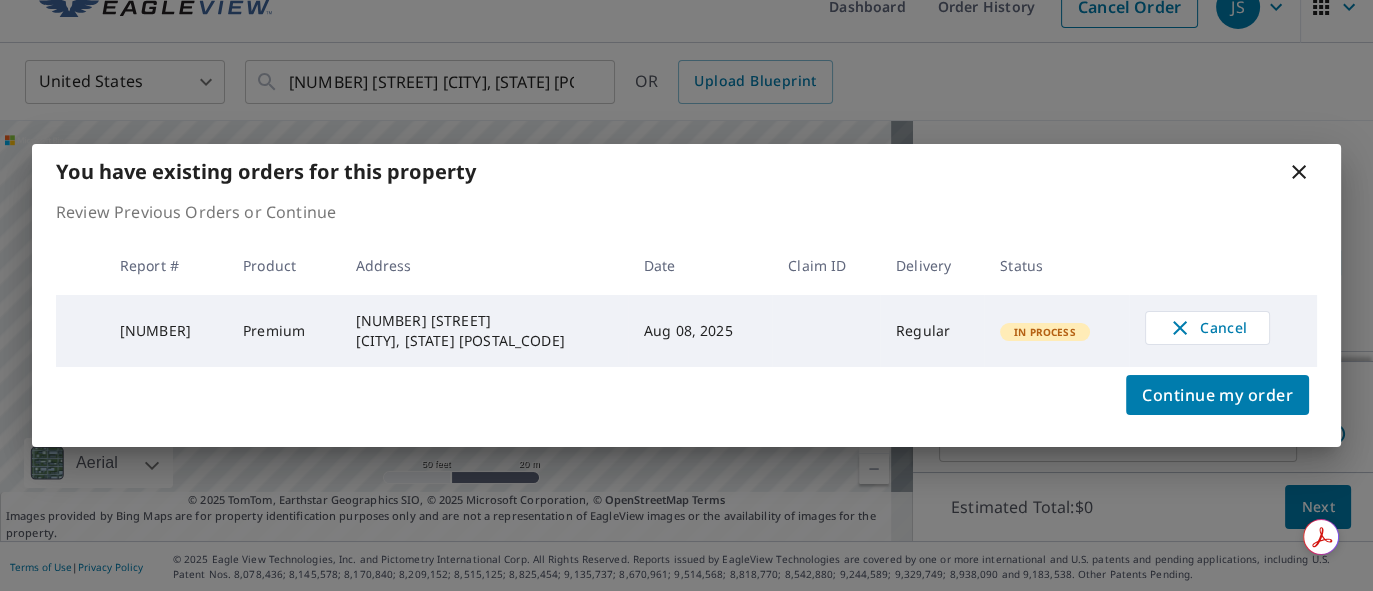 click 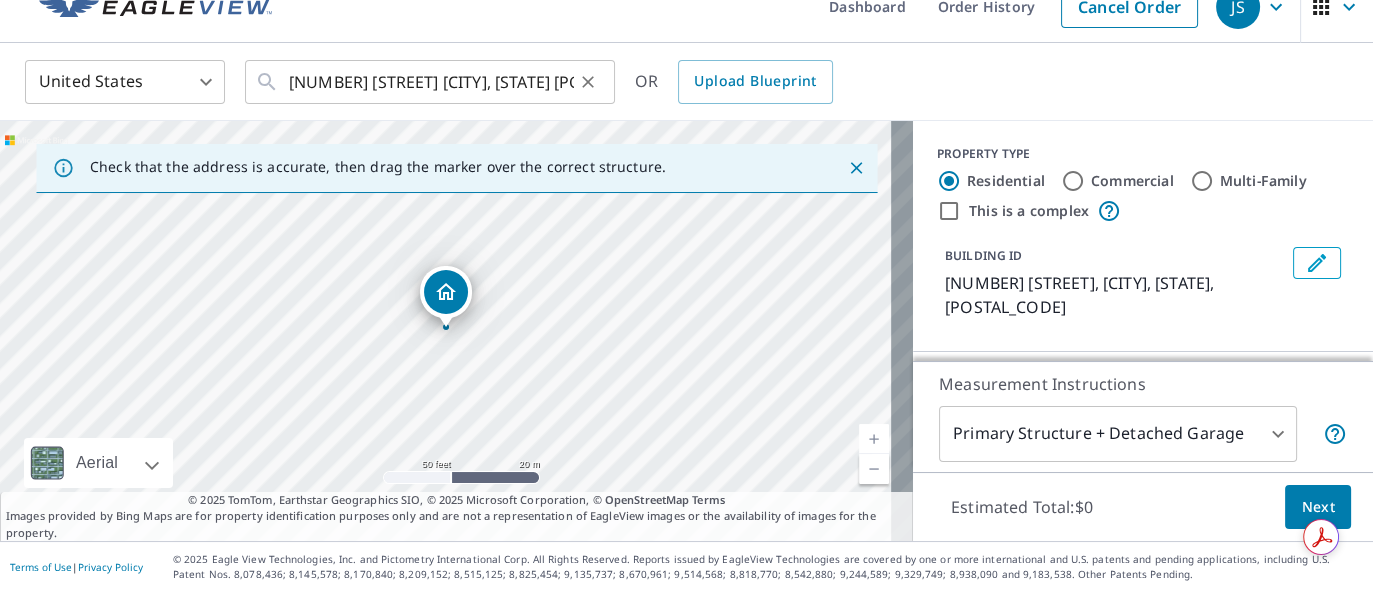 click at bounding box center [588, 82] 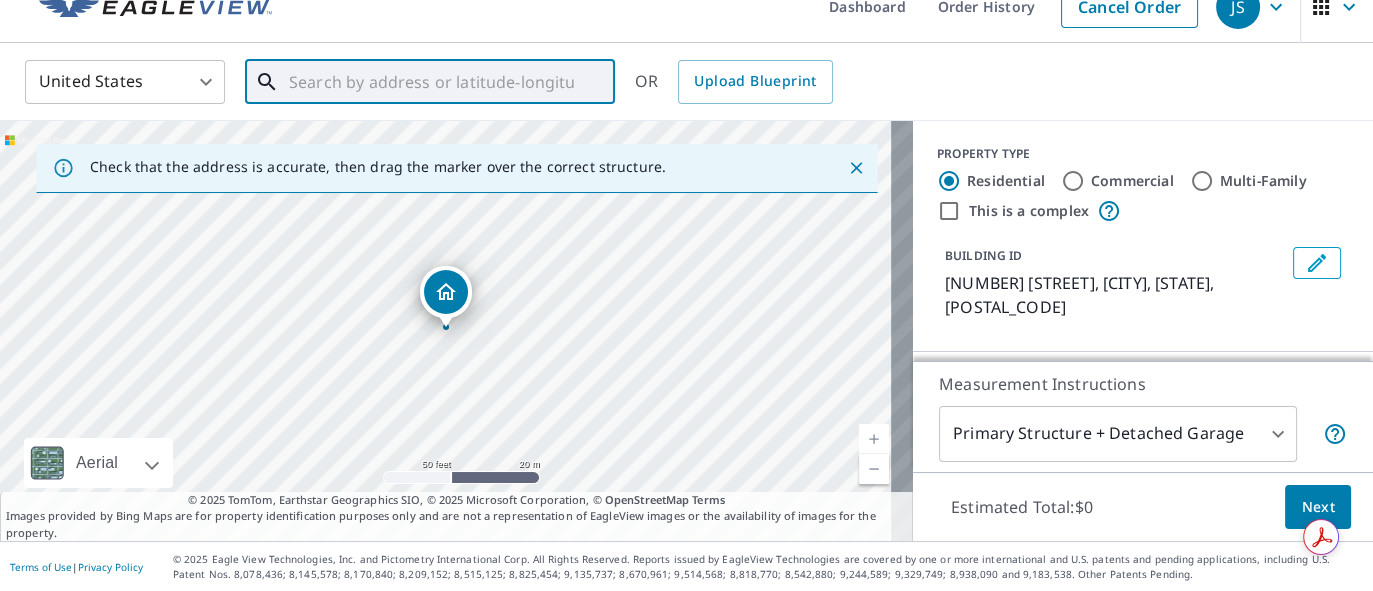 paste on "10723 284th Ln" 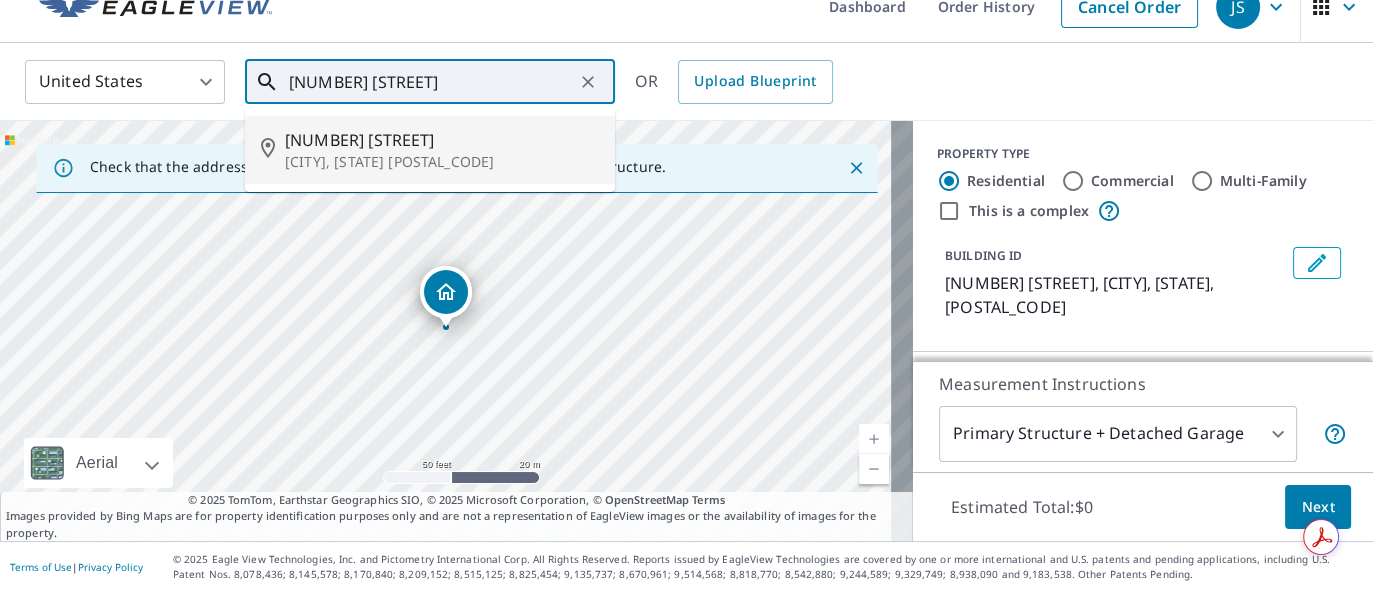 click on "10723 284th Ln" at bounding box center [442, 140] 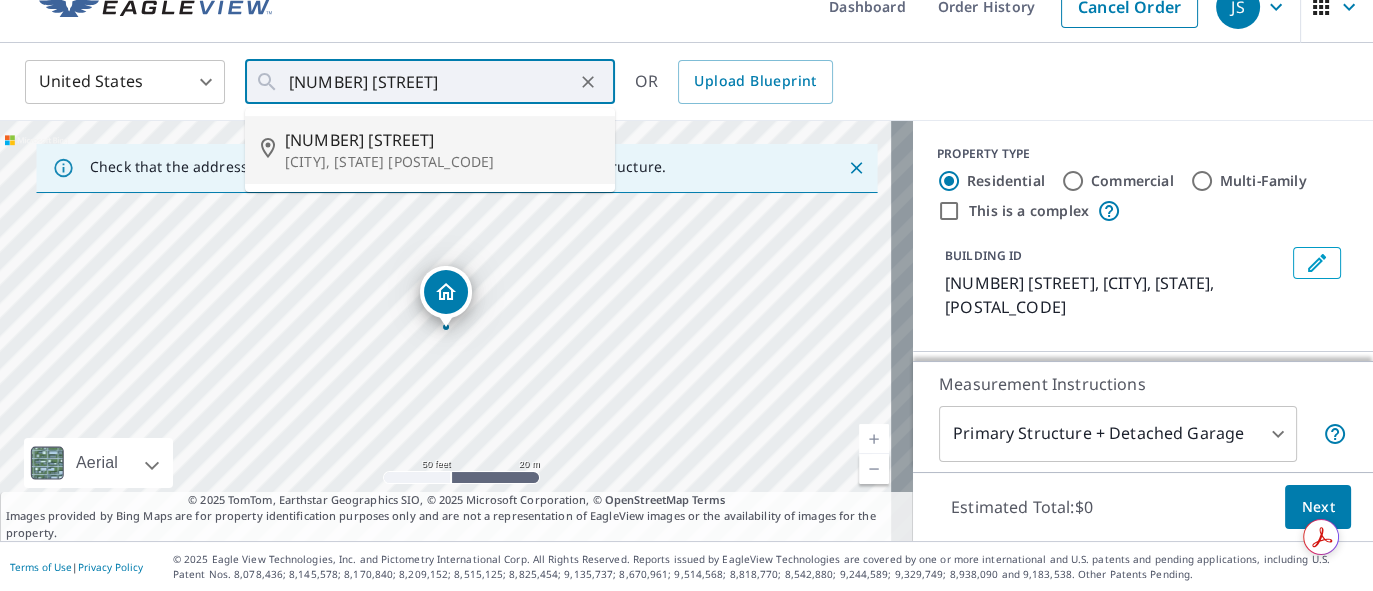 type on "10723 284th Ln Arkansas City, KS 67005" 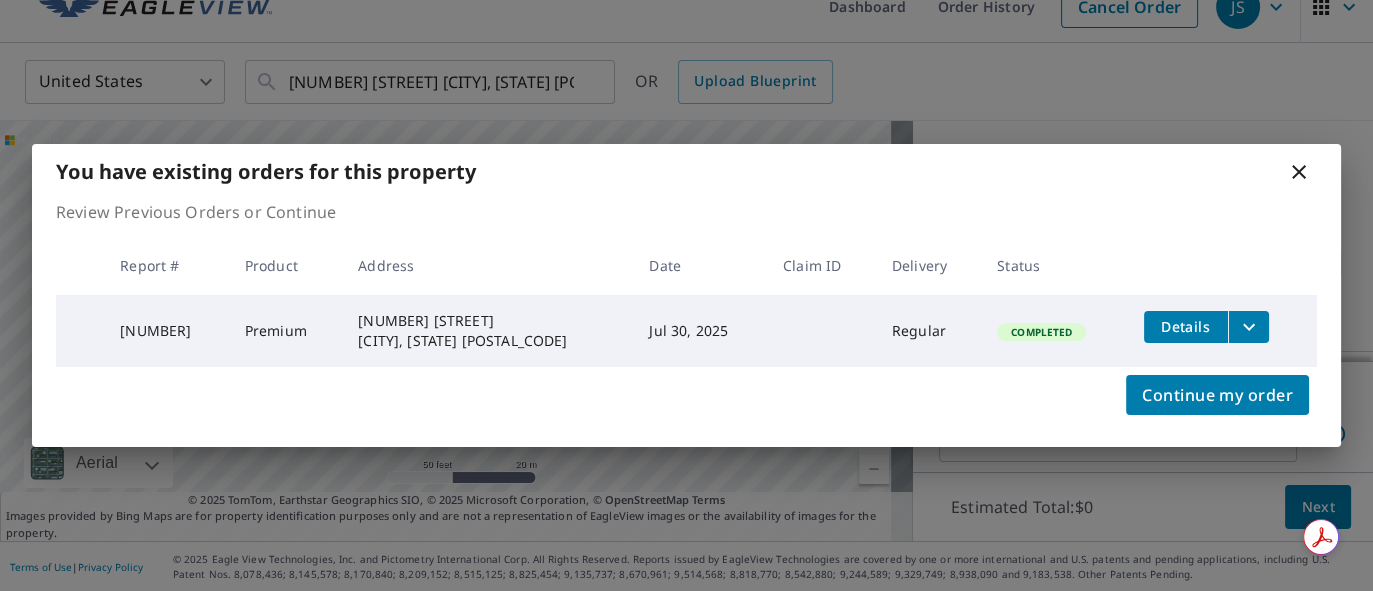 click 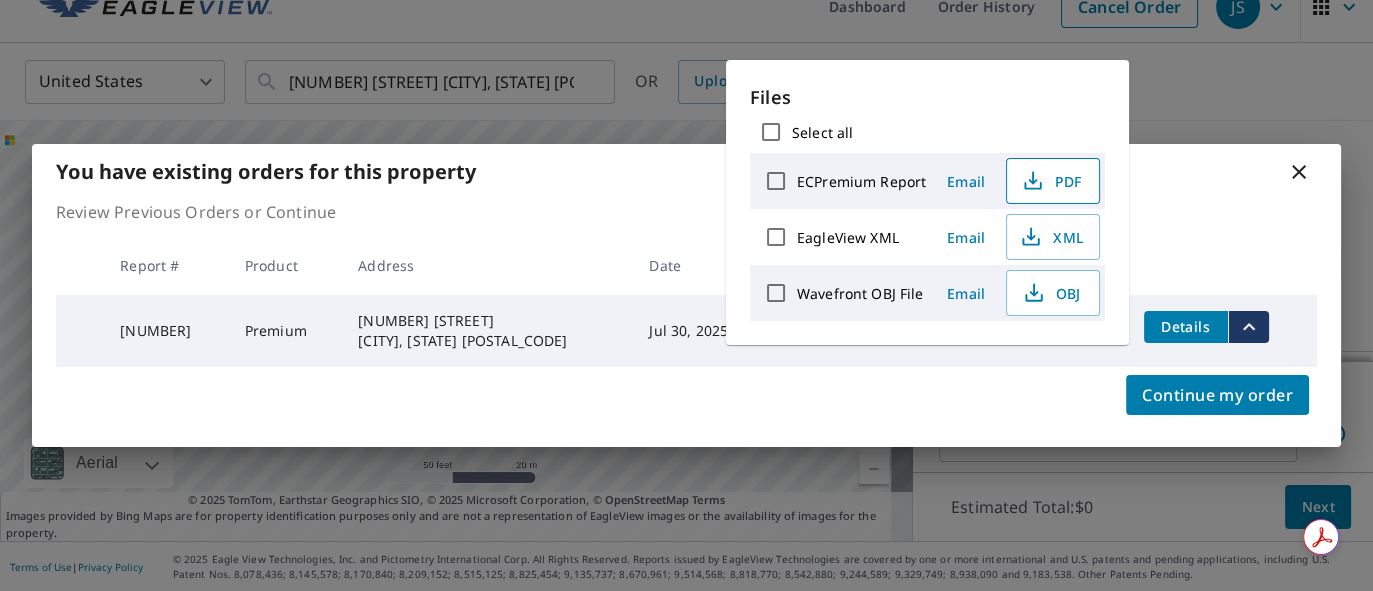 click on "PDF" at bounding box center [1053, 181] 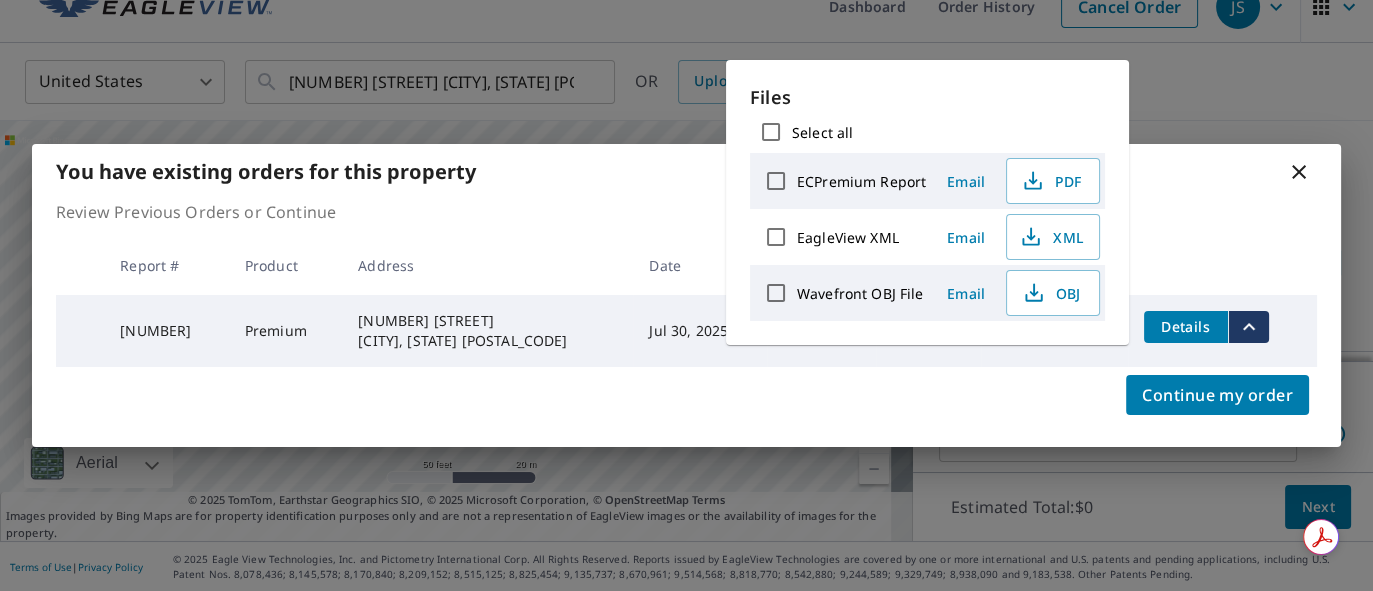 click 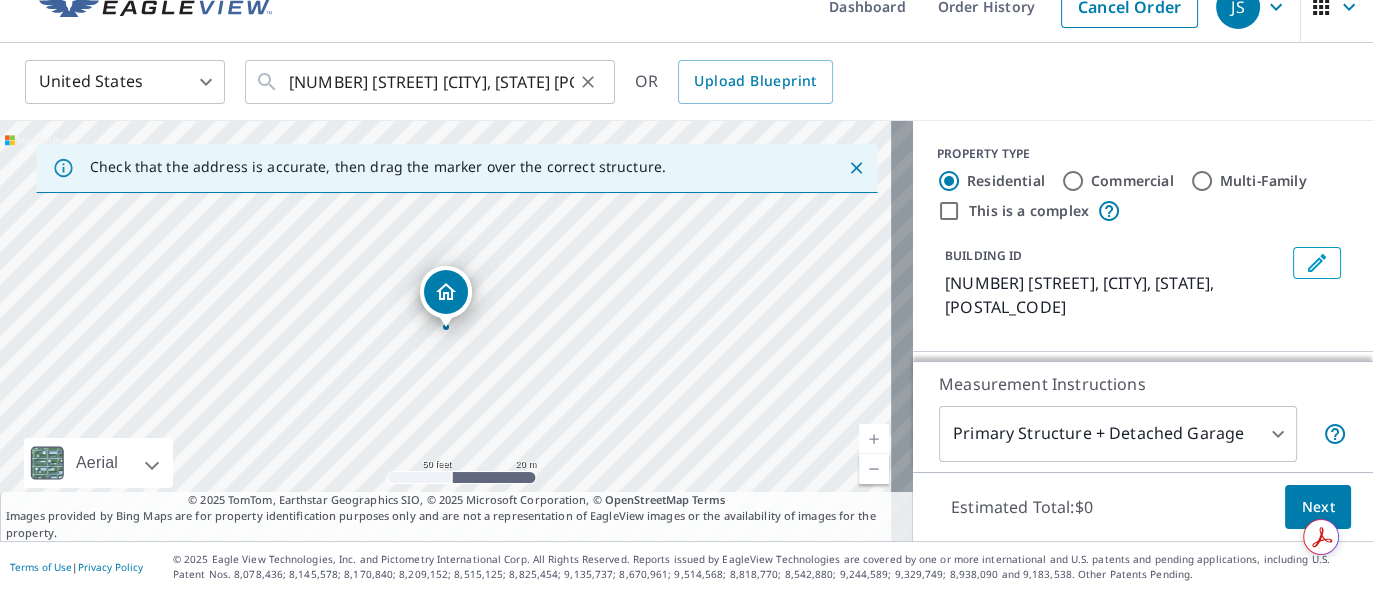 click 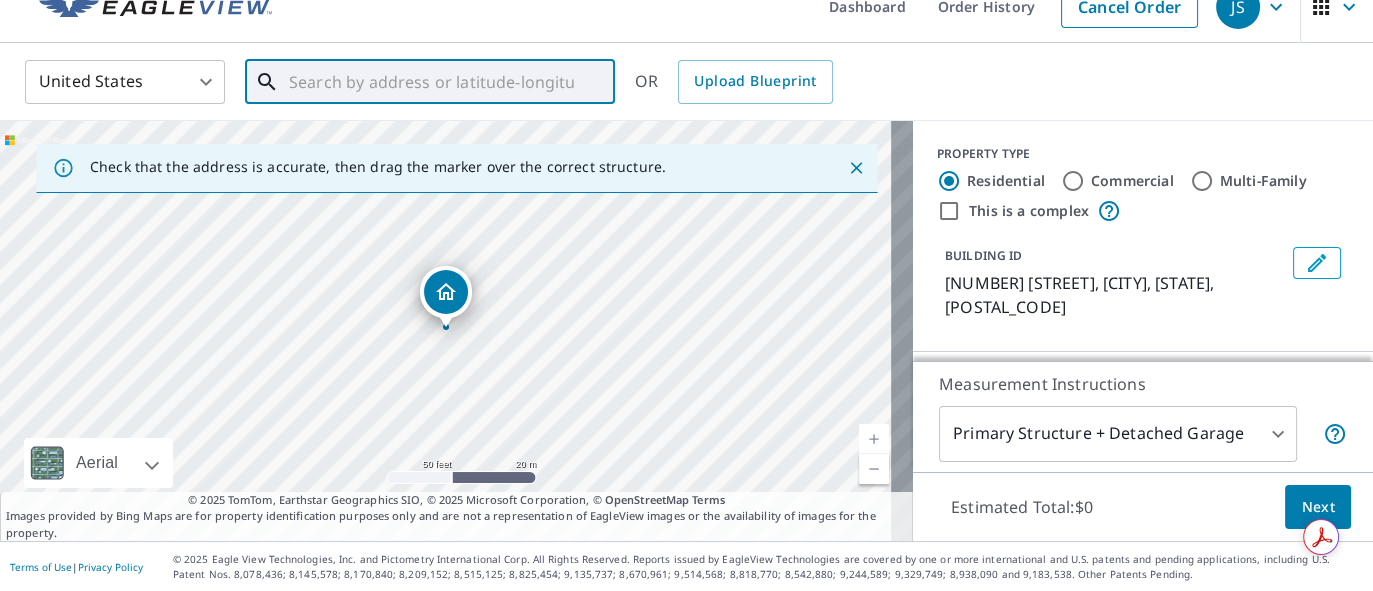 drag, startPoint x: 442, startPoint y: 79, endPoint x: 432, endPoint y: 113, distance: 35.44009 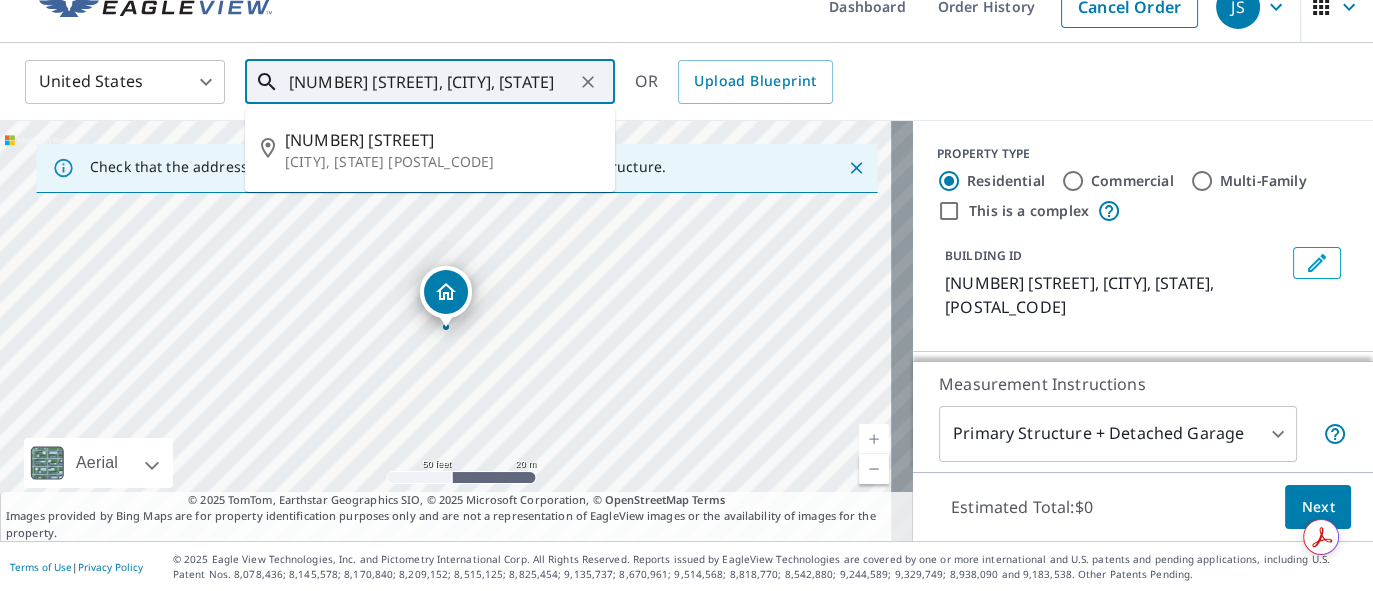 type on "675 Castle Rock Rd, quinter, ks" 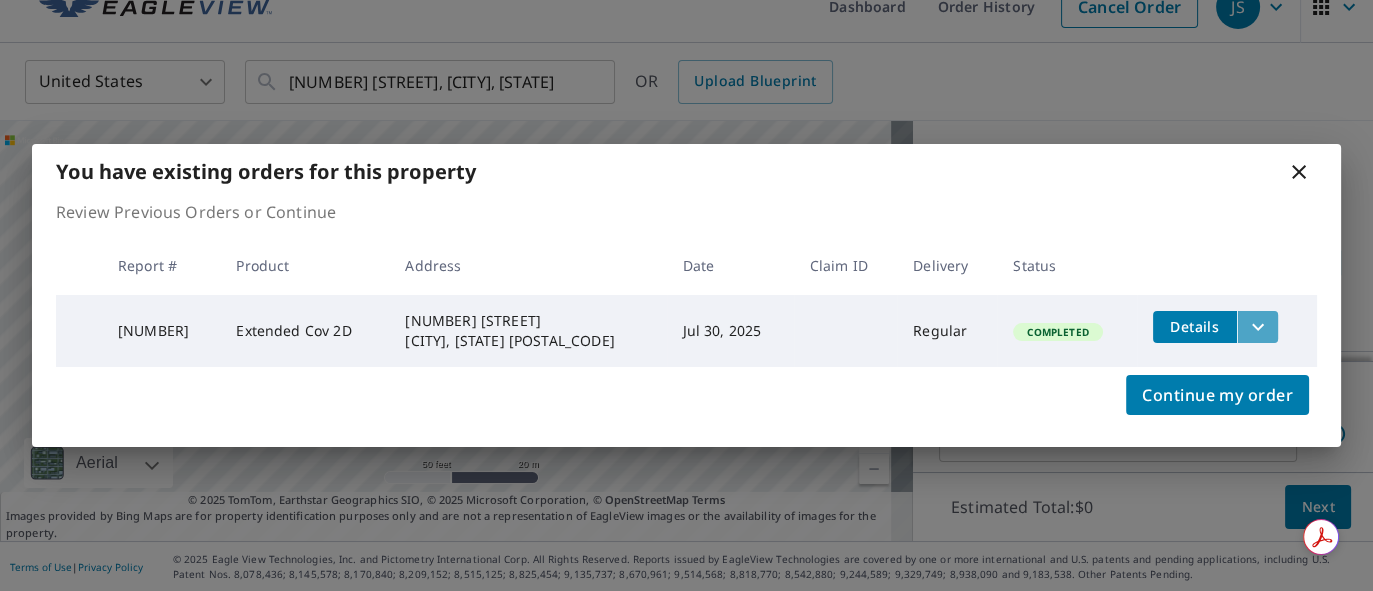 click 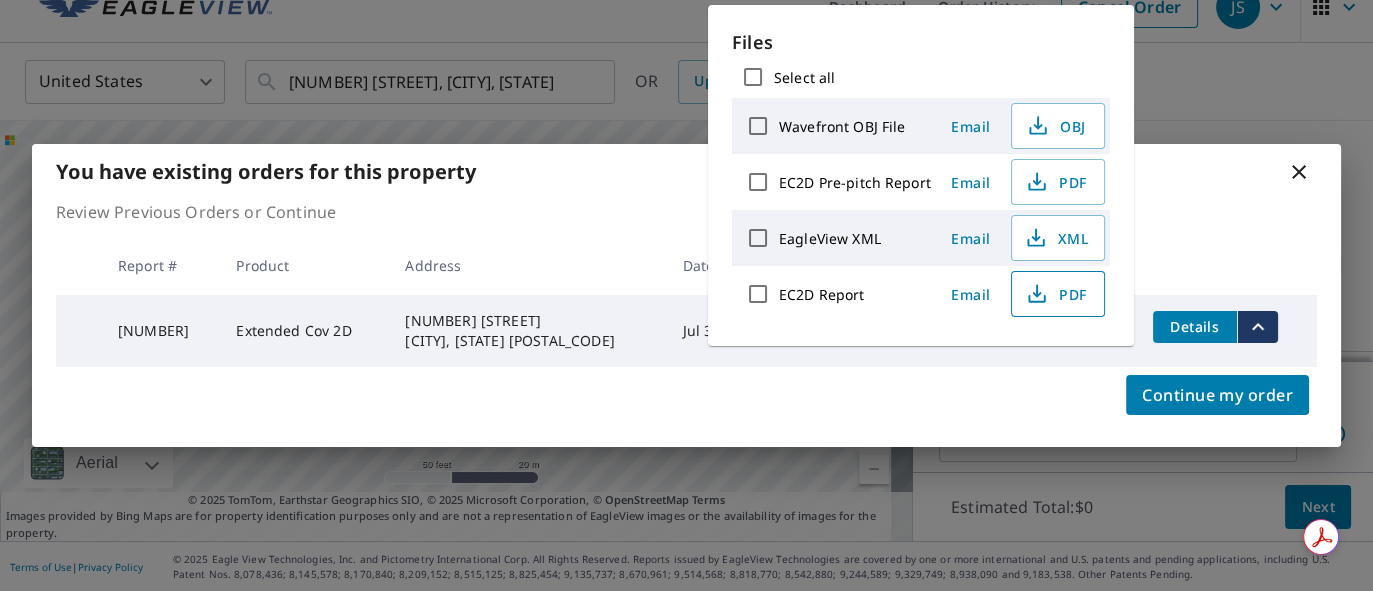 click on "PDF" at bounding box center [1056, 294] 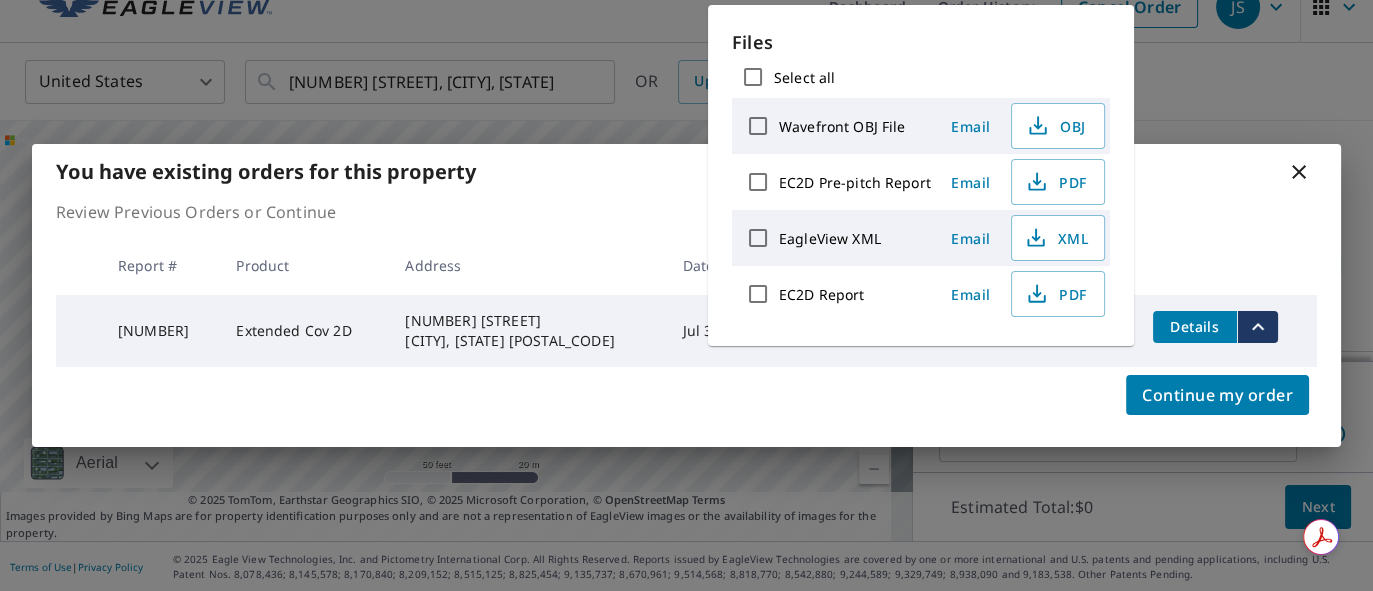 click on "You have existing orders for this property" at bounding box center [686, 171] 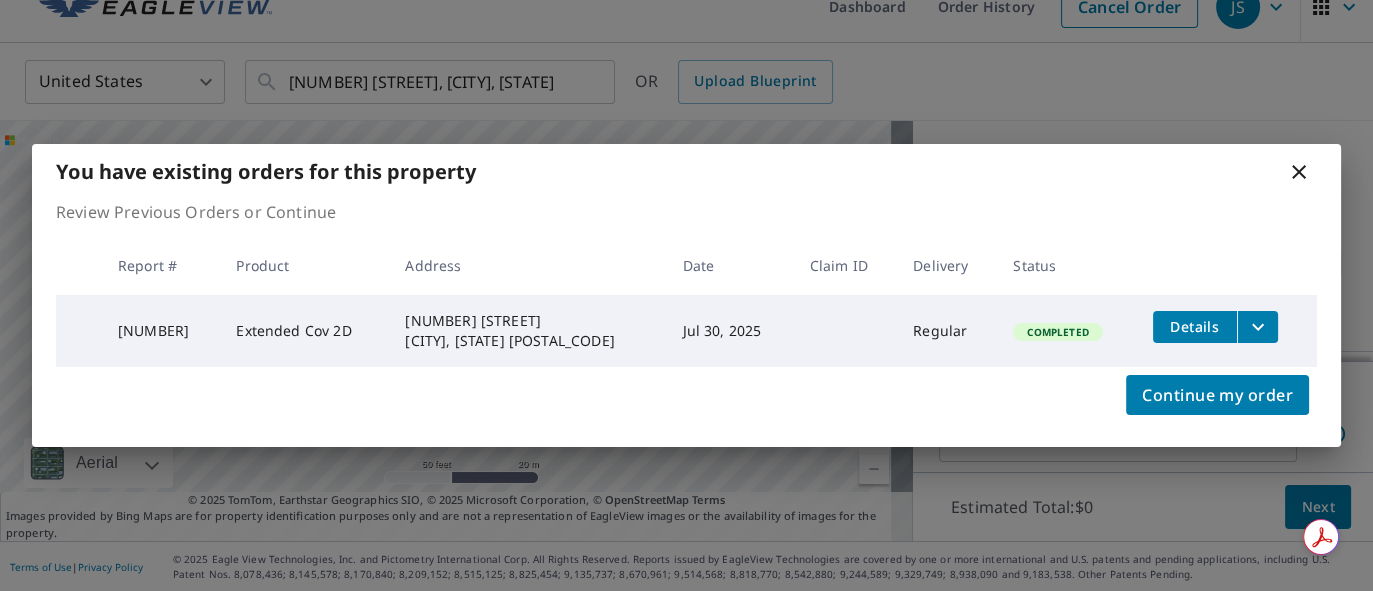 click 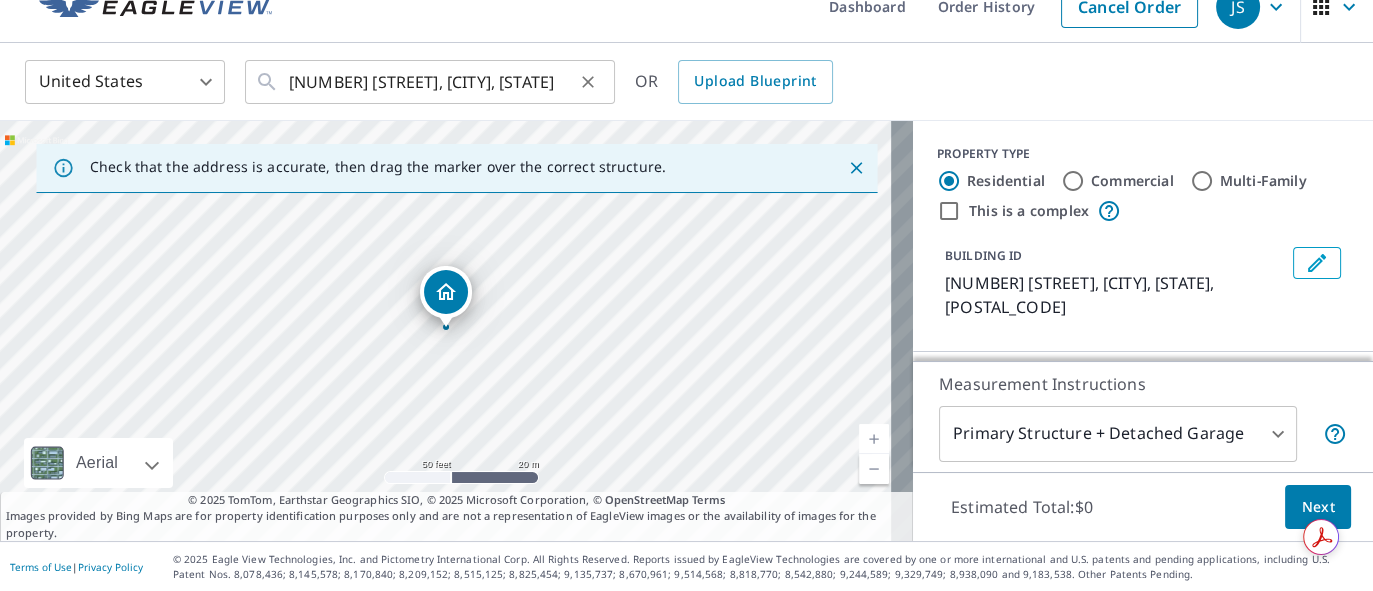 click 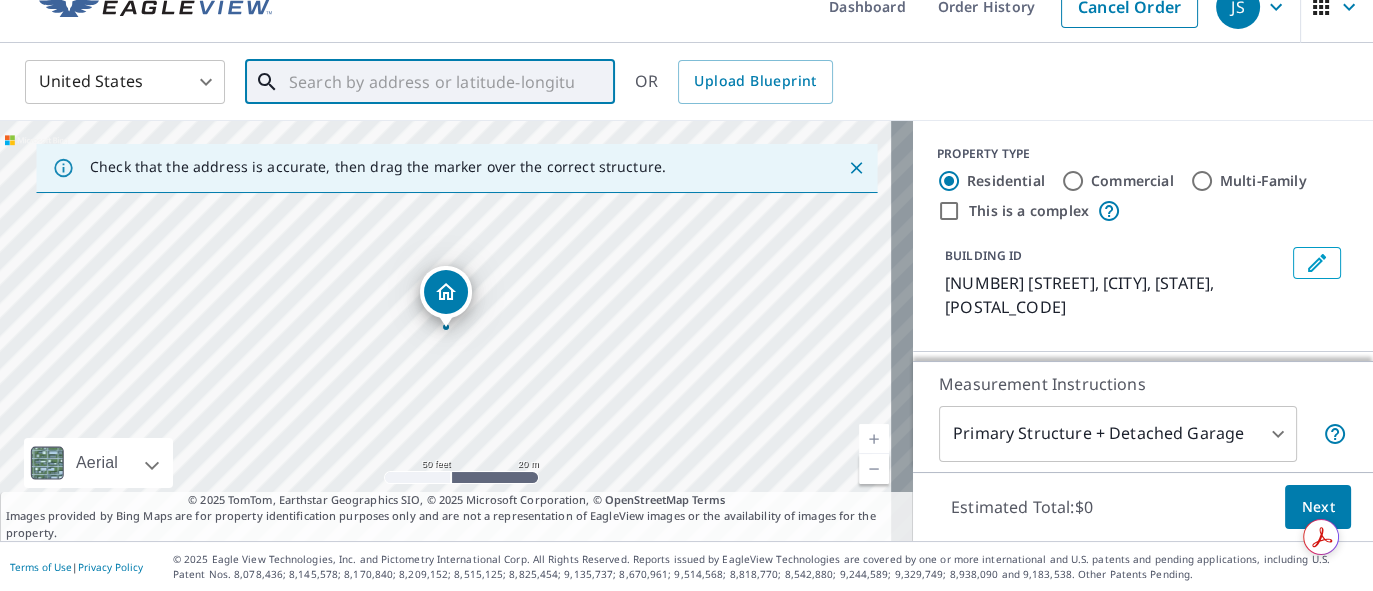 paste on "1855 Dusty Rd" 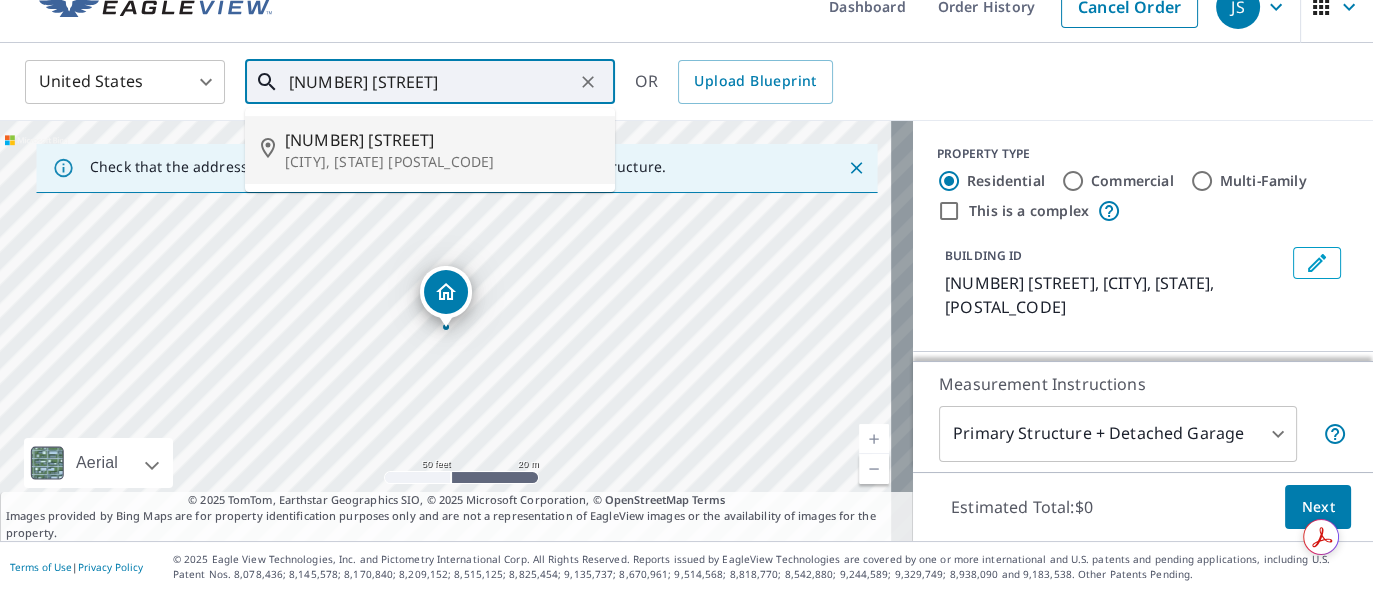 click on "Sharon Springs, KS 67758" at bounding box center [442, 162] 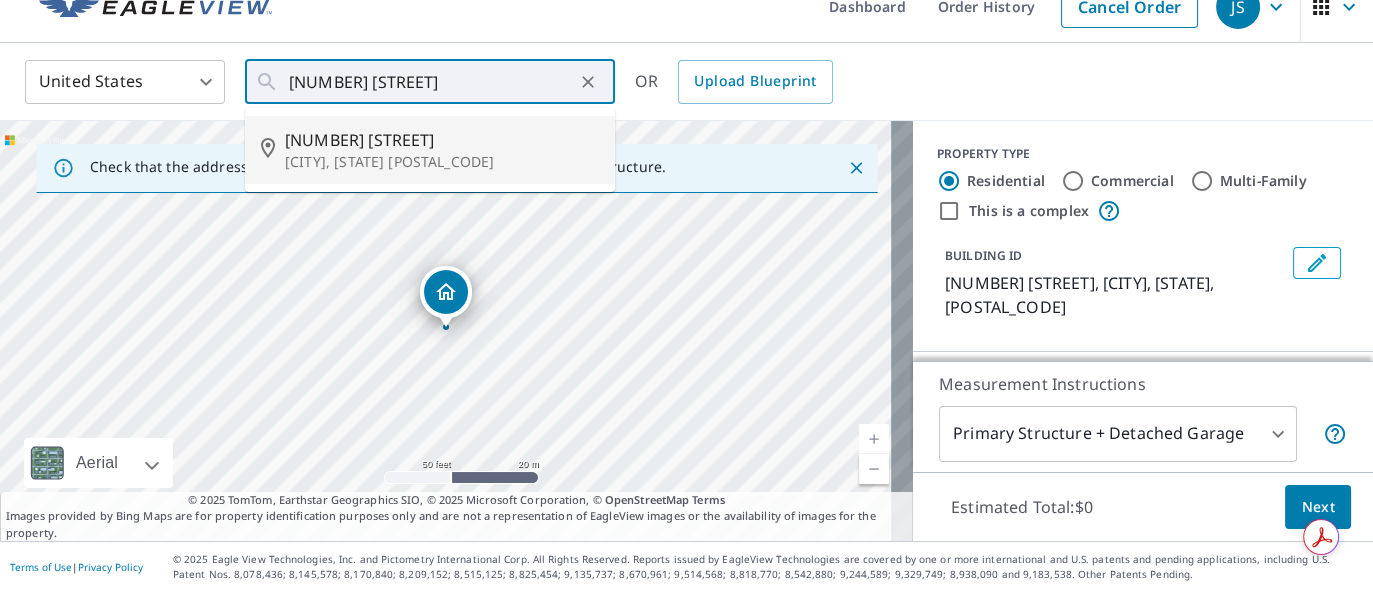 type on "1855 Dusty Rd Sharon Springs, KS 67758" 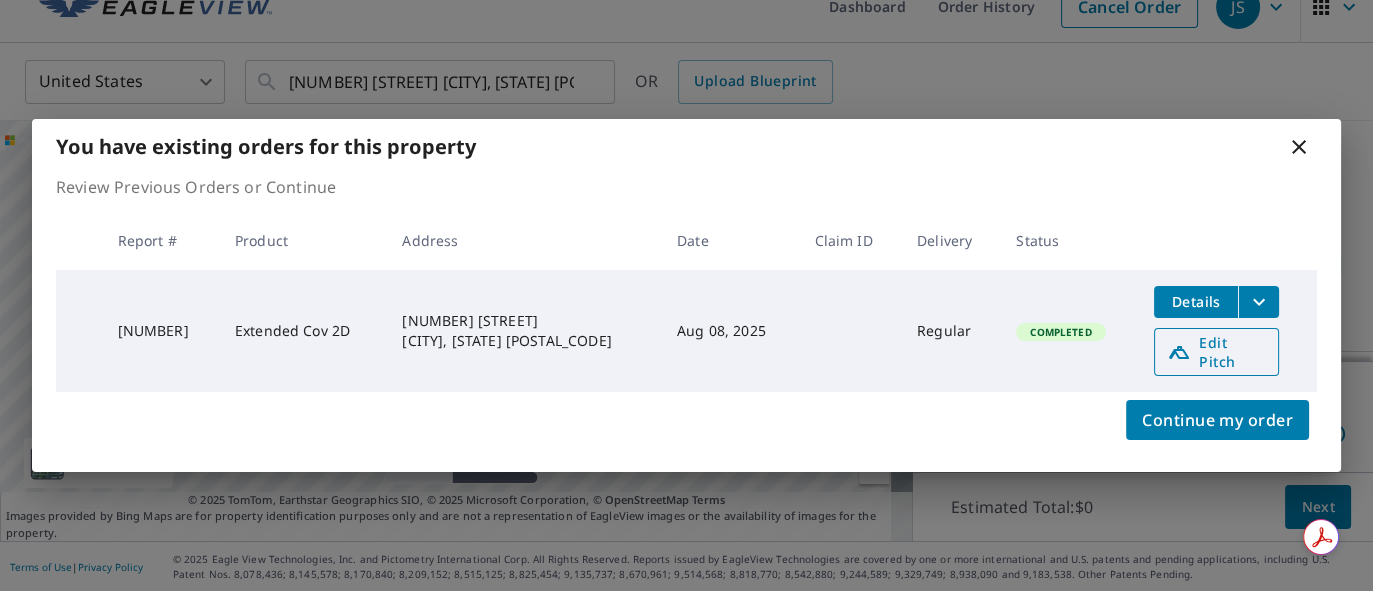click on "Edit Pitch" at bounding box center (1216, 352) 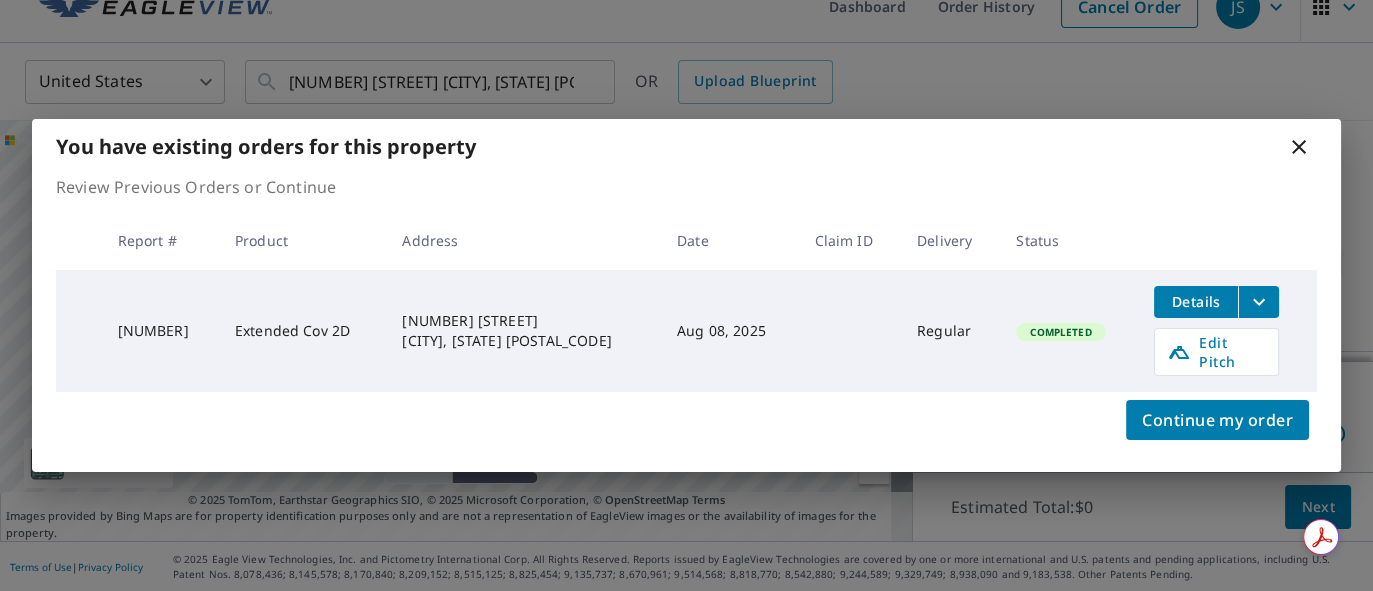 click 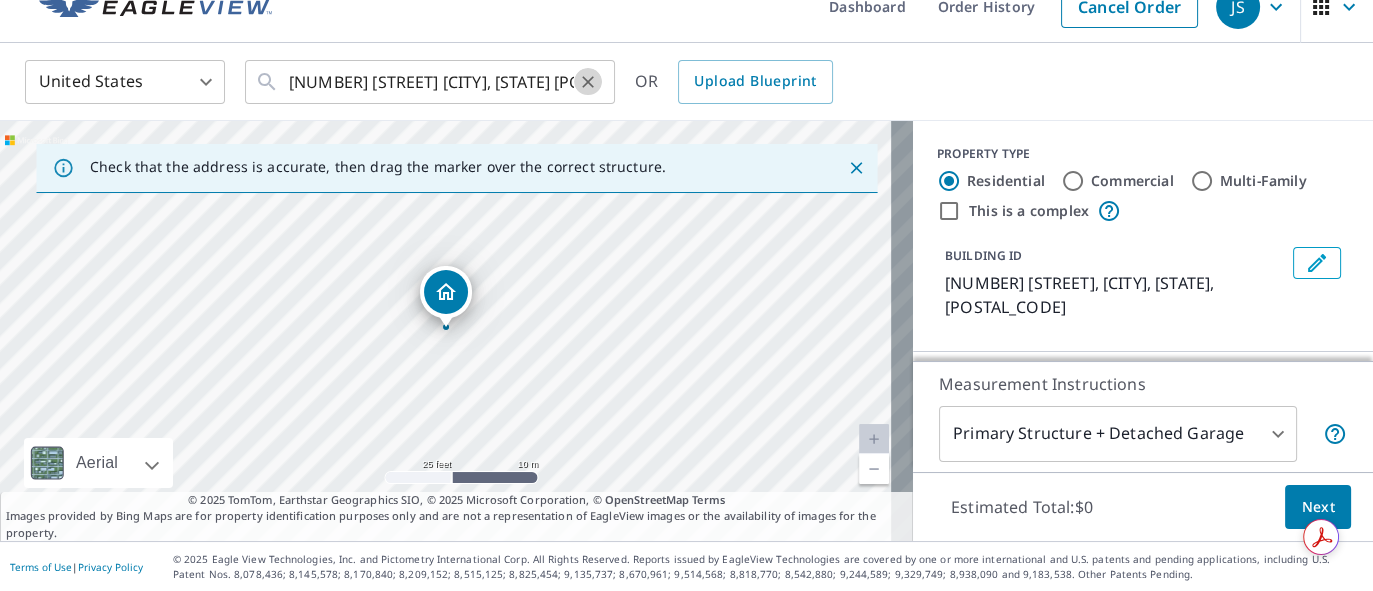 click 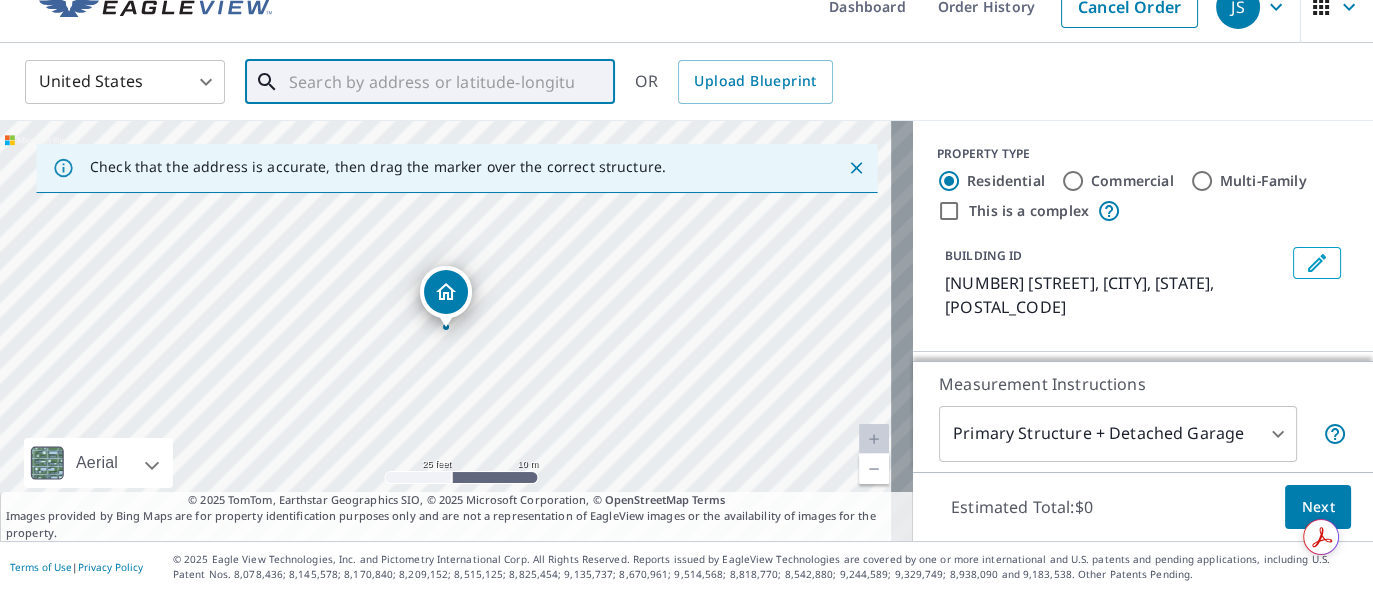 paste on "823 Lemonade Road" 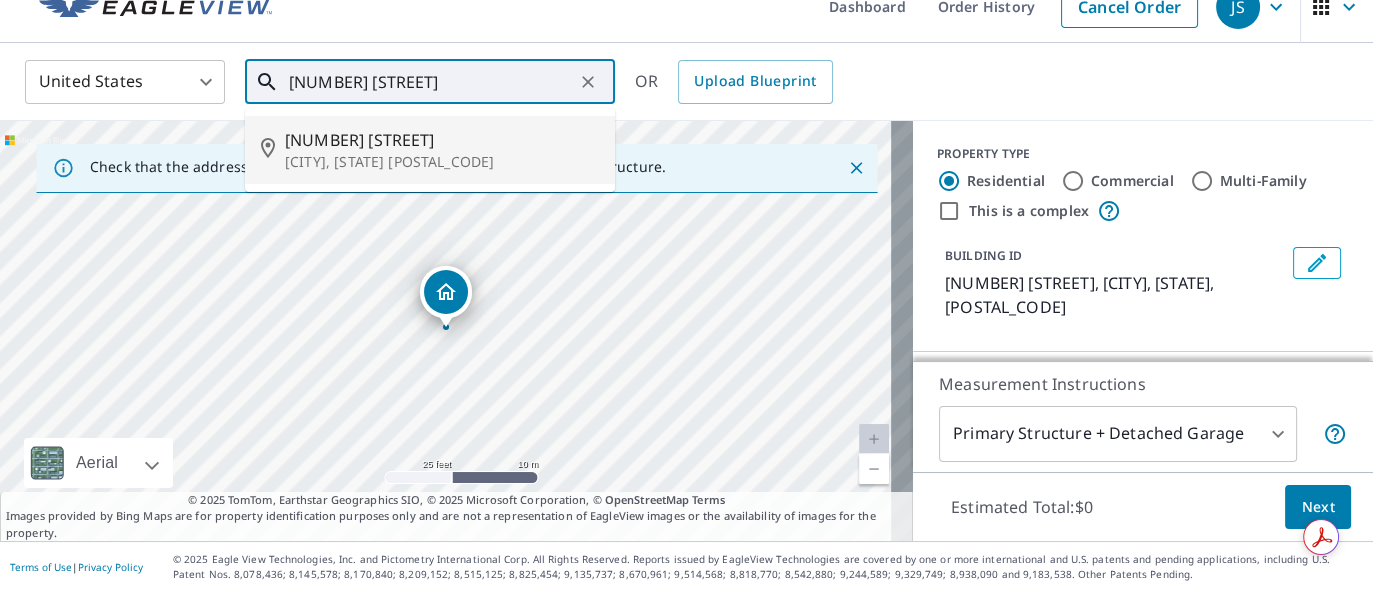 click on "823 Lemonade Rd" at bounding box center [442, 140] 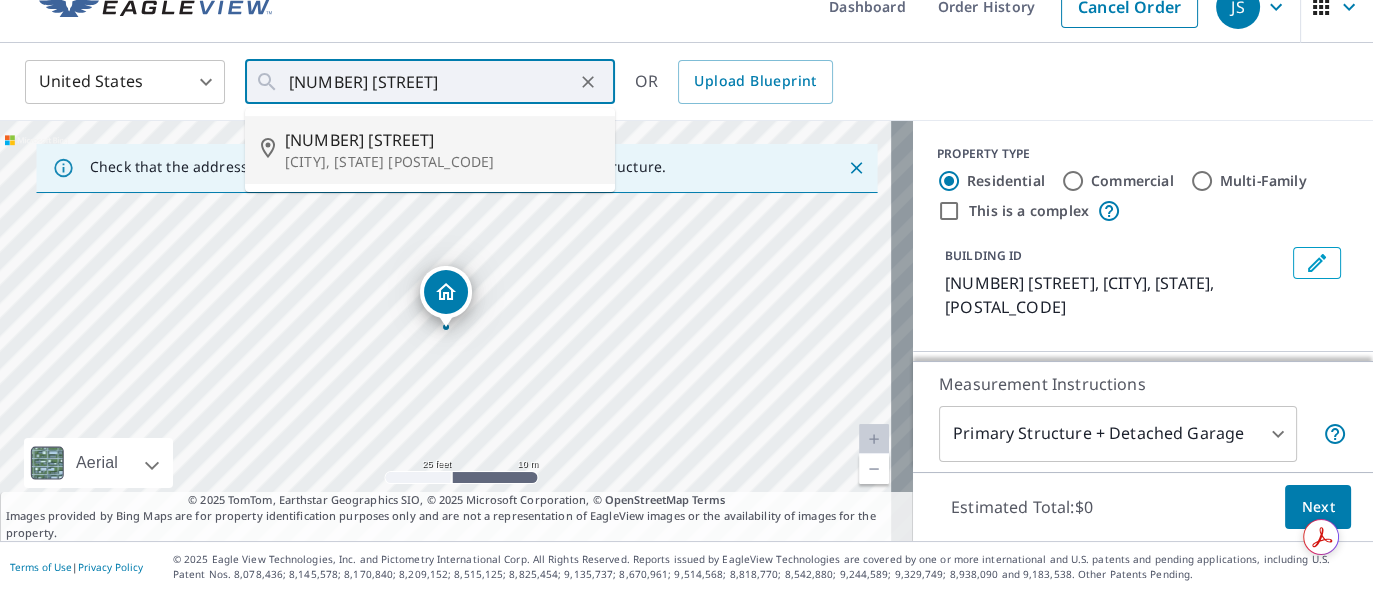 type on "823 Lemonade Rd Blanchard, OK 73010" 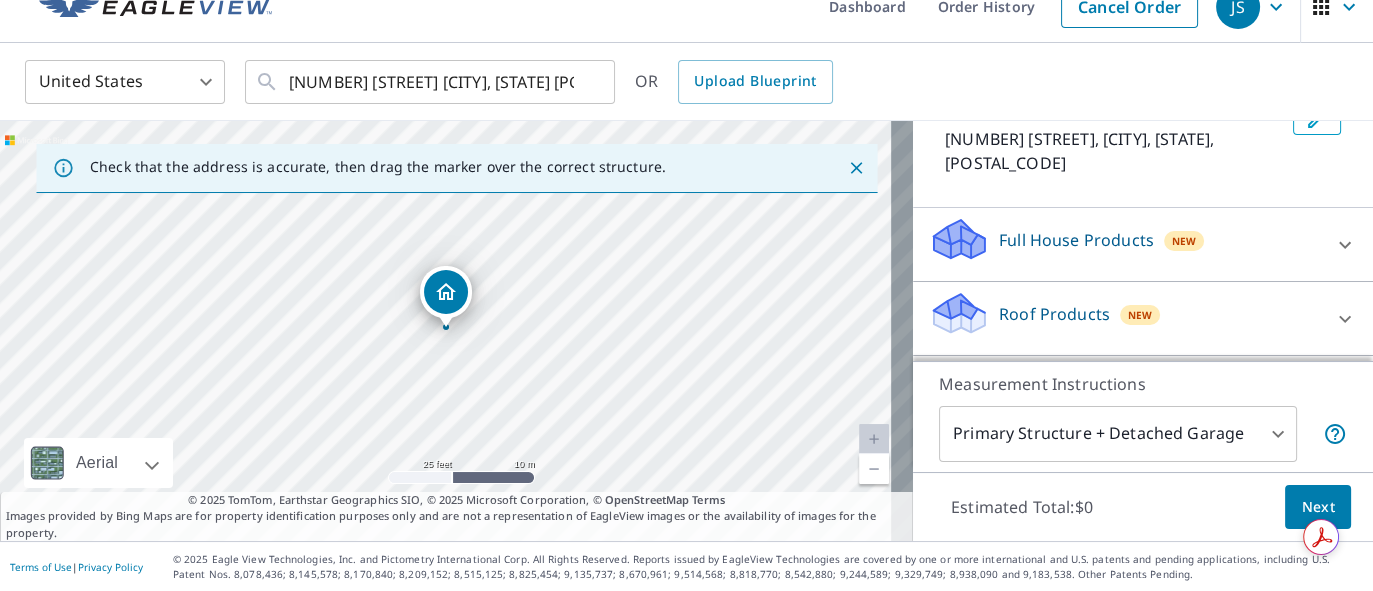 scroll, scrollTop: 110, scrollLeft: 0, axis: vertical 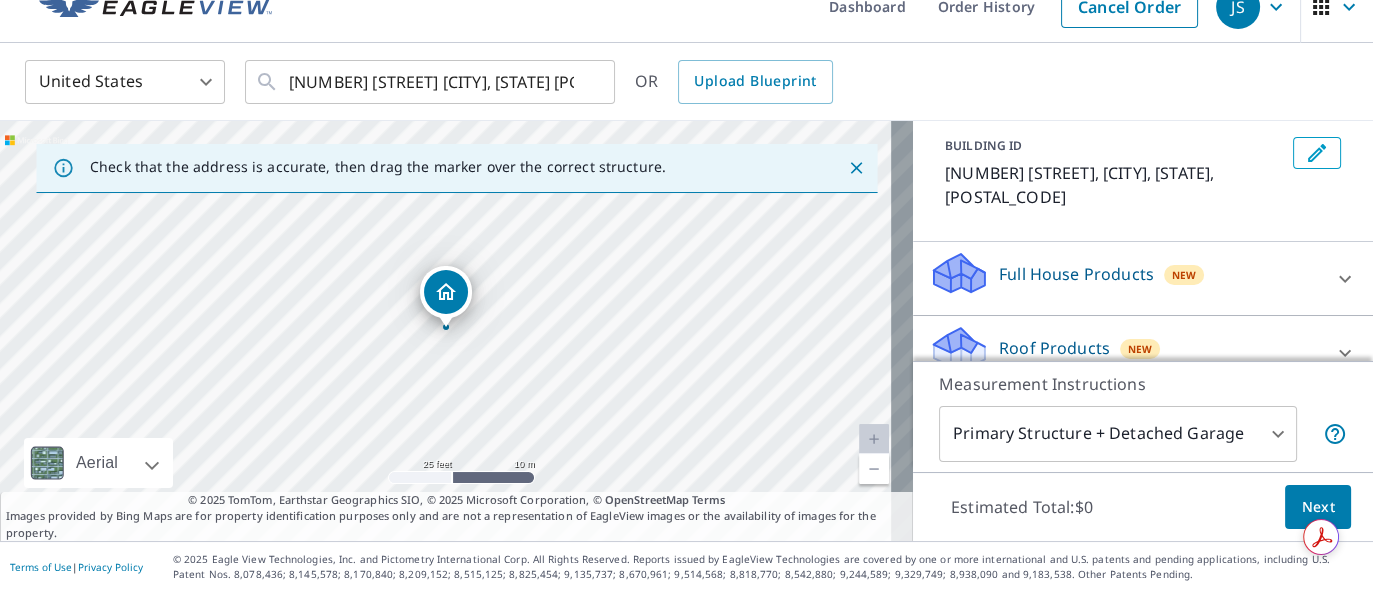 click on "Roof Products New" at bounding box center (1125, 352) 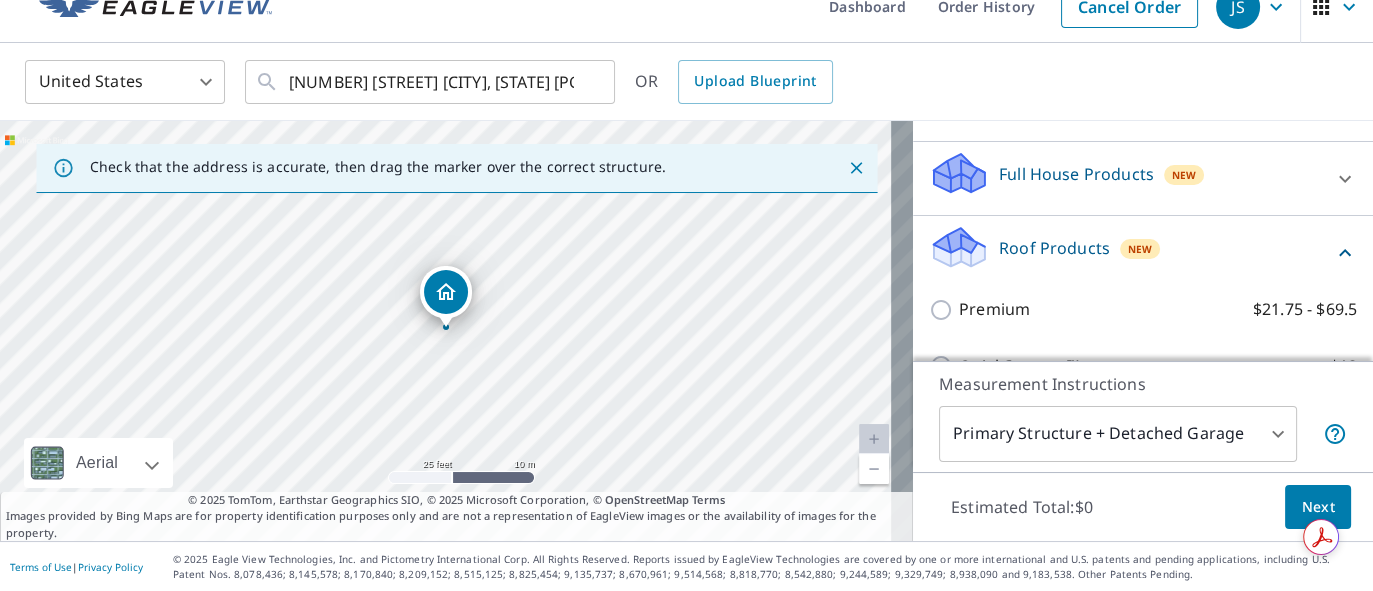scroll, scrollTop: 260, scrollLeft: 0, axis: vertical 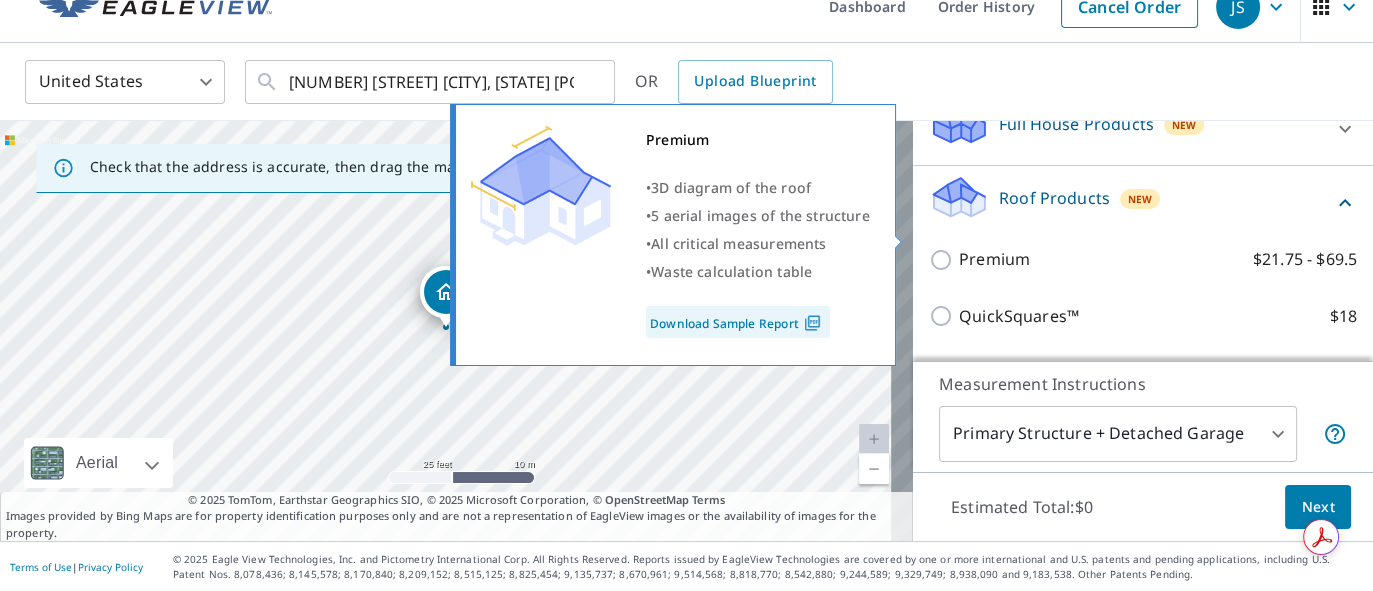 click on "Premium $21.75 - $69.5" at bounding box center (944, 260) 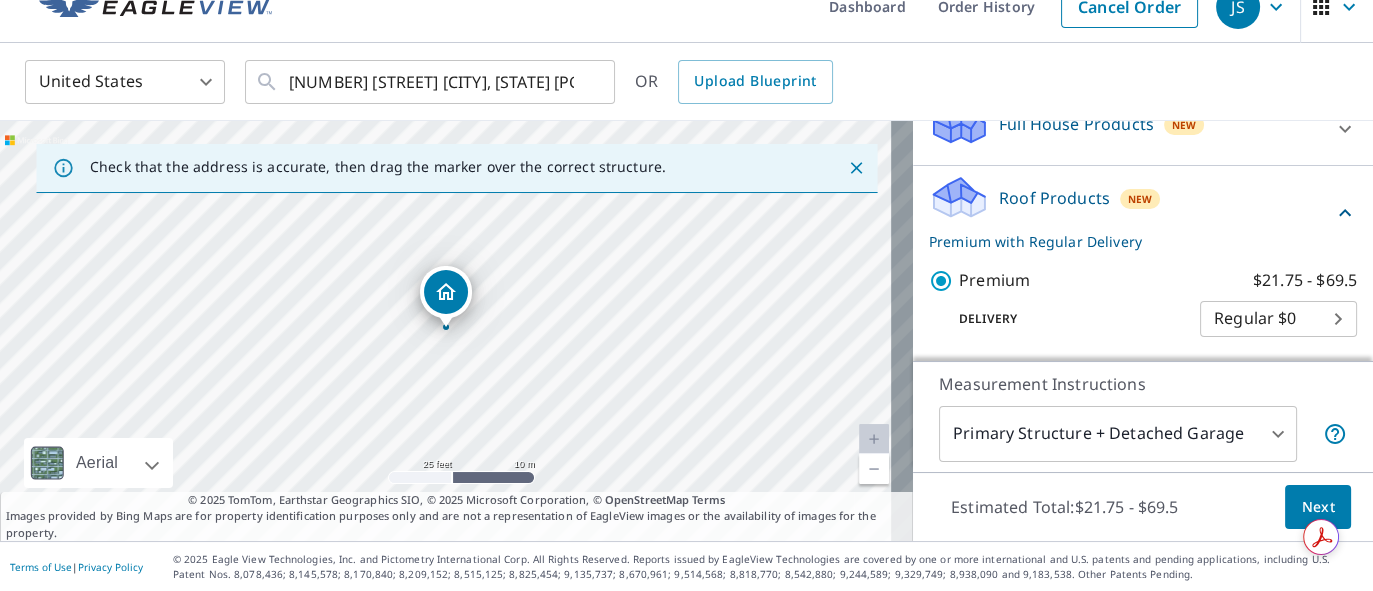 click on "JS JS
Dashboard Order History Cancel Order JS United States US ​ 823 Lemonade Rd Blanchard, OK 73010 ​ OR Upload Blueprint Check that the address is accurate, then drag the marker over the correct structure. 823 Lemonade Rd Blanchard, OK 73010 Aerial Road A standard road map Aerial A detailed look from above Labels Labels 25 feet 10 m © 2025 TomTom, © Vexcel Imaging, © 2025 Microsoft Corporation,  © OpenStreetMap Terms © 2025 TomTom, Earthstar Geographics SIO, © 2025 Microsoft Corporation, ©   OpenStreetMap   Terms Images provided by Bing Maps are for property identification purposes only and are not a representation of EagleView images or the availability of images for the property. PROPERTY TYPE Residential Commercial Multi-Family This is a complex BUILDING ID 823 Lemonade Rd, Blanchard, OK, 73010 Full House Products New Full House™ $84 Roof Products New Premium with Regular Delivery Premium $21.75 - $69.5 Delivery Regular $0 8 ​ QuickSquares™ $18 Gutter $13.75 Bid Perfect™ $18 New" at bounding box center [686, 295] 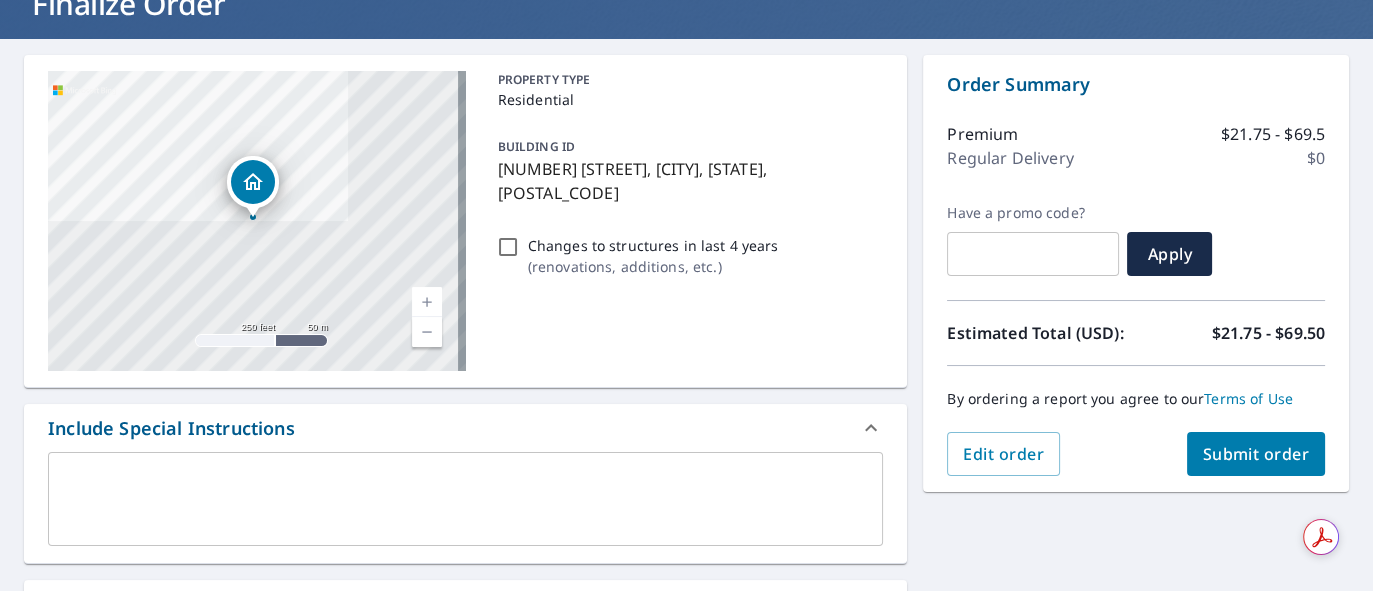 scroll, scrollTop: 180, scrollLeft: 0, axis: vertical 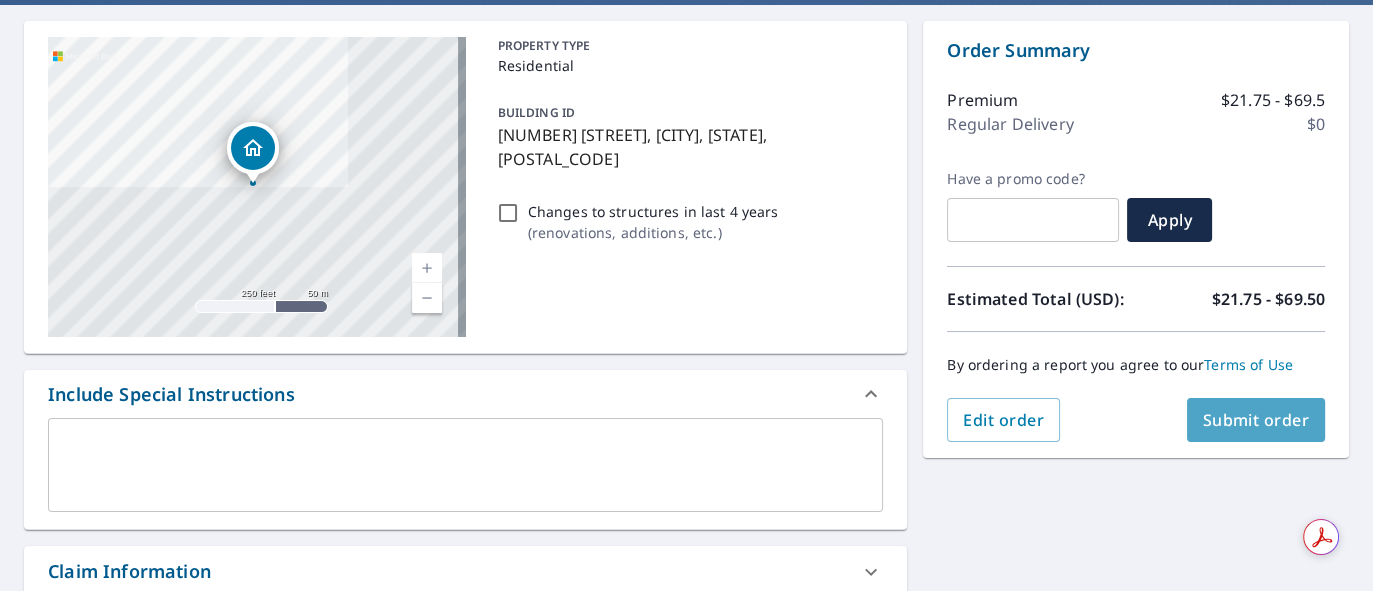 click on "Submit order" at bounding box center [1256, 420] 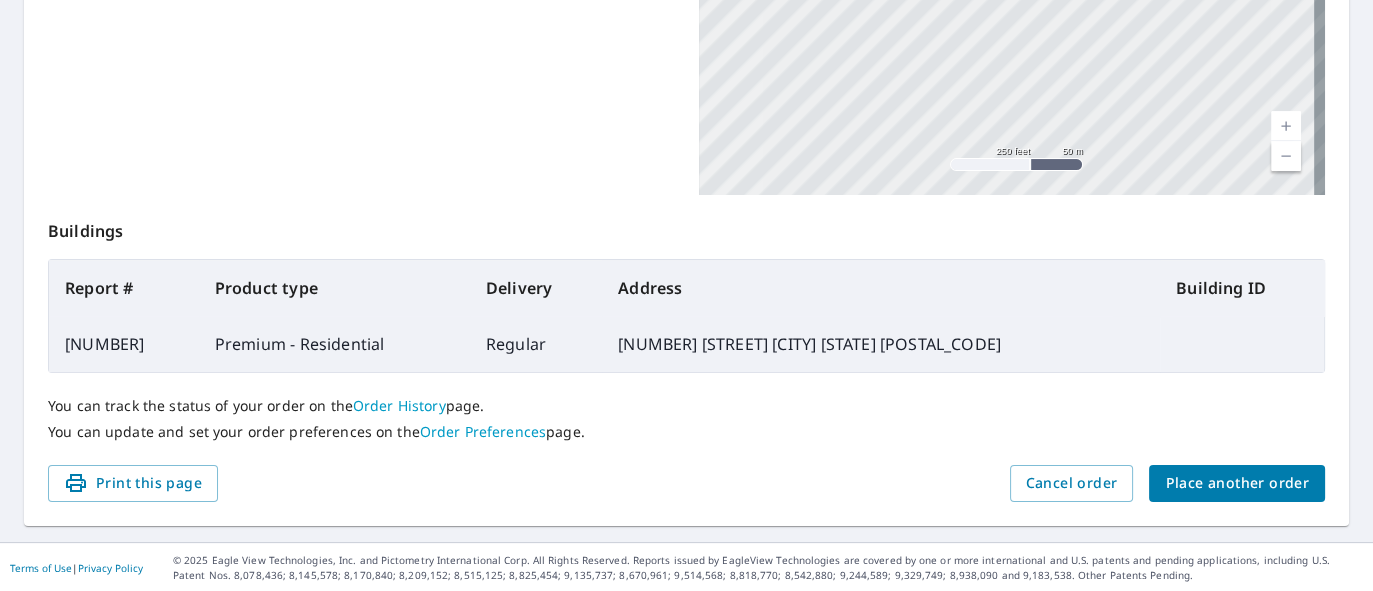 scroll, scrollTop: 284, scrollLeft: 0, axis: vertical 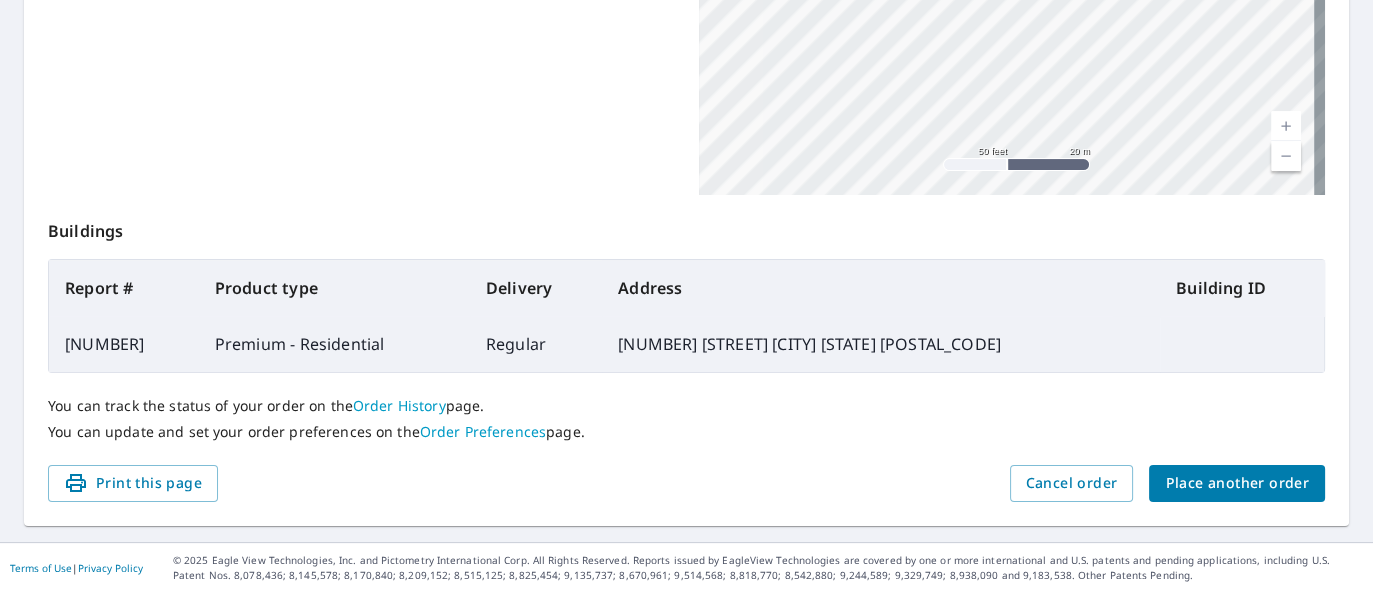 click on "Place another order" at bounding box center [1237, 483] 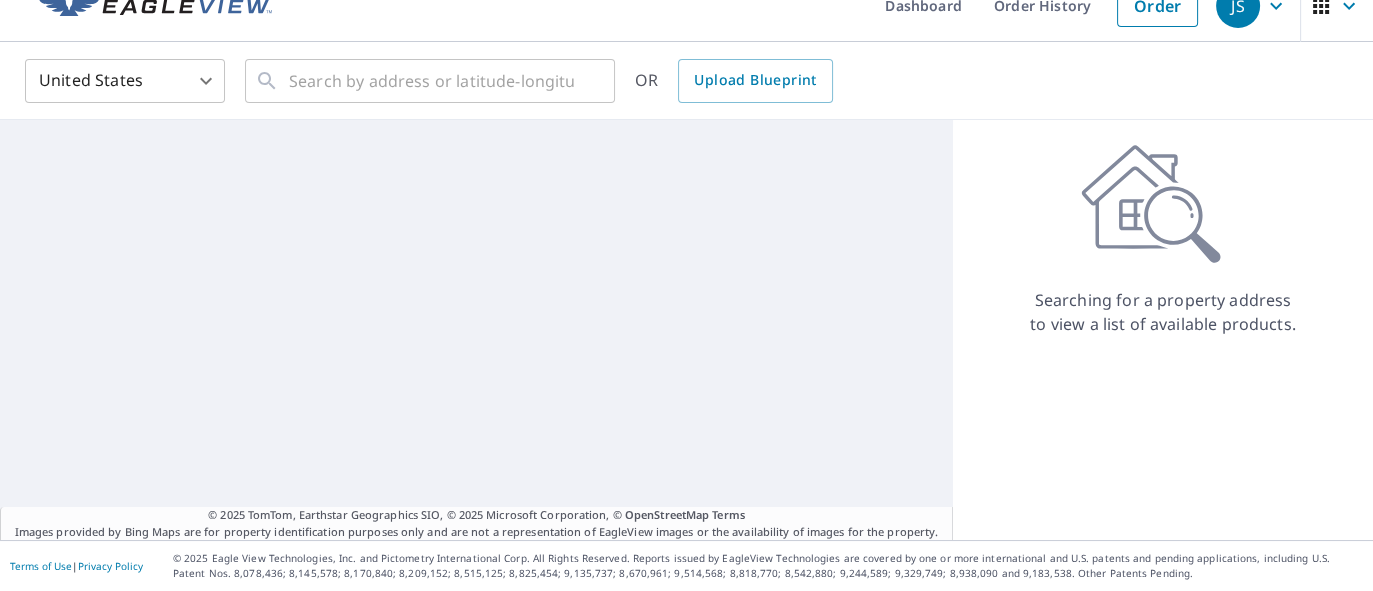 scroll, scrollTop: 30, scrollLeft: 0, axis: vertical 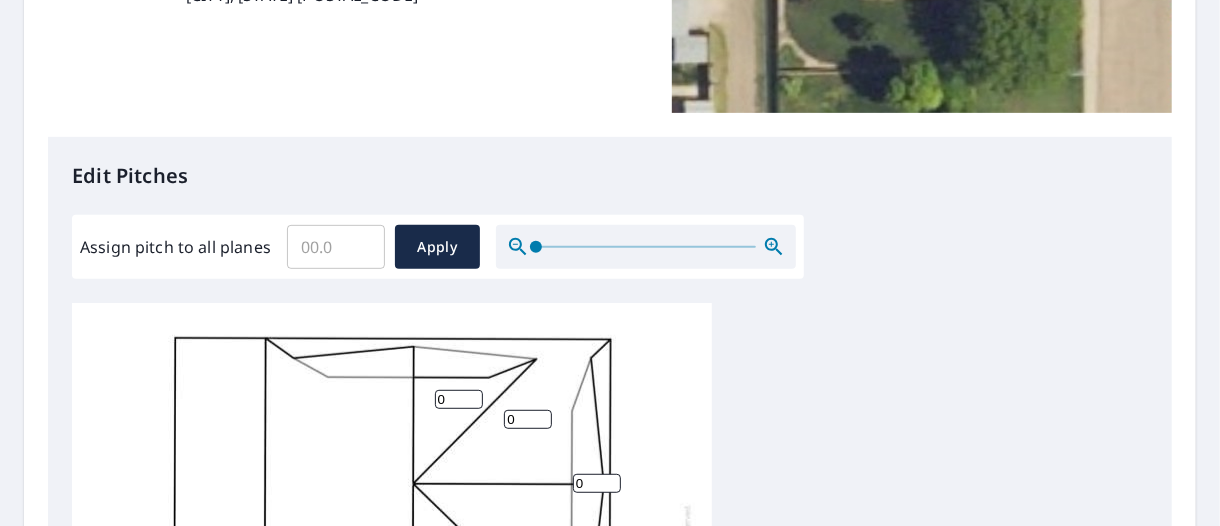 click on "Assign pitch to all planes" at bounding box center [336, 247] 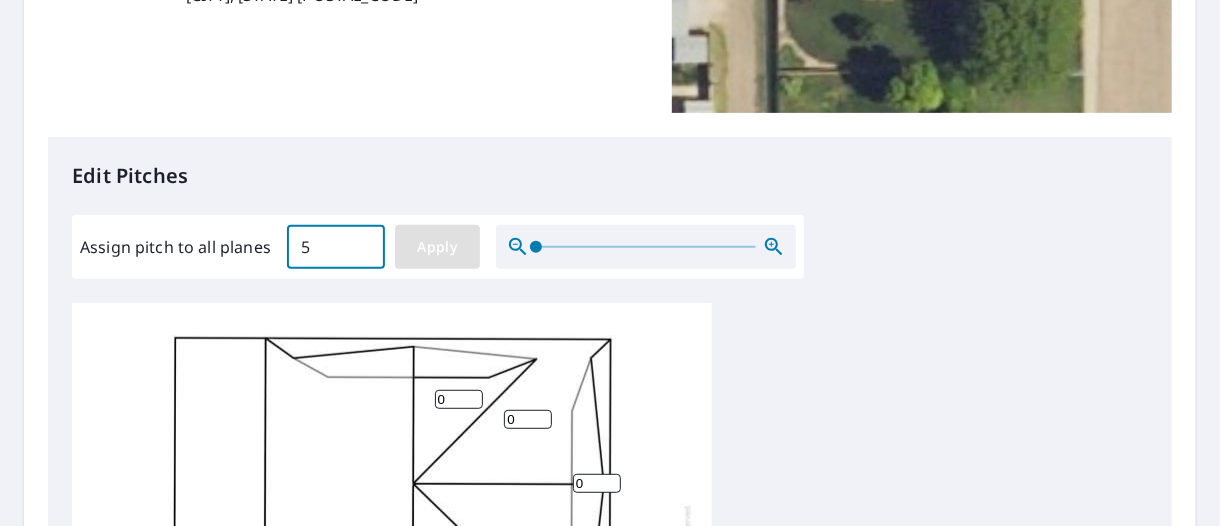 type on "5" 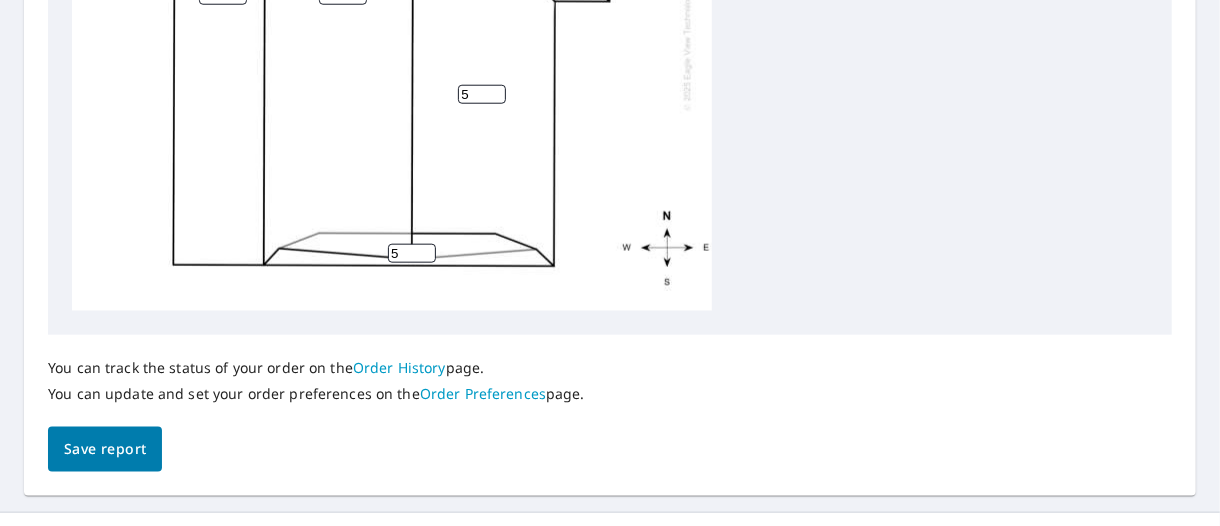 scroll, scrollTop: 1071, scrollLeft: 0, axis: vertical 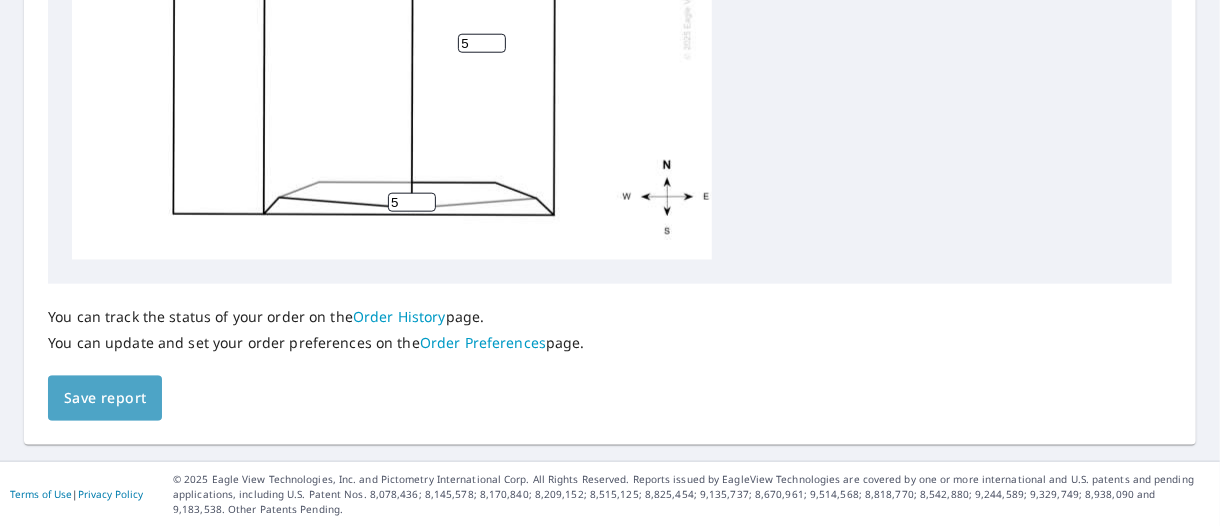 click on "Save report" at bounding box center (105, 398) 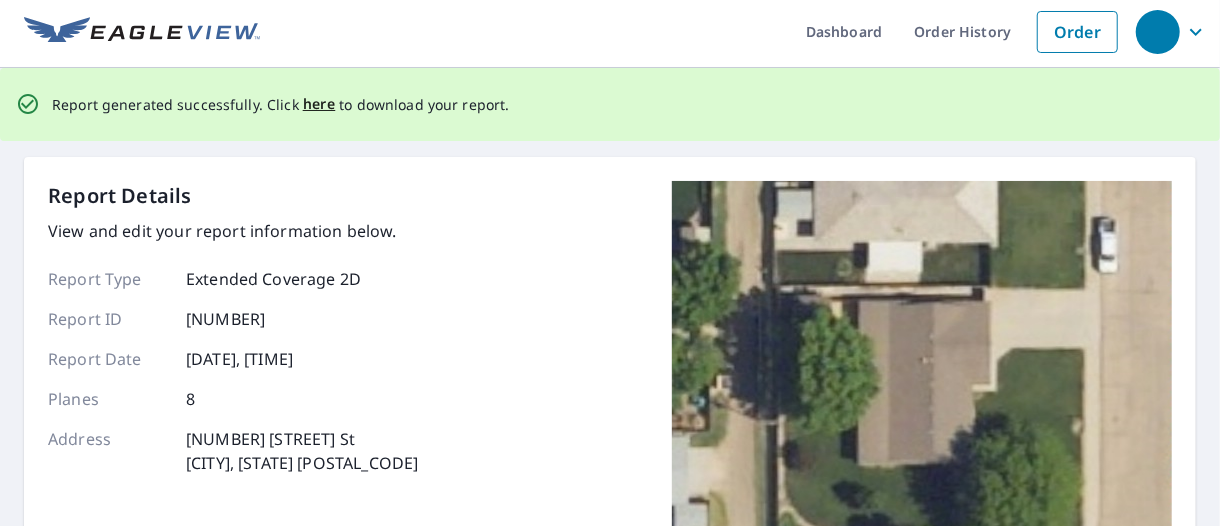 scroll, scrollTop: 0, scrollLeft: 0, axis: both 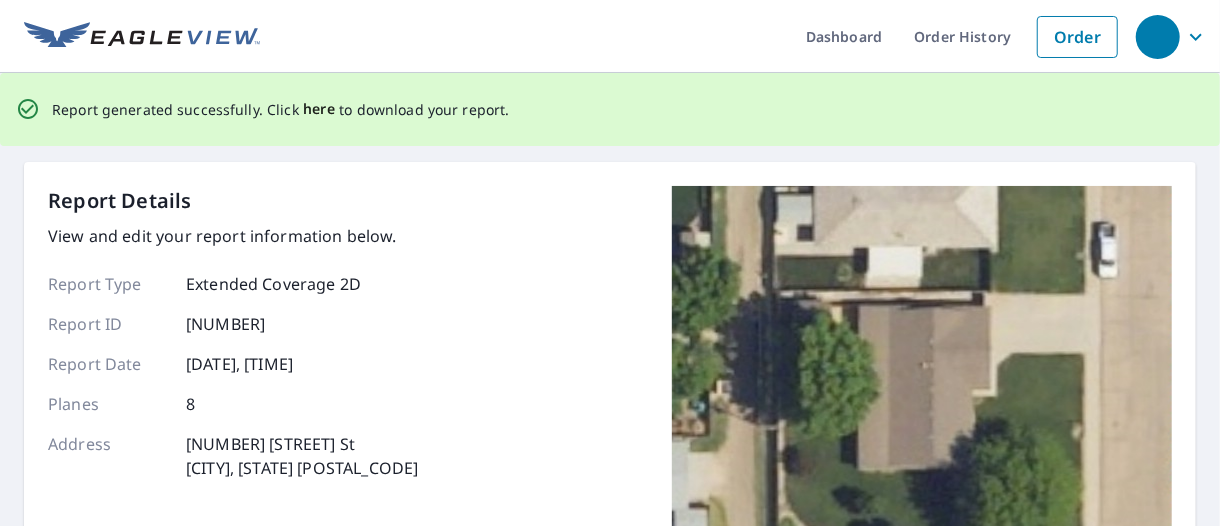 click on "here" at bounding box center (319, 109) 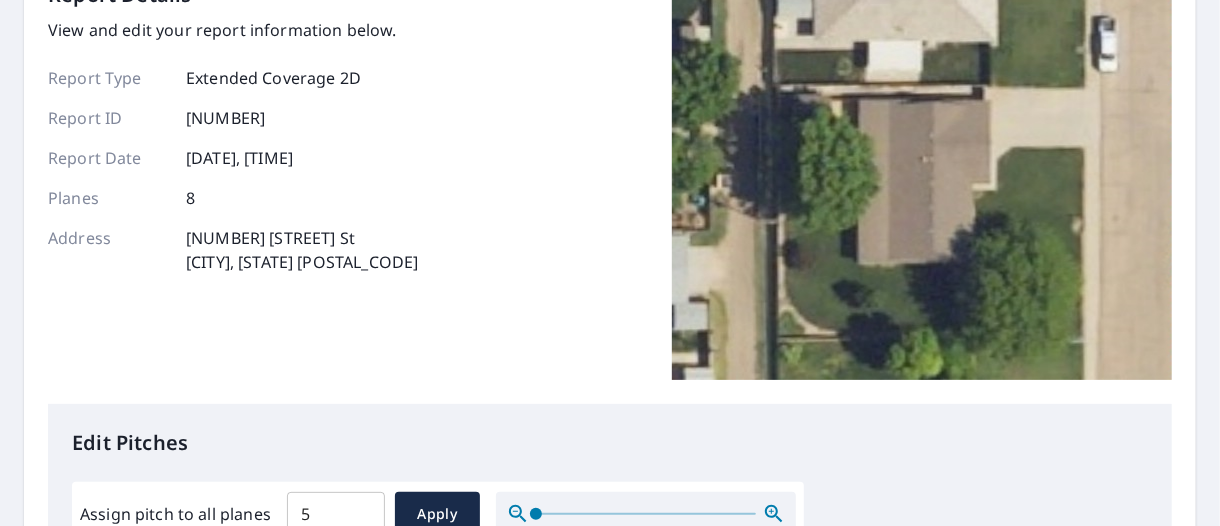 scroll, scrollTop: 533, scrollLeft: 0, axis: vertical 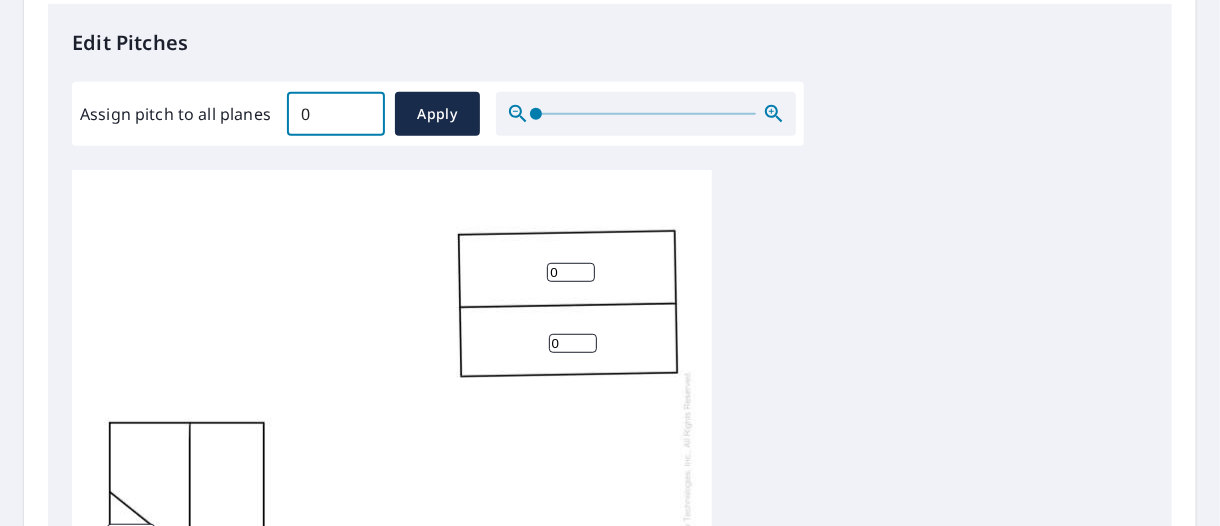 click on "0" at bounding box center (336, 114) 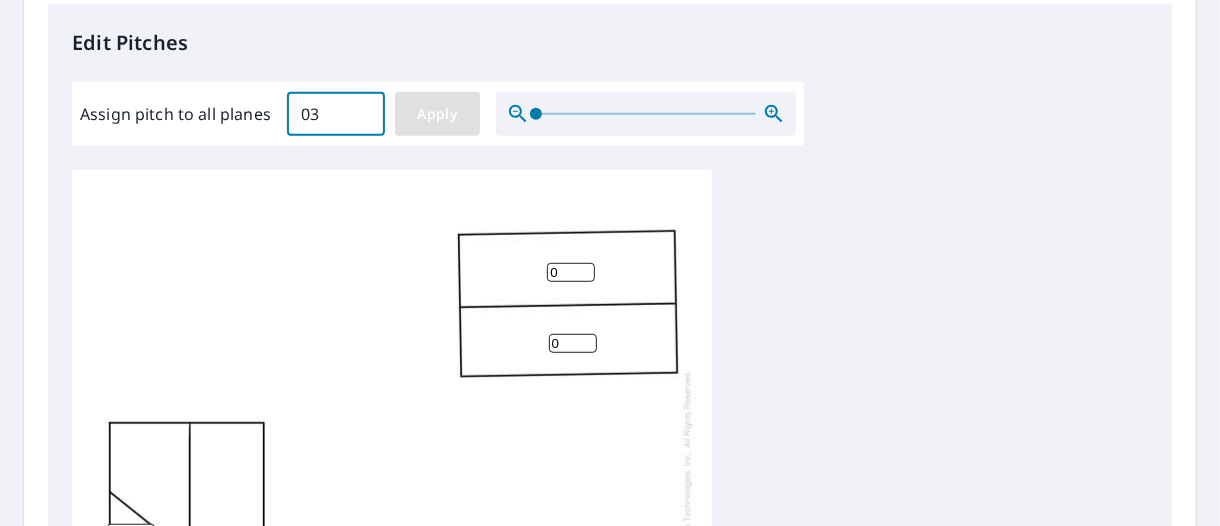 type on "03" 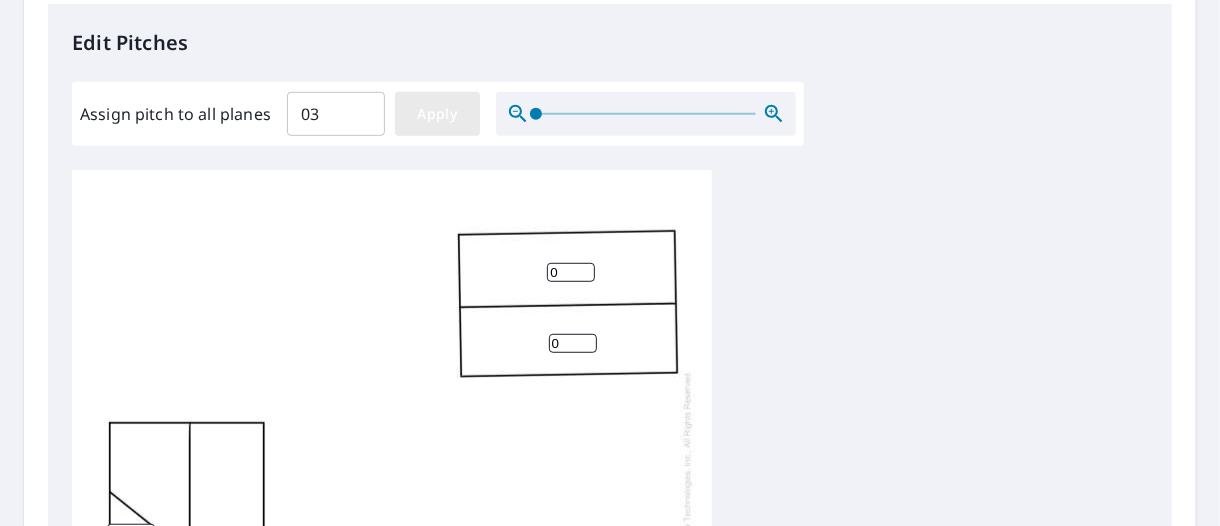 click on "Apply" at bounding box center (437, 114) 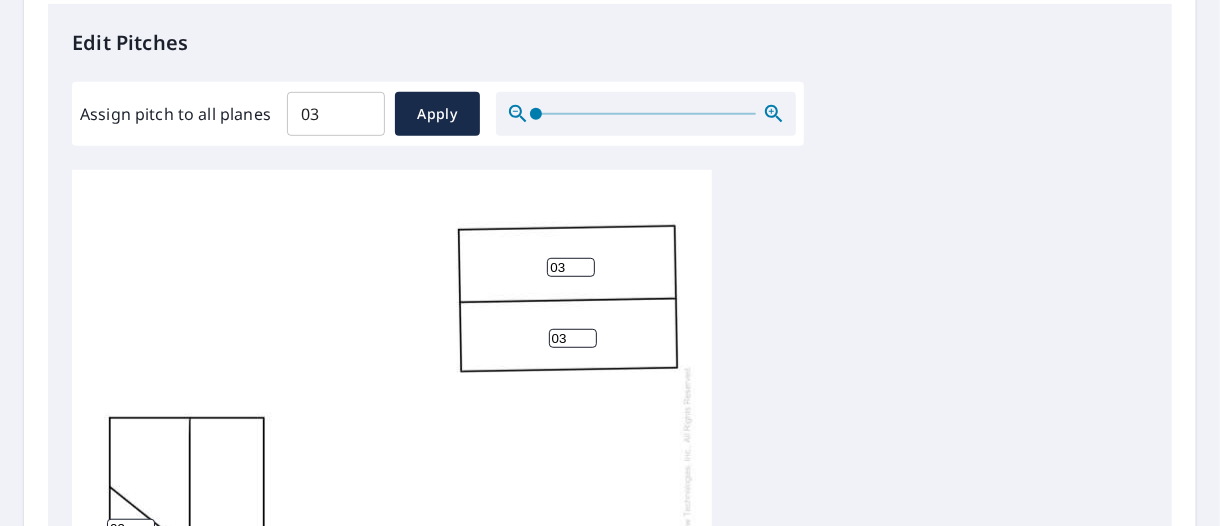 scroll, scrollTop: 24, scrollLeft: 0, axis: vertical 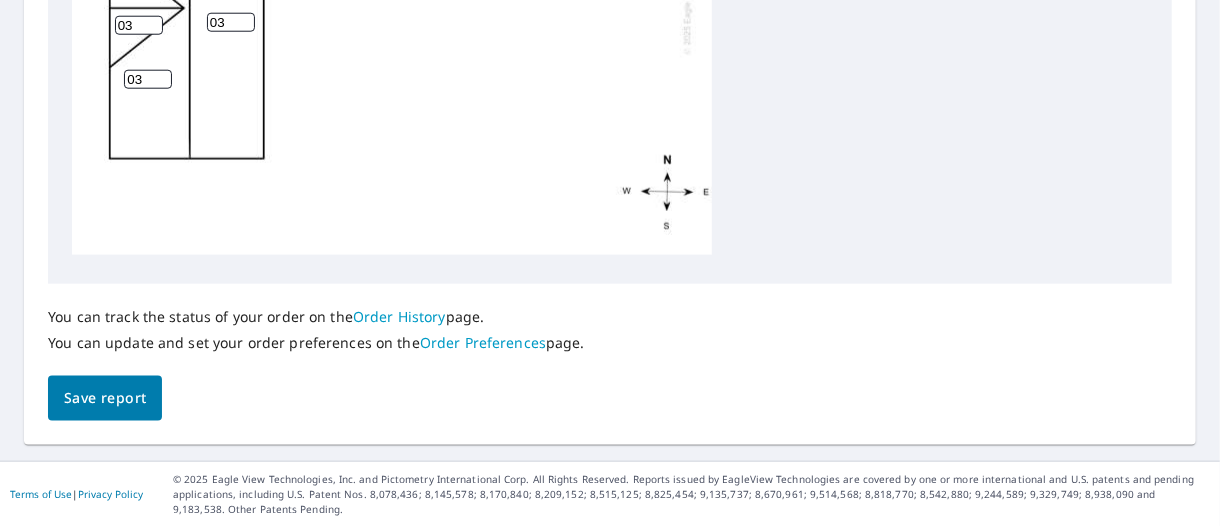 click on "Save report" at bounding box center [105, 398] 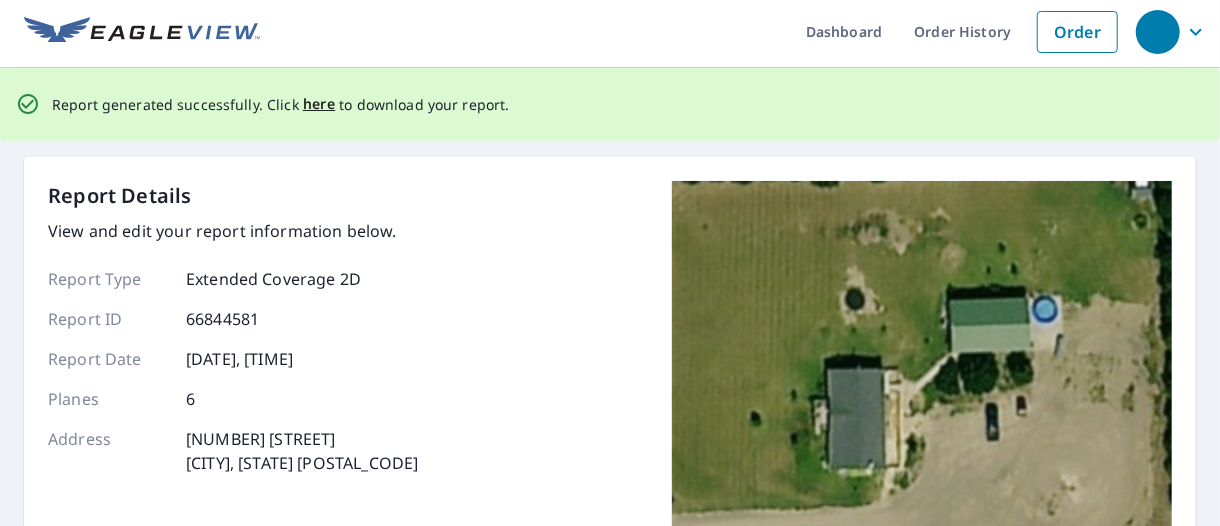 scroll, scrollTop: 0, scrollLeft: 0, axis: both 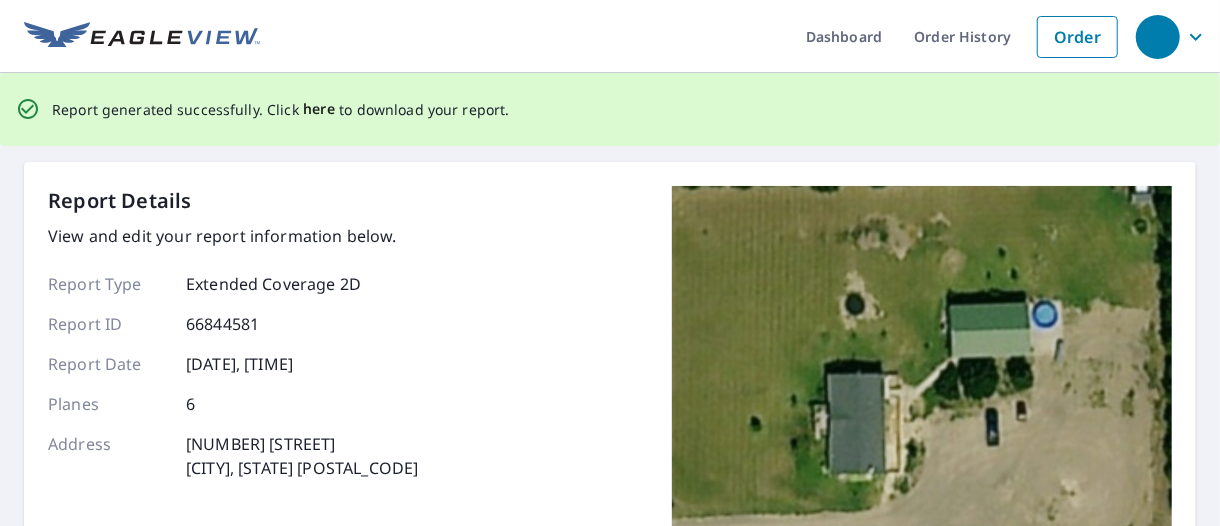 click on "here" at bounding box center [319, 109] 